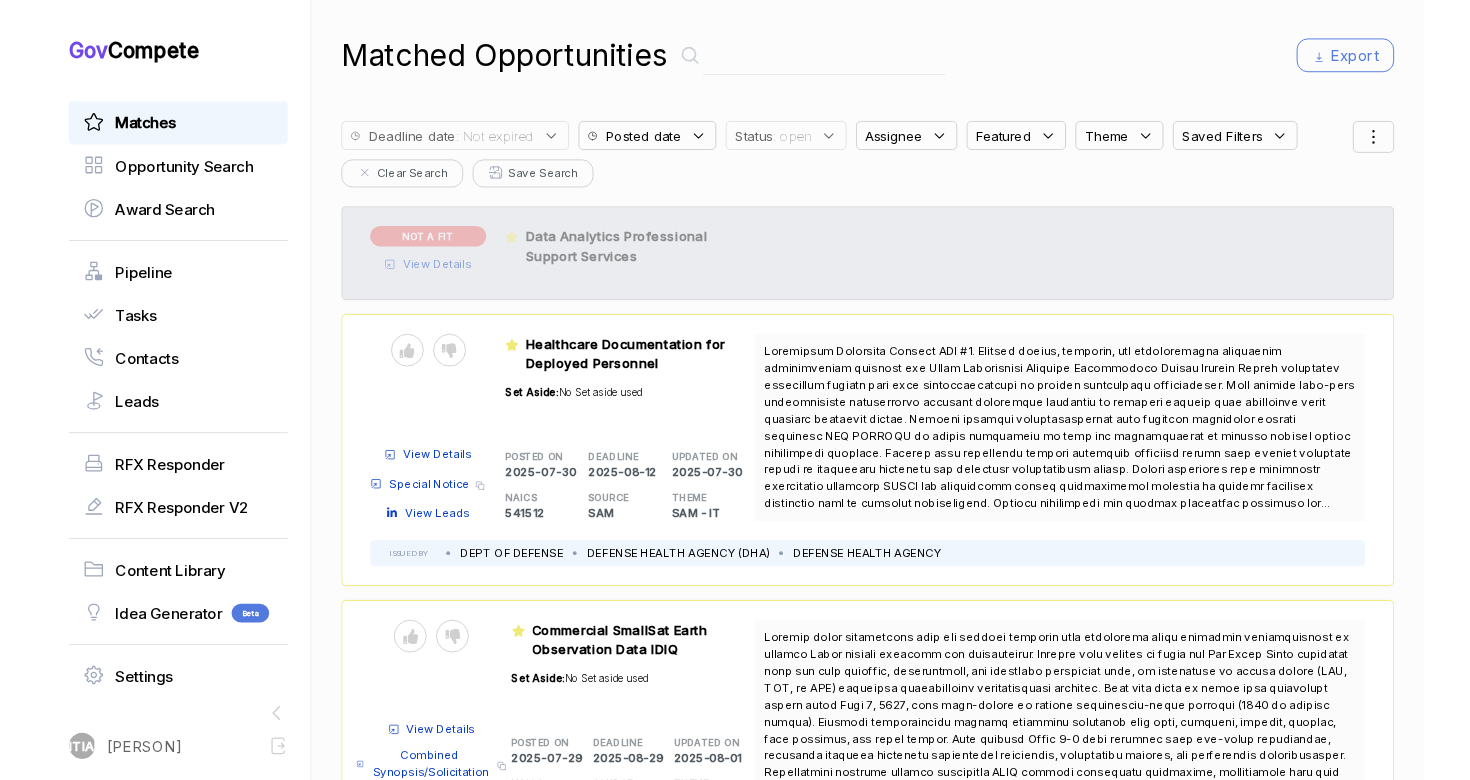scroll, scrollTop: 0, scrollLeft: 0, axis: both 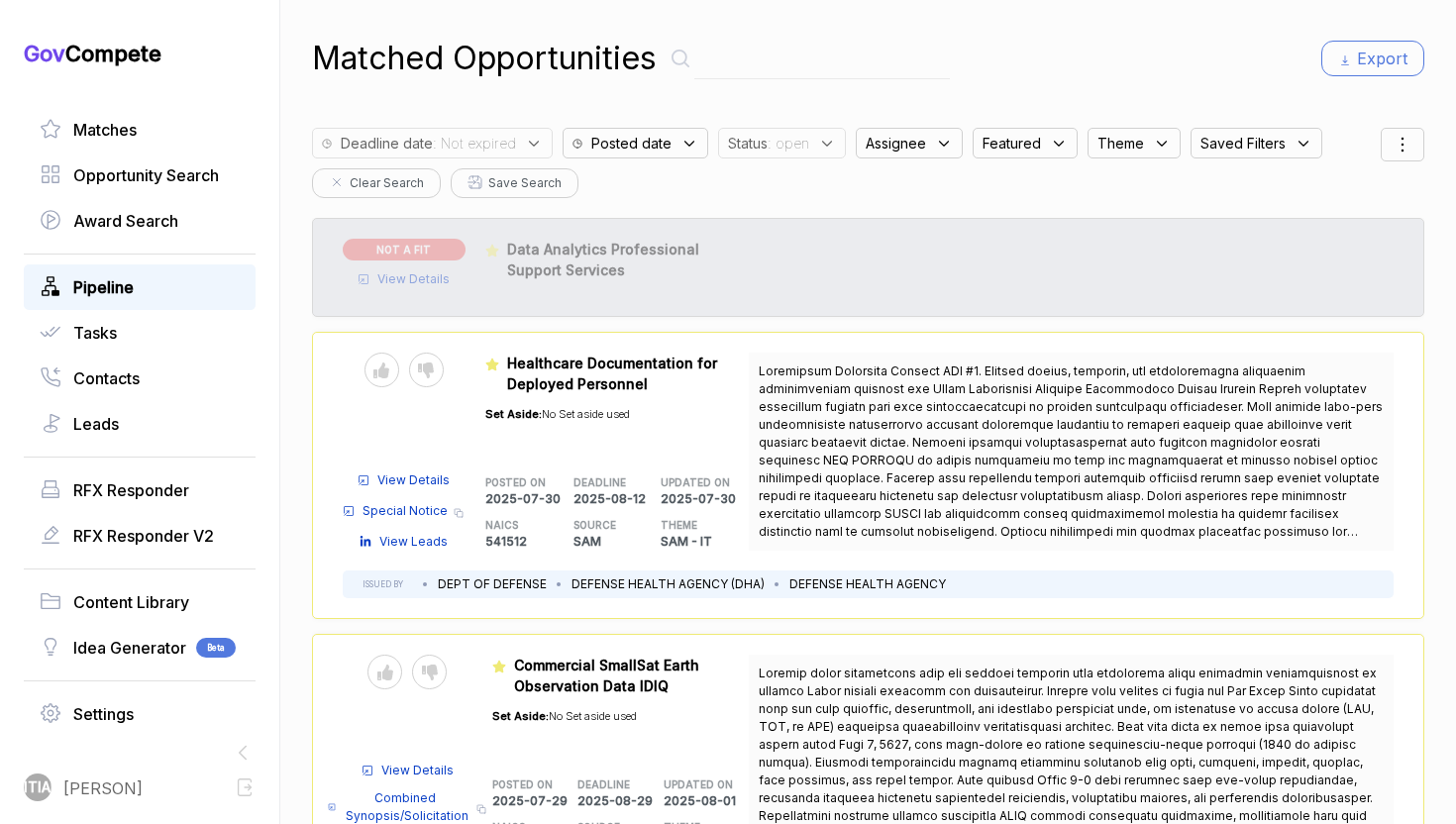 click on "Pipeline" at bounding box center [103, 287] 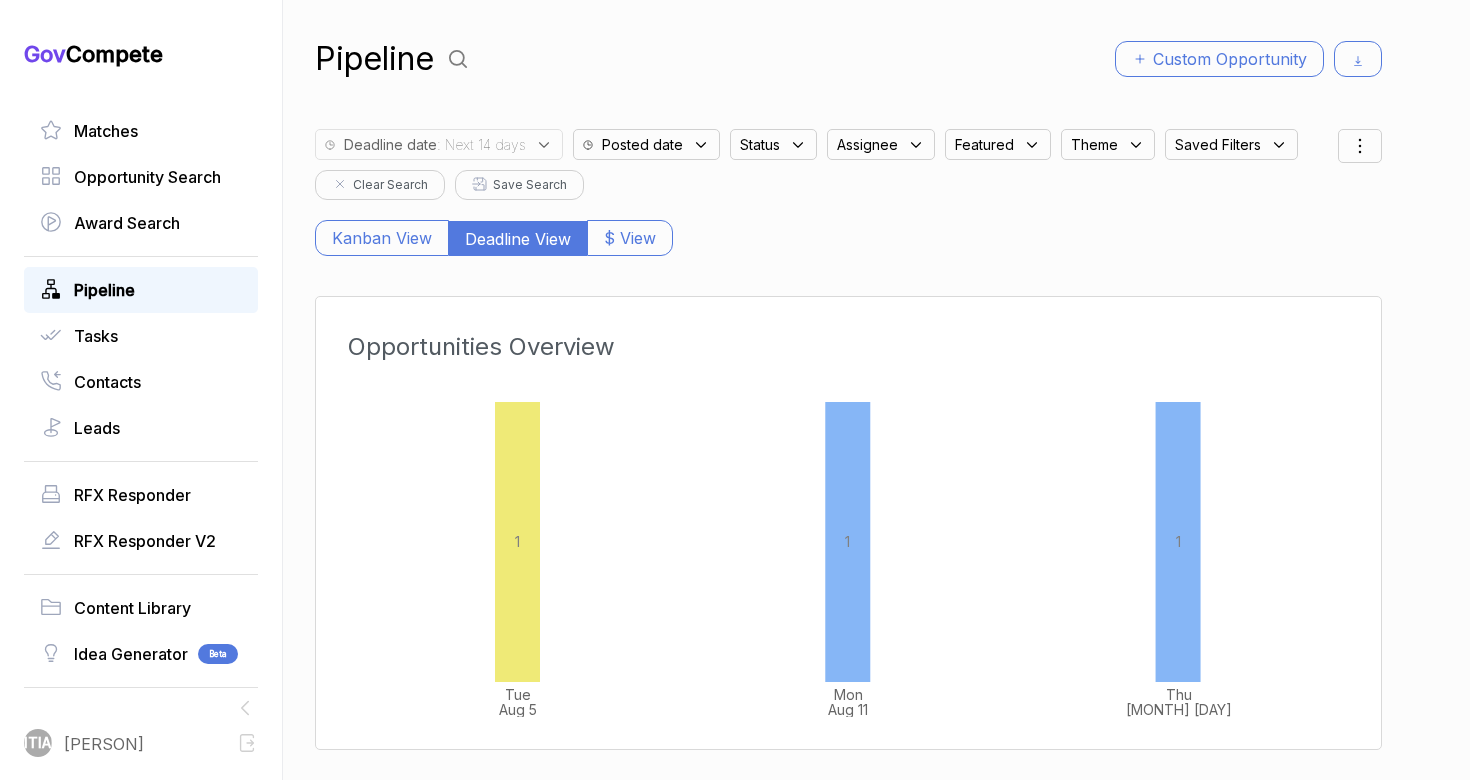 click on ":   Next 14 days" at bounding box center (481, 144) 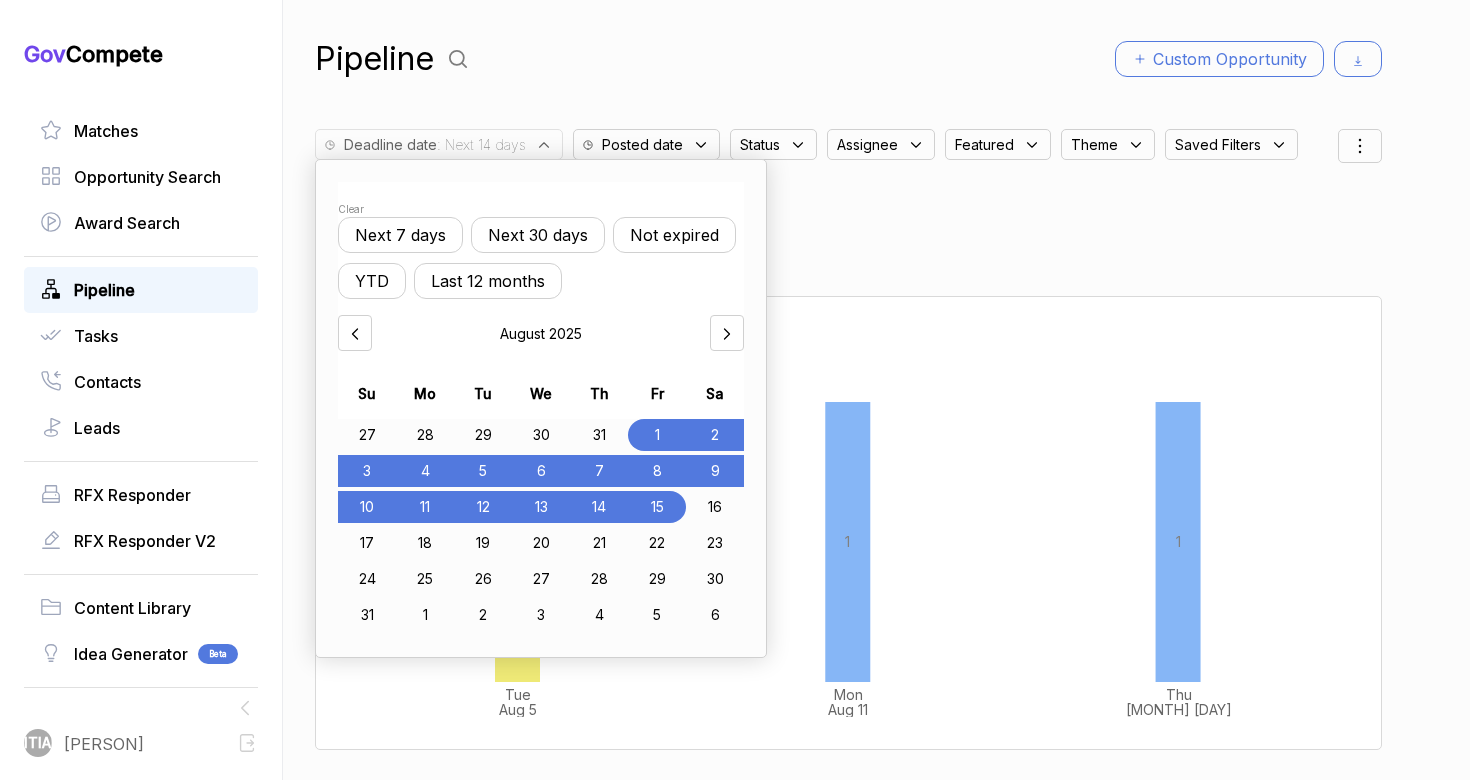 click on "Last 12 months" at bounding box center [488, 281] 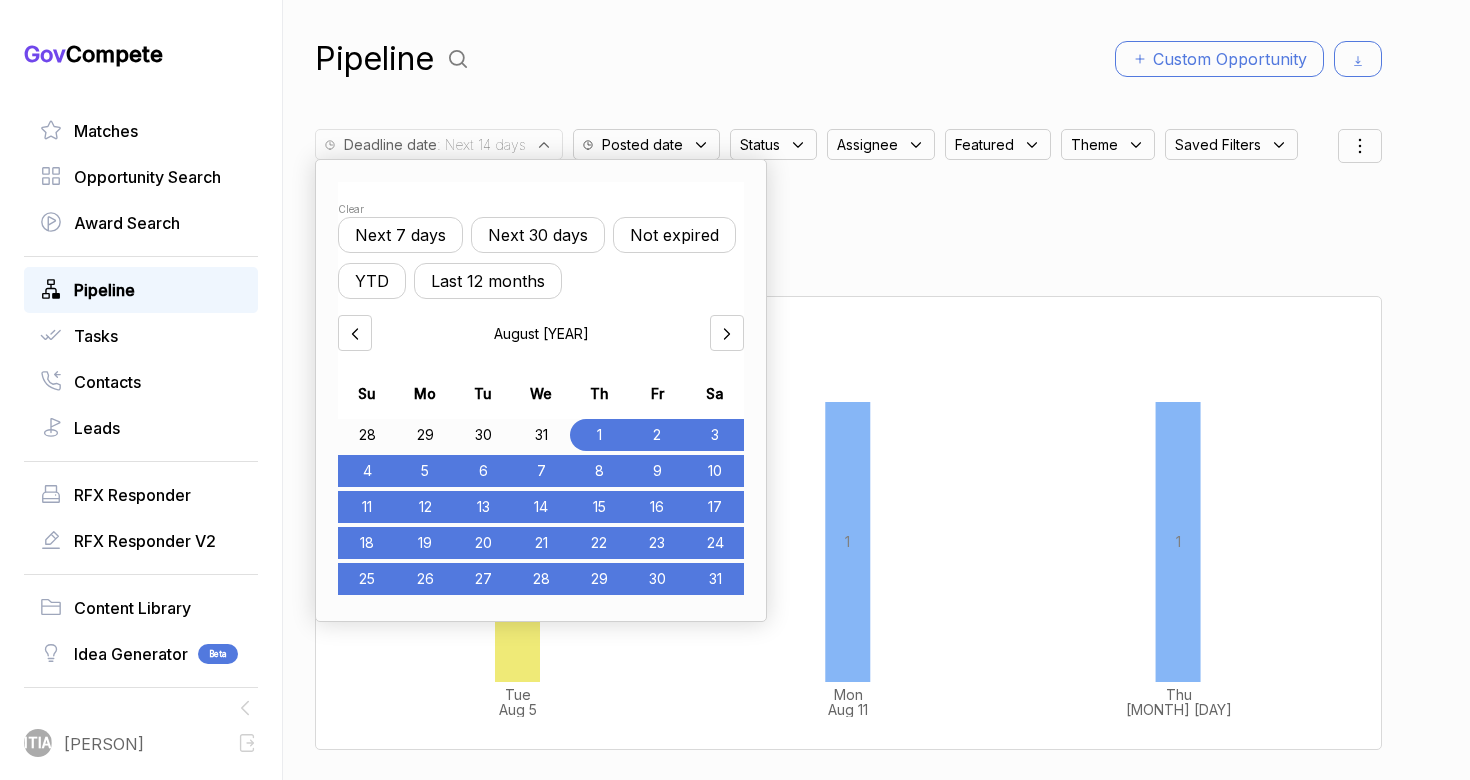 click 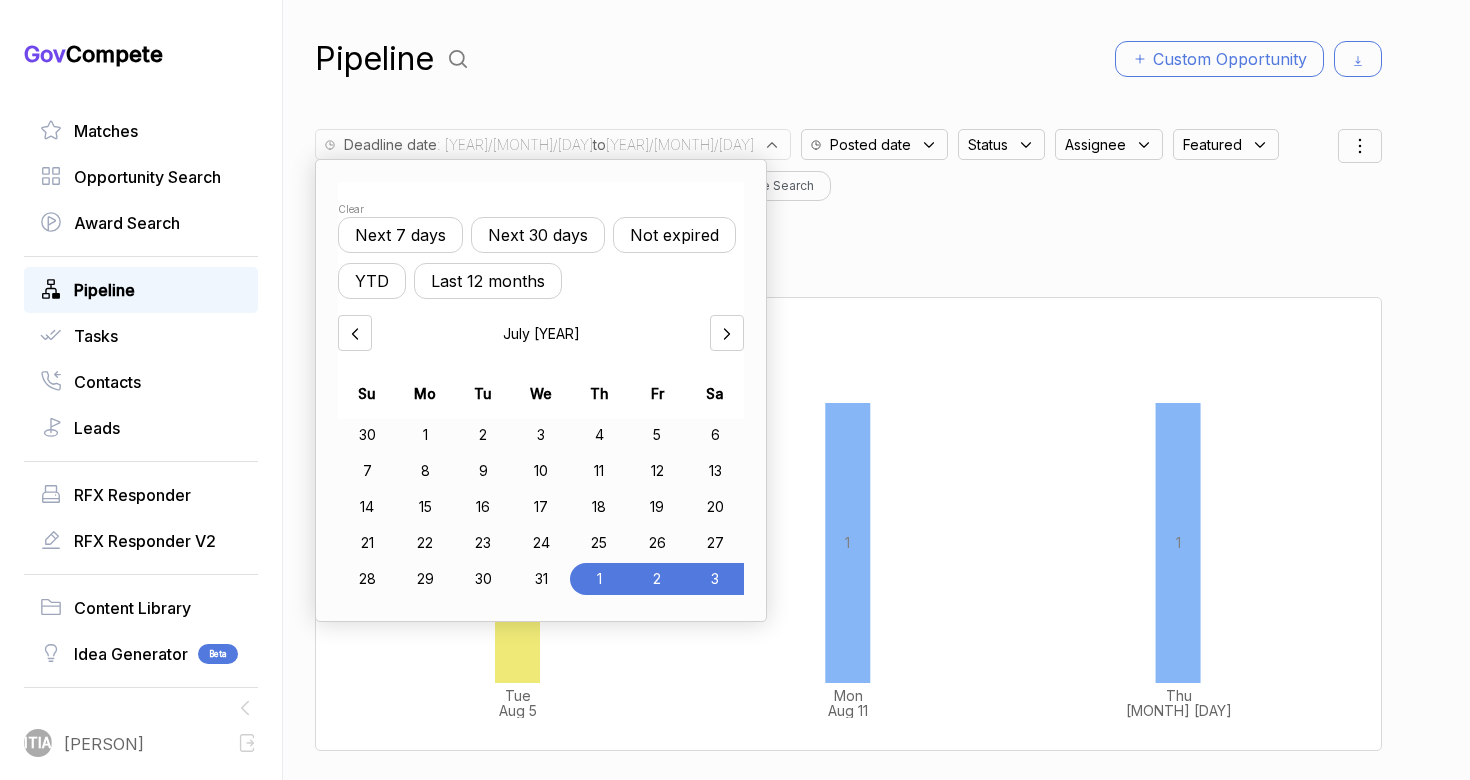 click on "Clear Next 7 days Next 30 days Not expired YTD Last 12 months [MONTH] [YEAR] Su Mo Tu We Th Fr Sa 30 1 2 3 4 5 6 7 8 9 10 11 12 13 14 15 16 17 18 19 20 21 22 23 24 25 26 27 28 29 30 31 1 2 3" at bounding box center [541, 390] 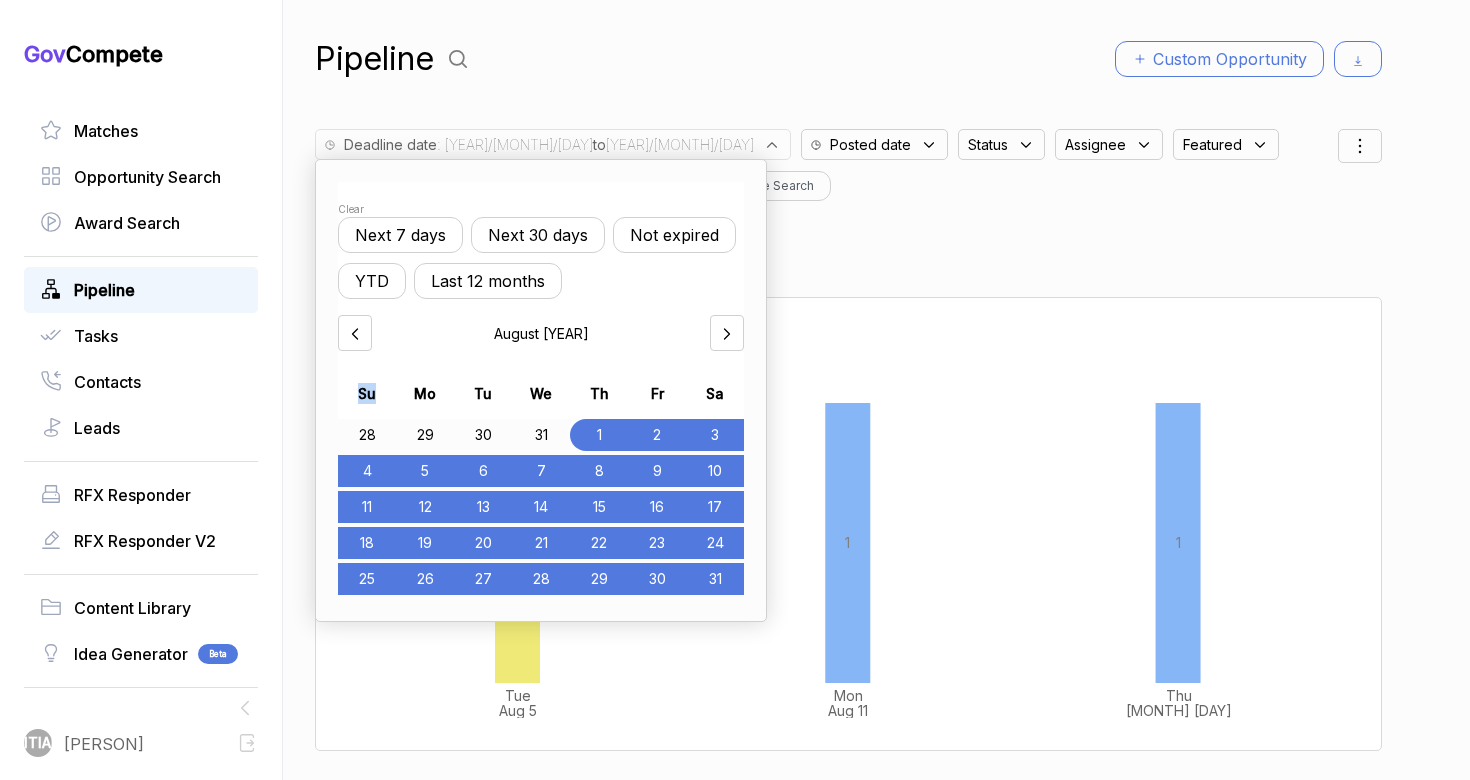 click 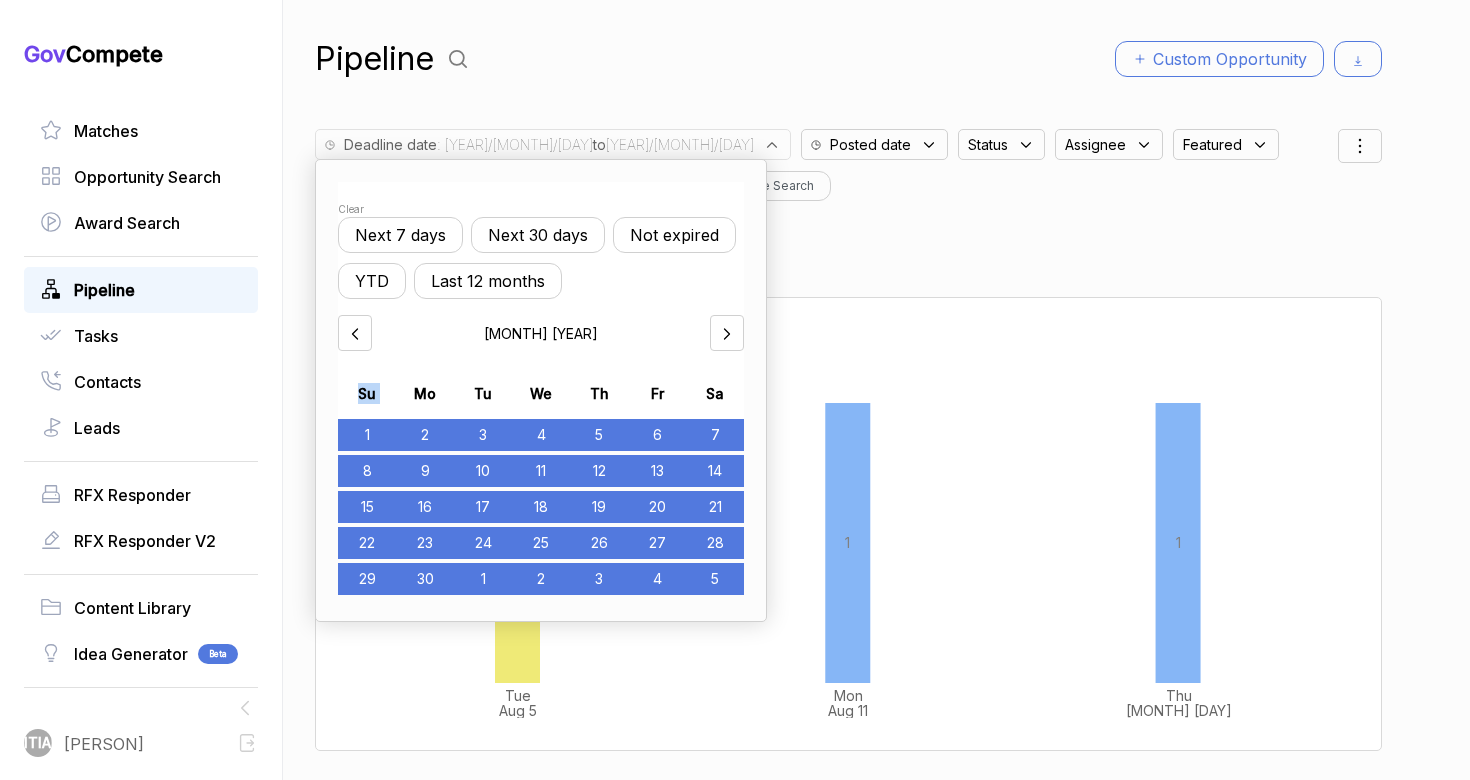 click 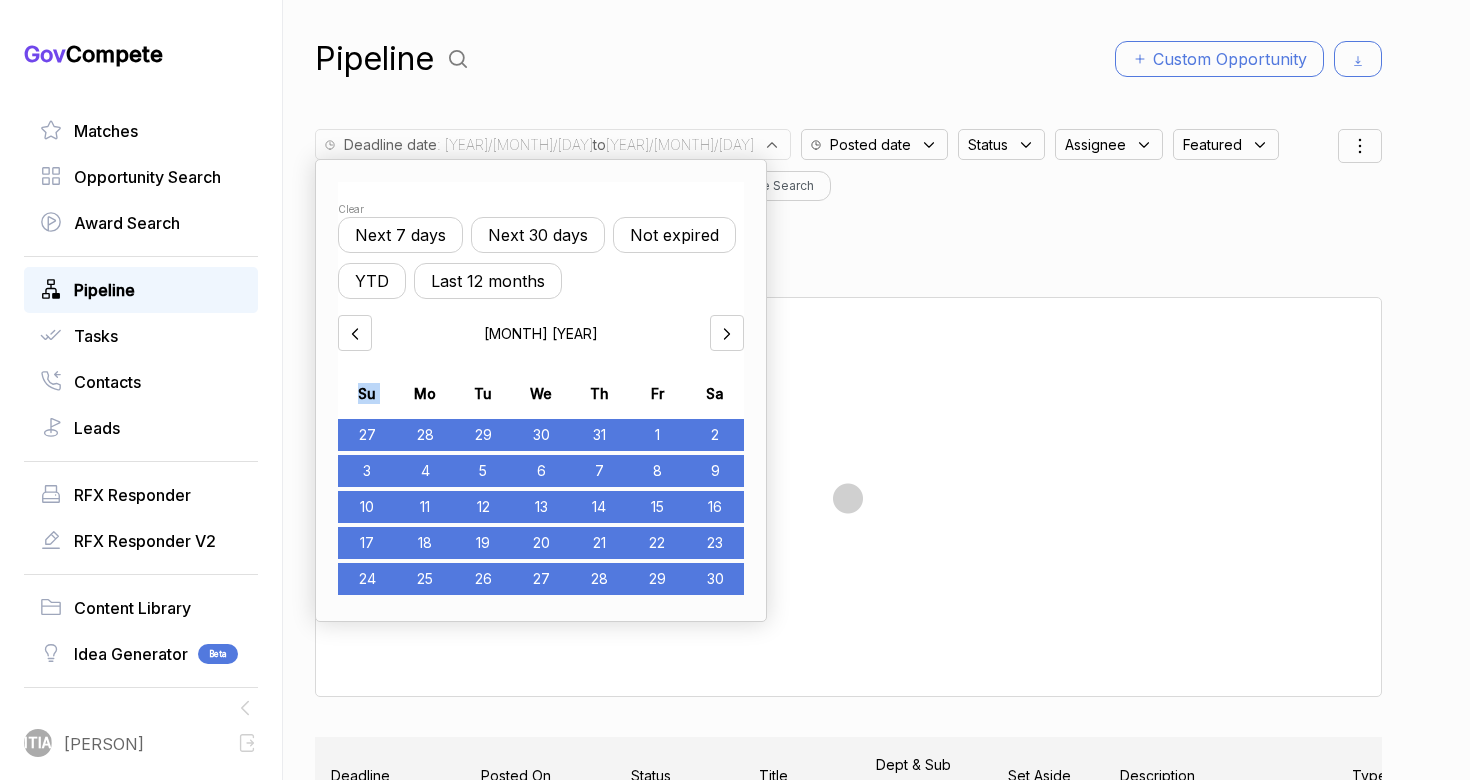 click 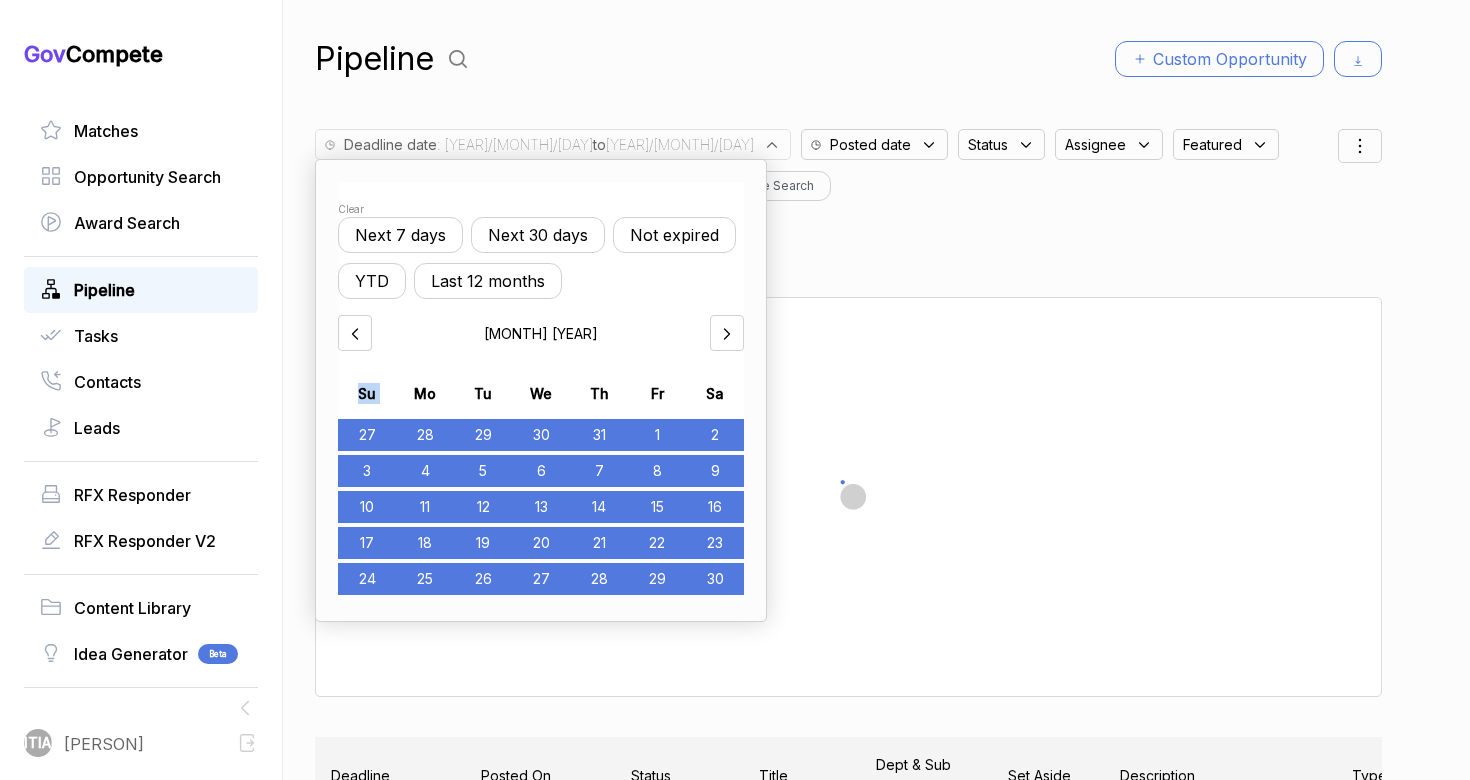 click 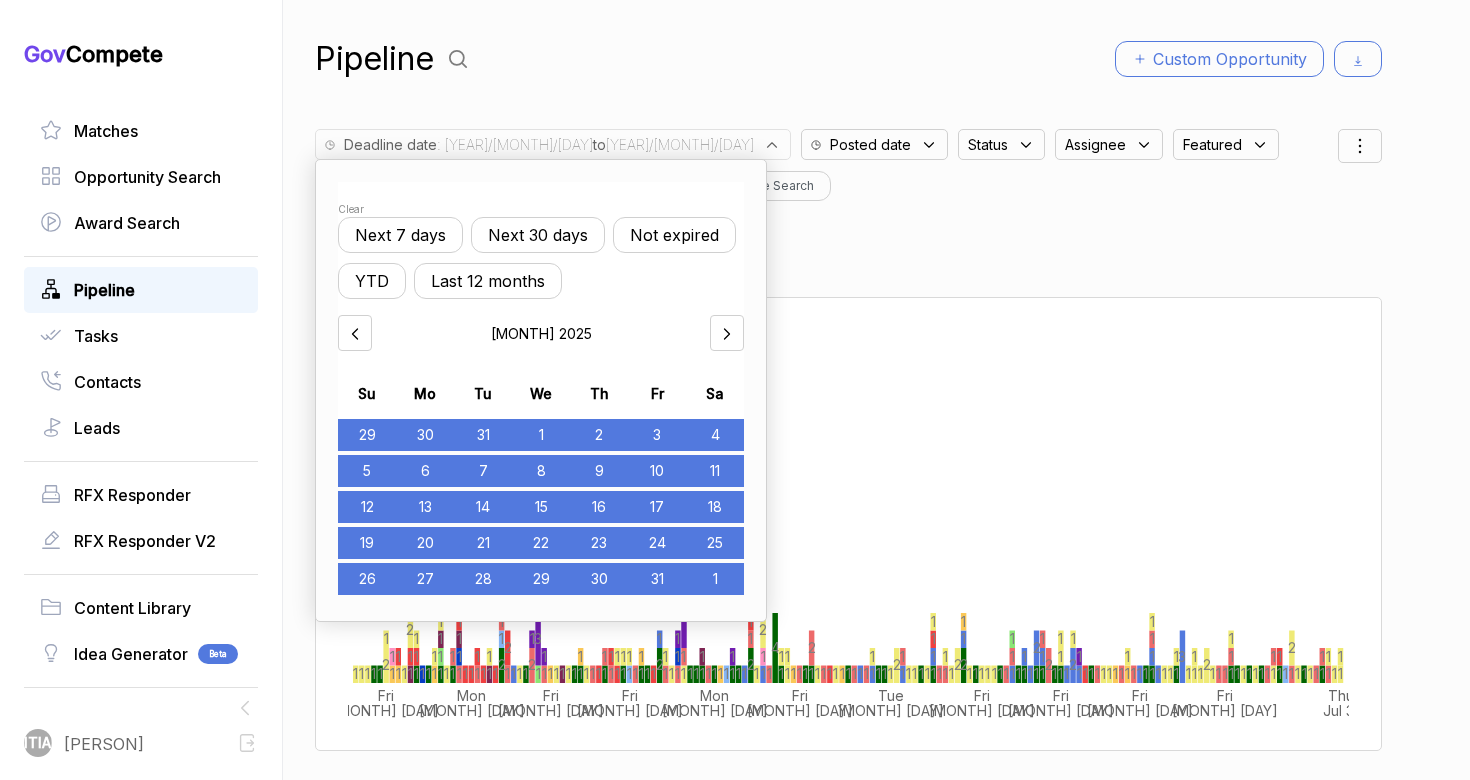 click on "1" at bounding box center (541, 435) 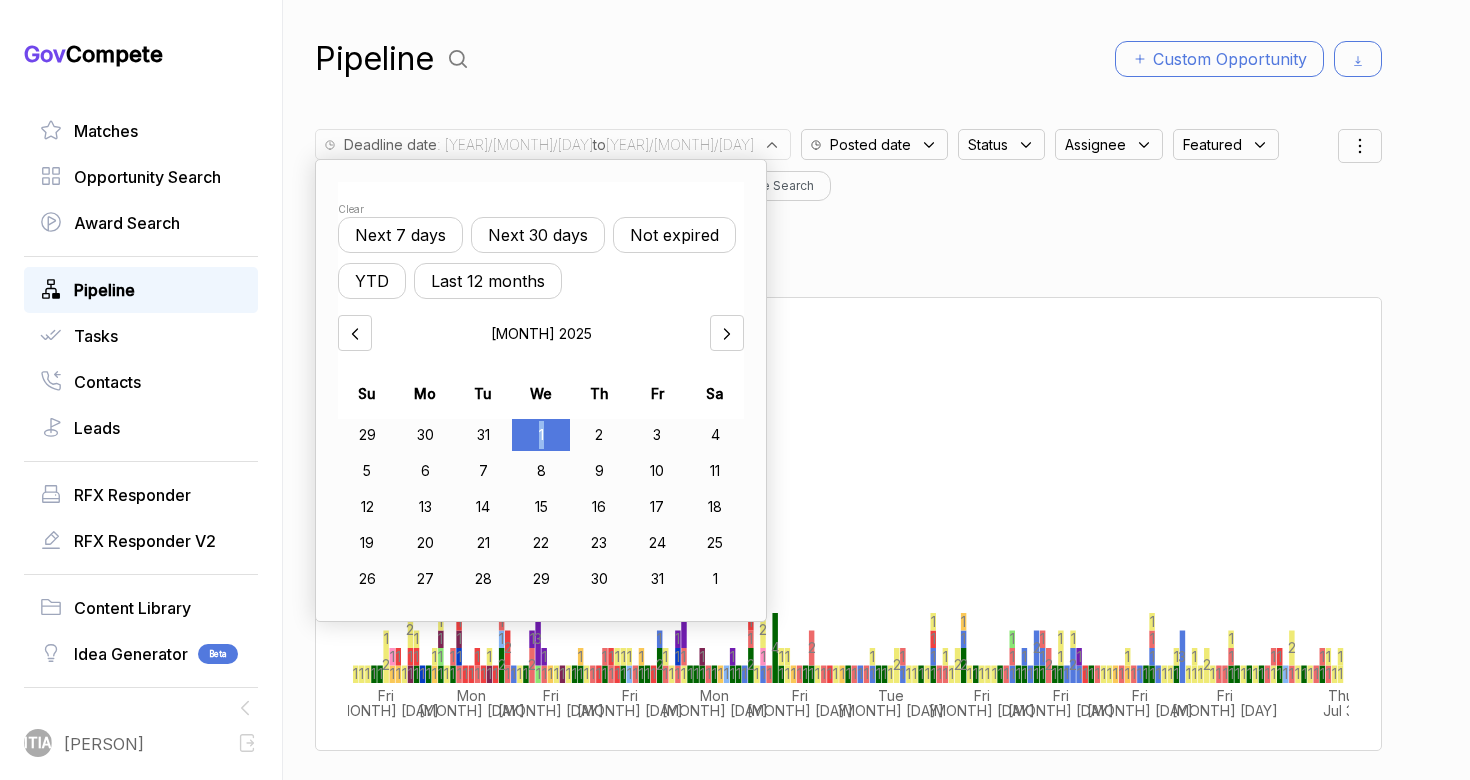 drag, startPoint x: 533, startPoint y: 436, endPoint x: 688, endPoint y: 366, distance: 170.07352 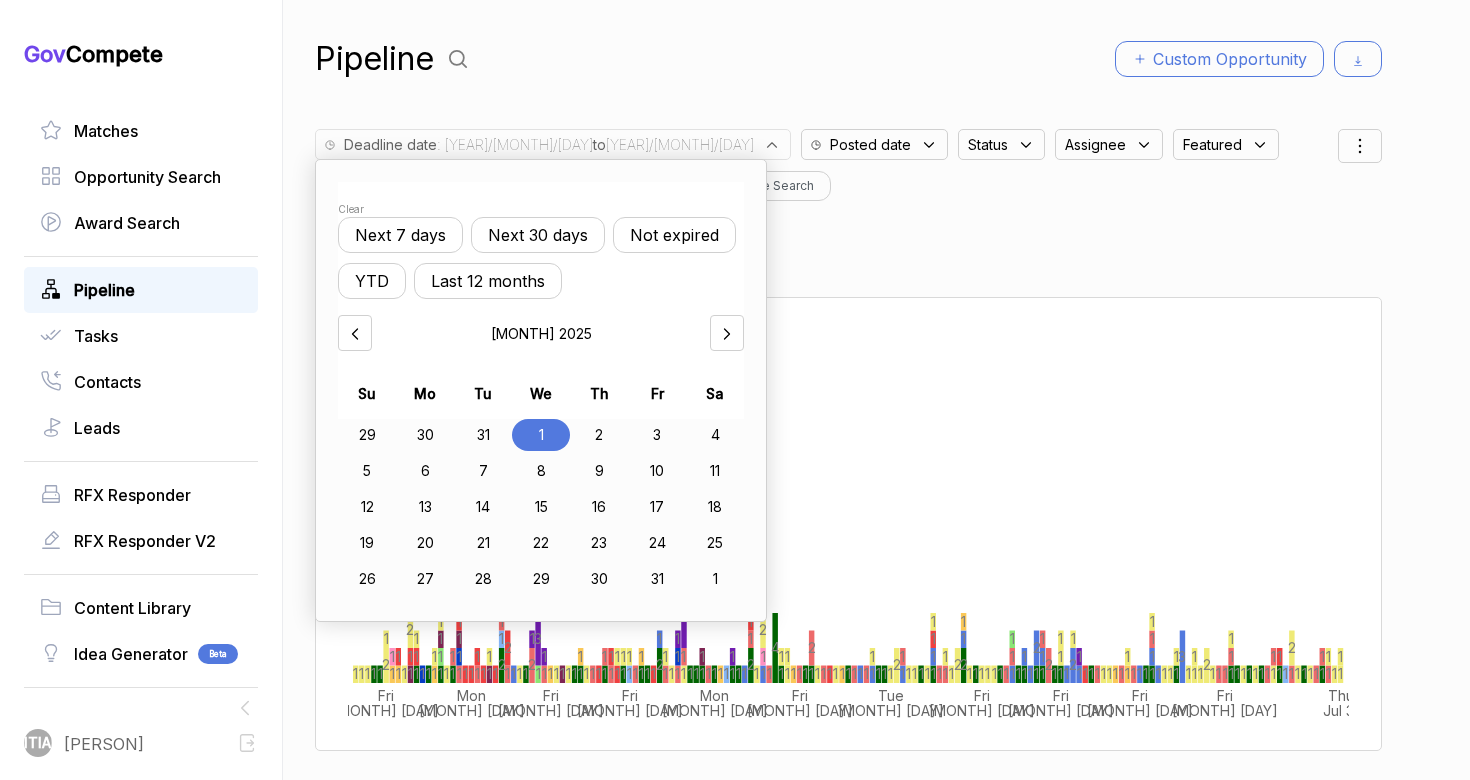 click 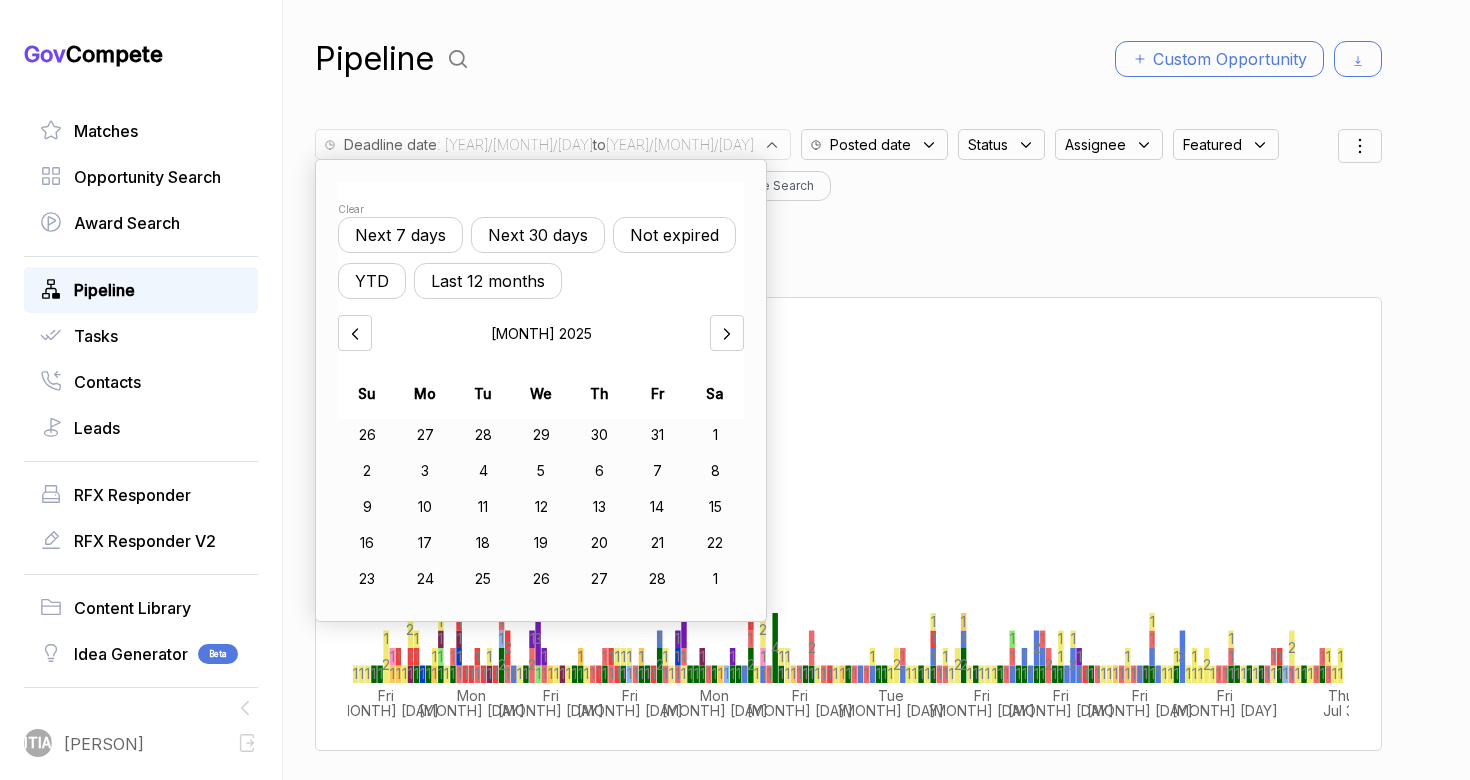 click 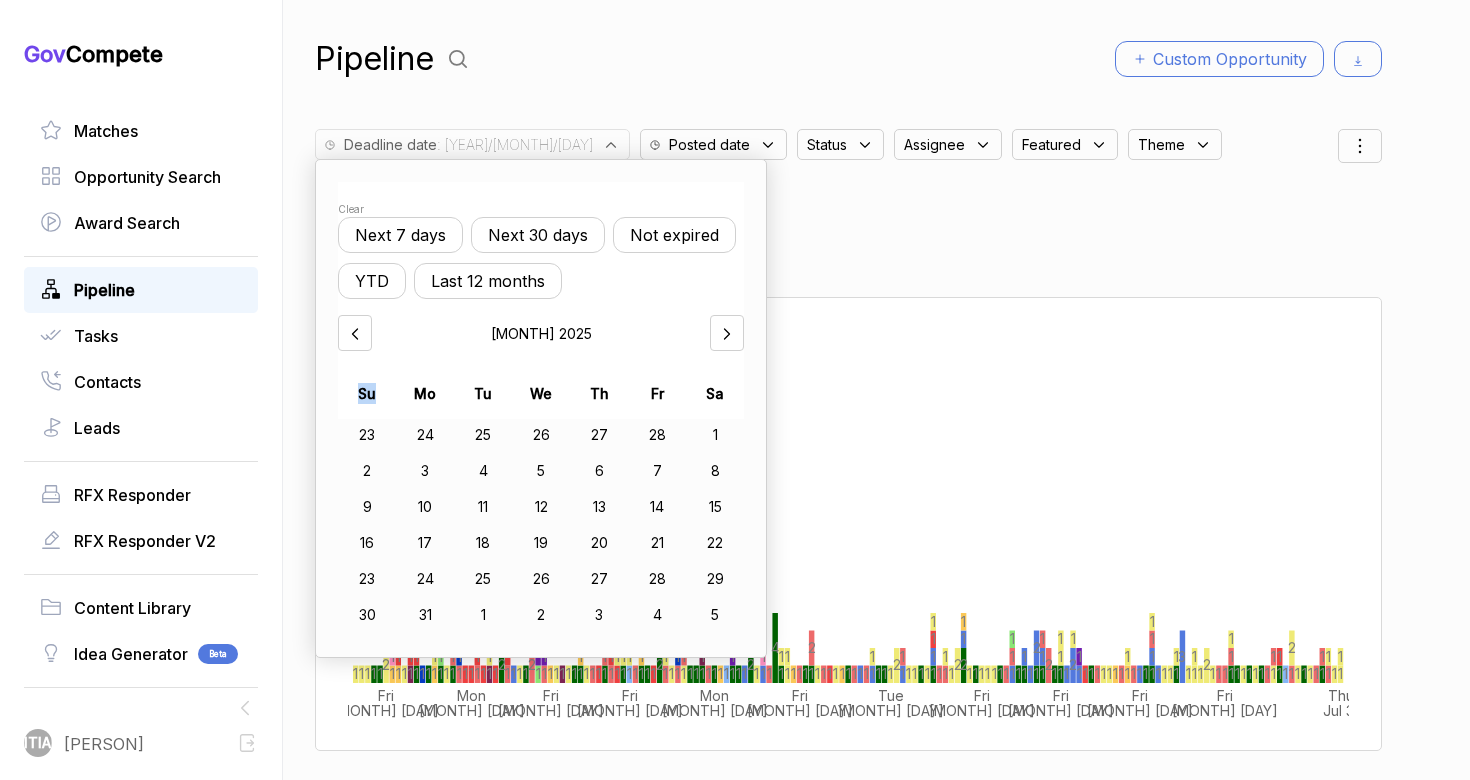 click 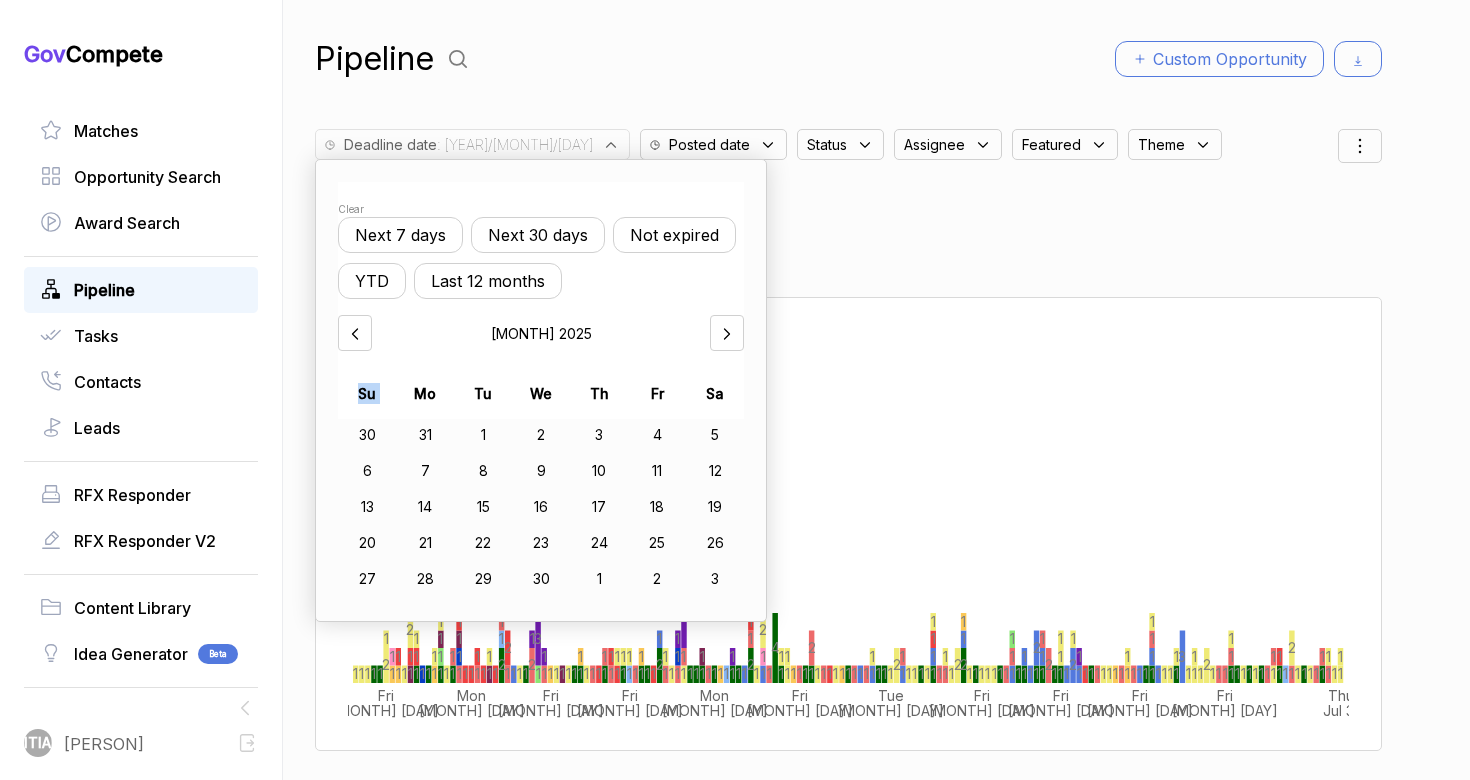 click 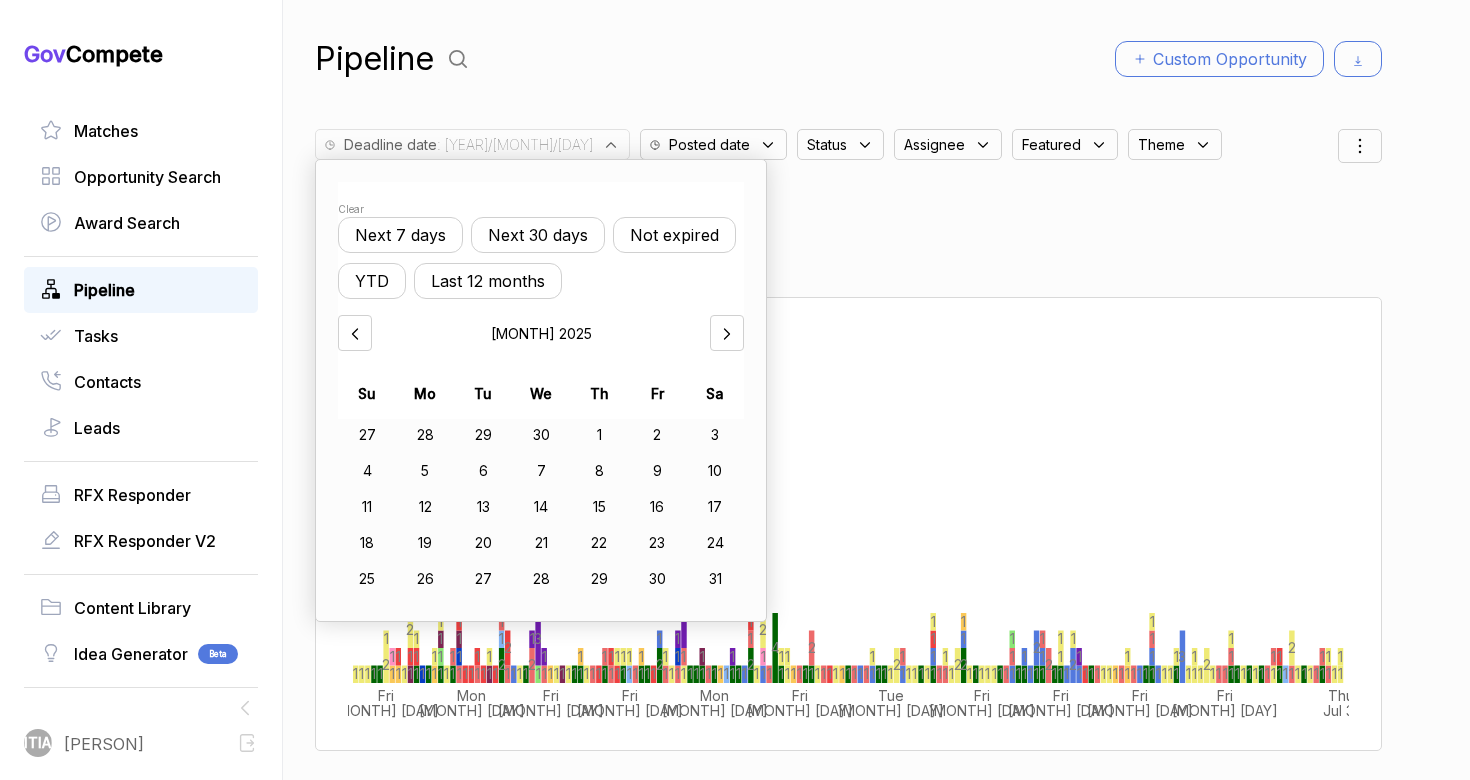 click 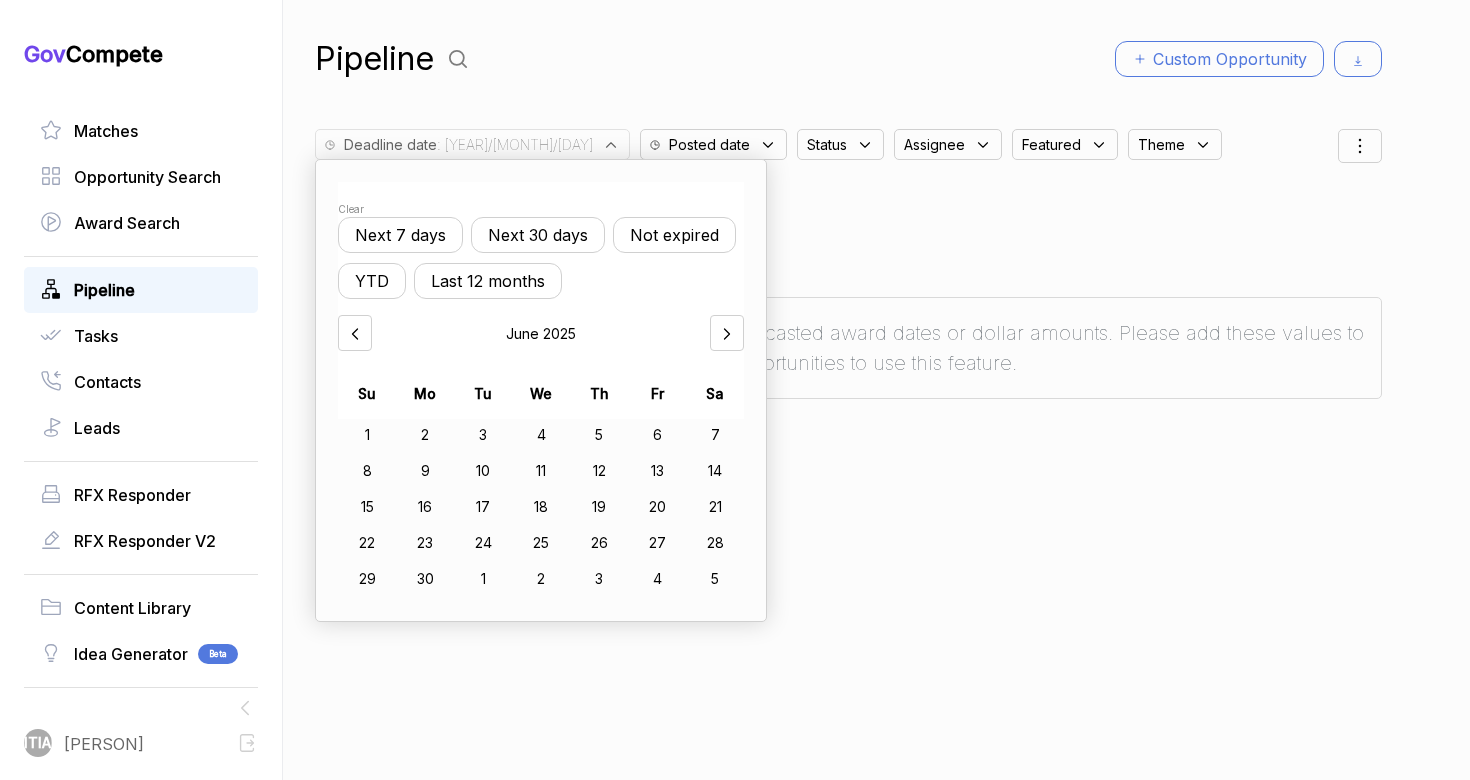 click 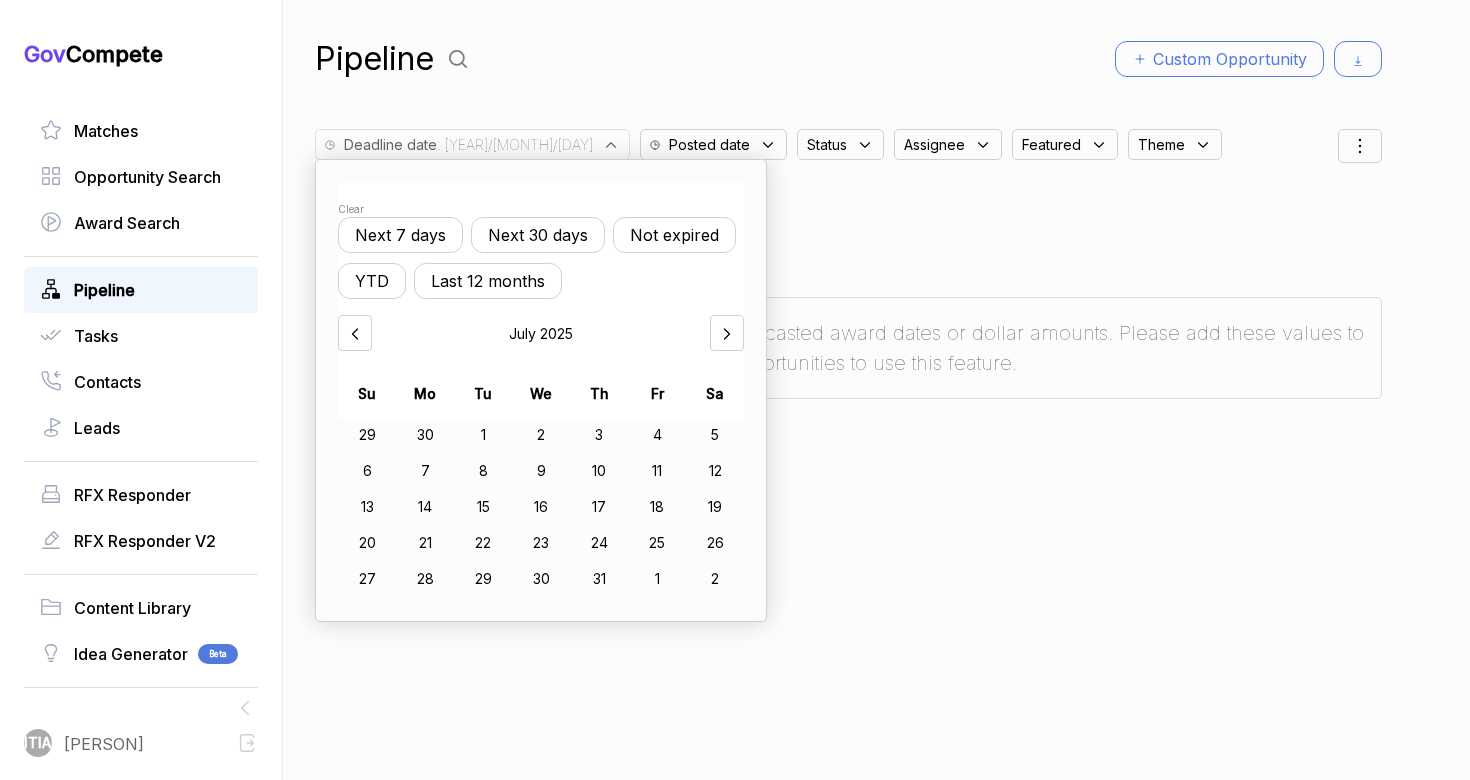 click on "30" at bounding box center [541, 579] 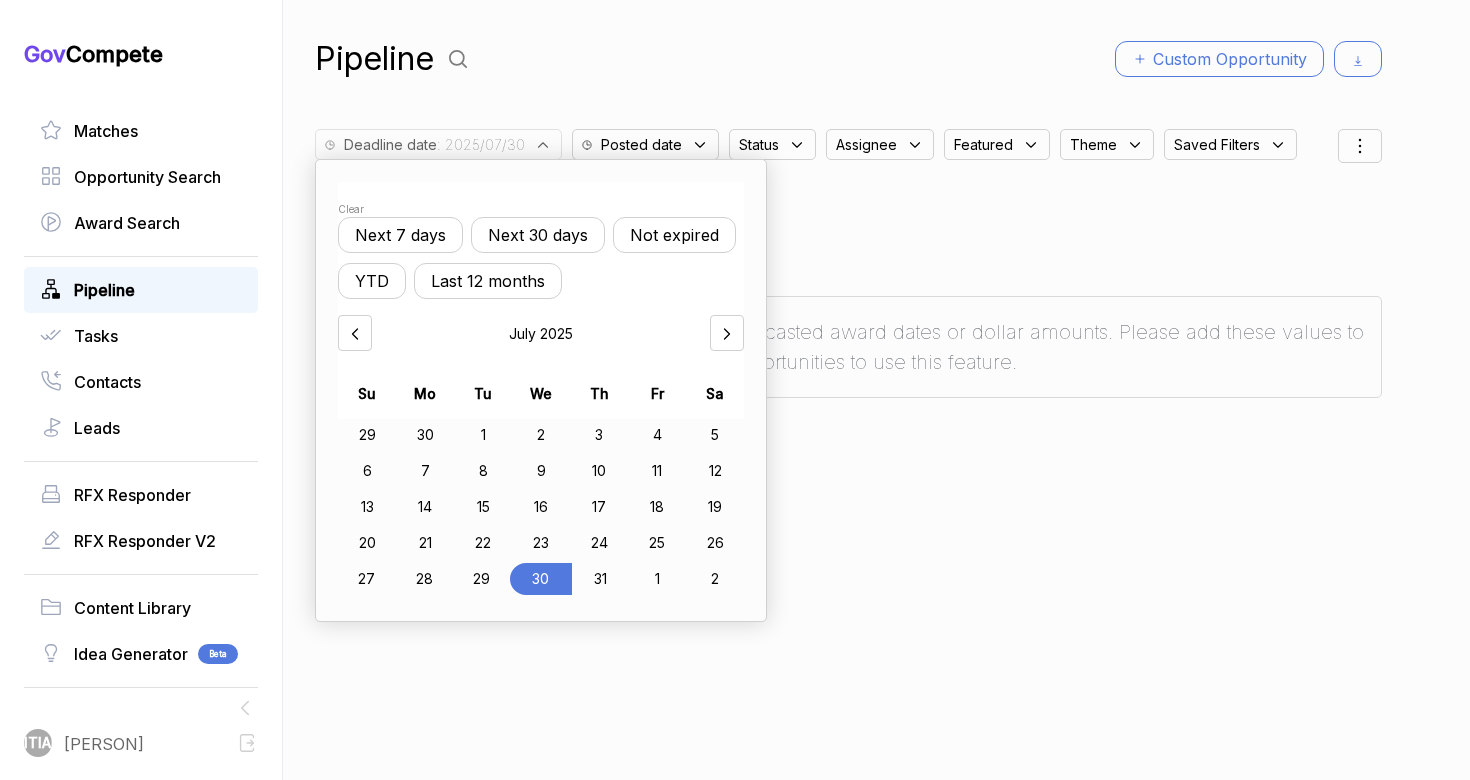 click 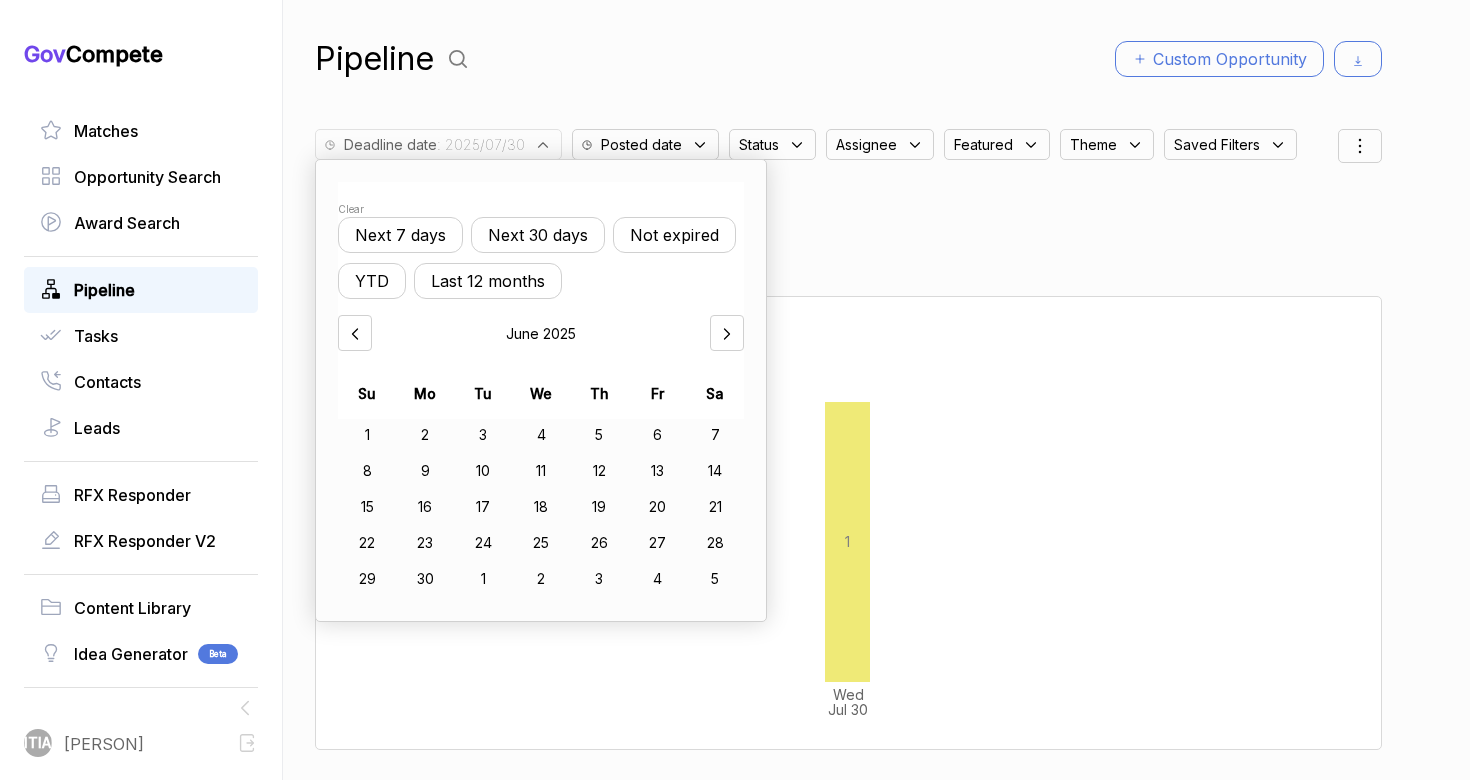 click 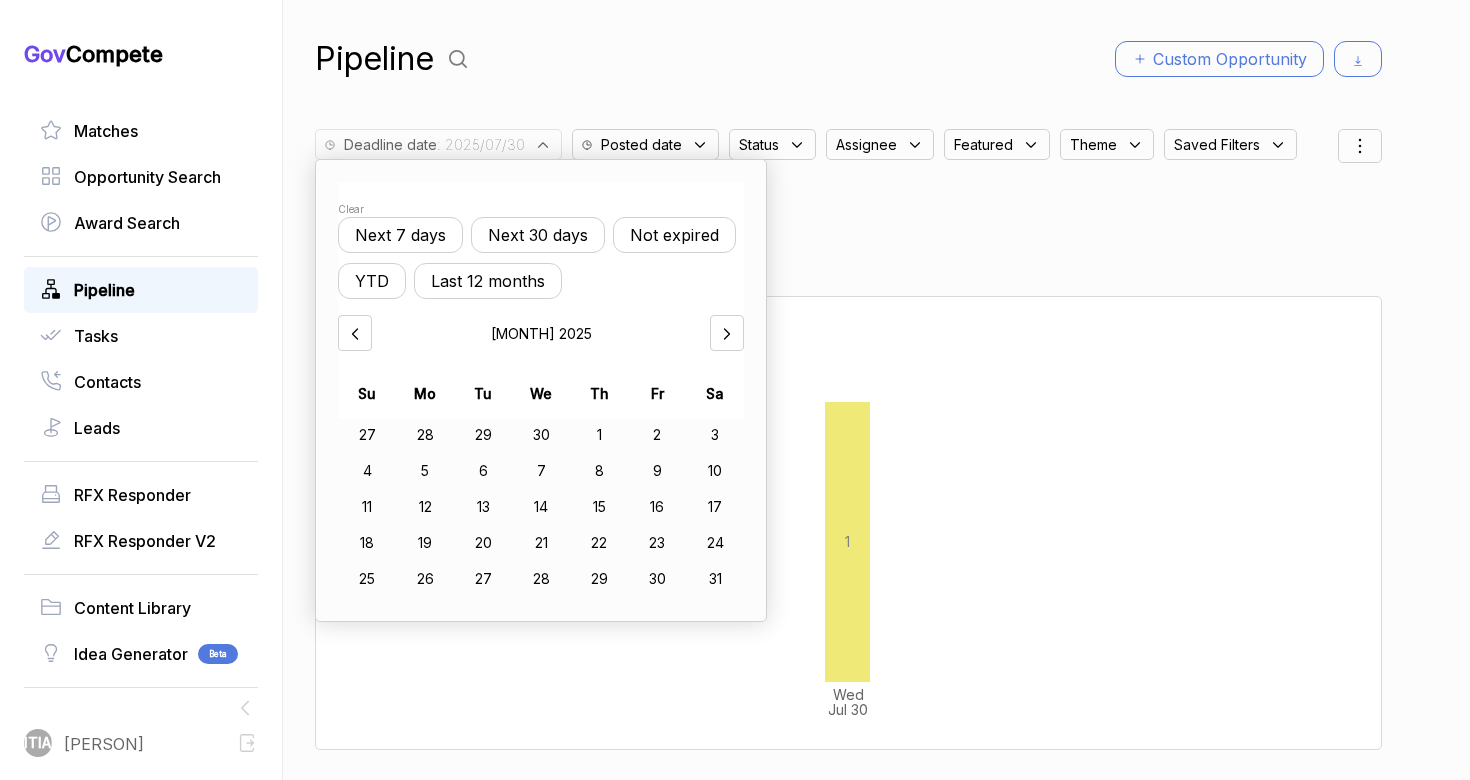 click on "Clear Next 7 days Next 30 days Not expired YTD Last 12 months [MONTH] [YEAR] Su Mo Tu We Th Fr Sa 27 28 29 30 1 2 3 4 5 6 7 8 9 10 11 12 13 14 15 16 17 18 19 20 21 22 23 24 25 26 27 28 29 30 31 Posted date Status Assignee Featured Theme Saved Filters Clear Search Save Search View Menu Kanban View Deadline View $ View Opportunities Overview [DAY] [MONTH] [DAY], [YEAR] [DAY] [MONTH] [DAY], [YEAR] WATCH Family Programs Communications Platform [GOVERNMENT_AGENCY] [GOVERNMENT_AGENCY] No Set aside used 1st Special Forces Command se ... Sources Sought ... P [PERSON] View" at bounding box center (848, 390) 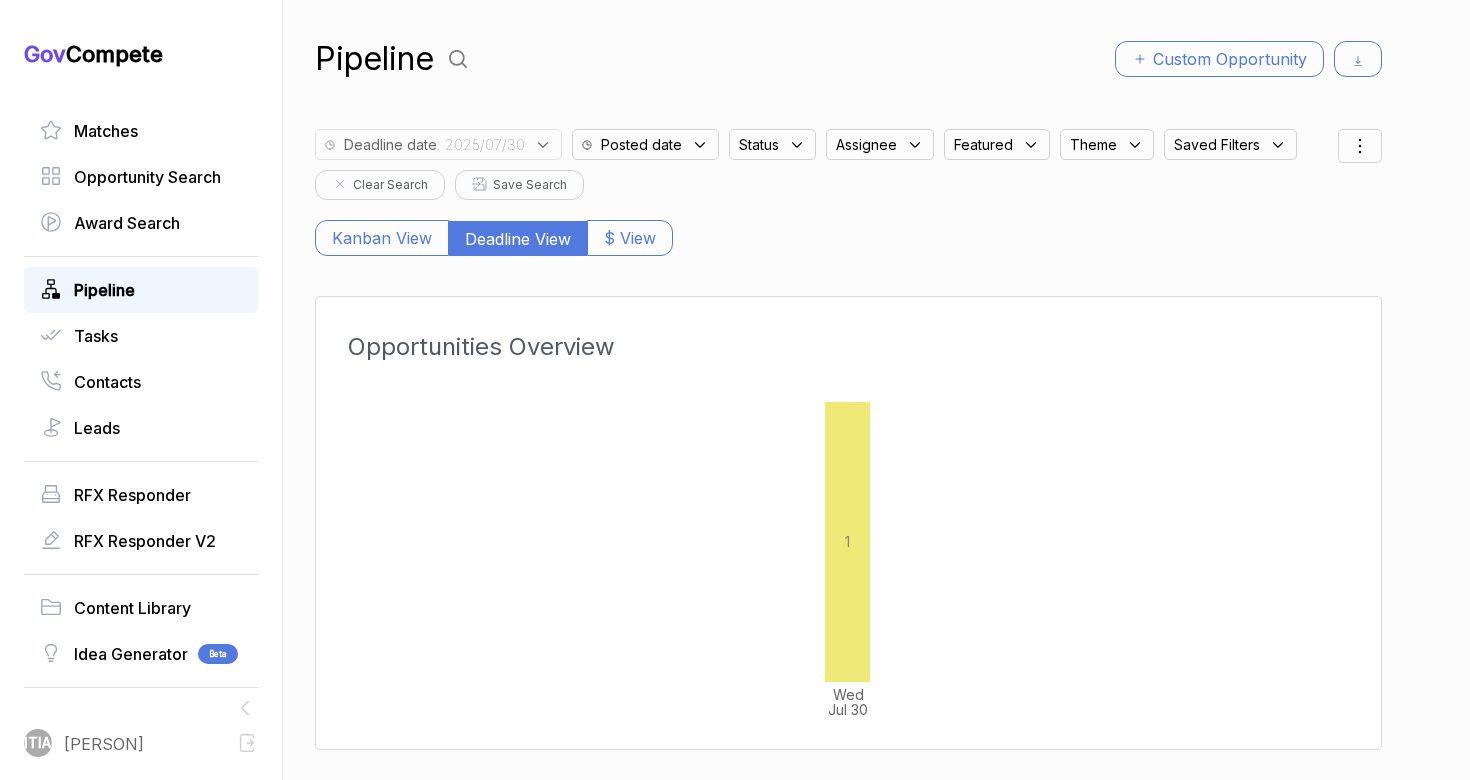 click on "Pipeline" at bounding box center (141, 290) 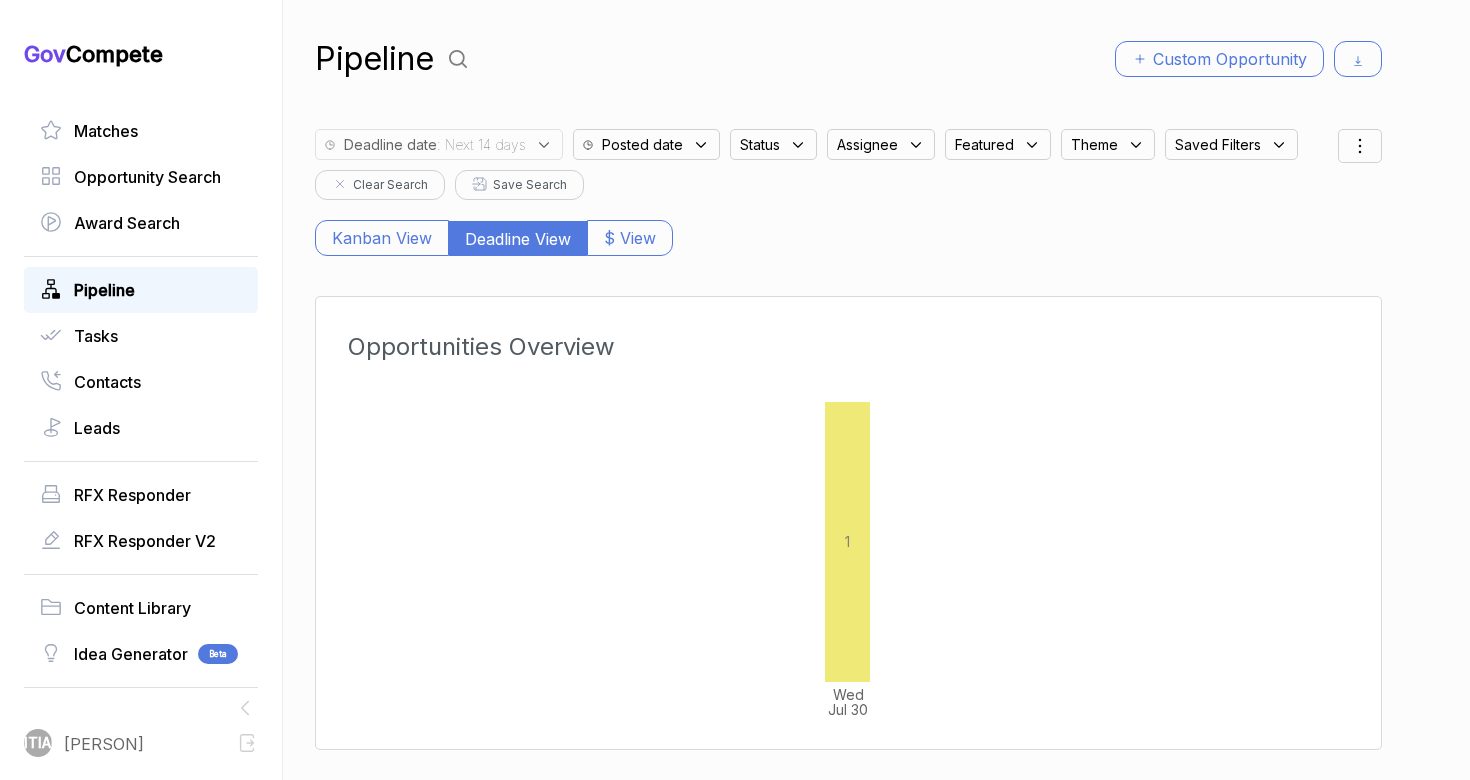 click 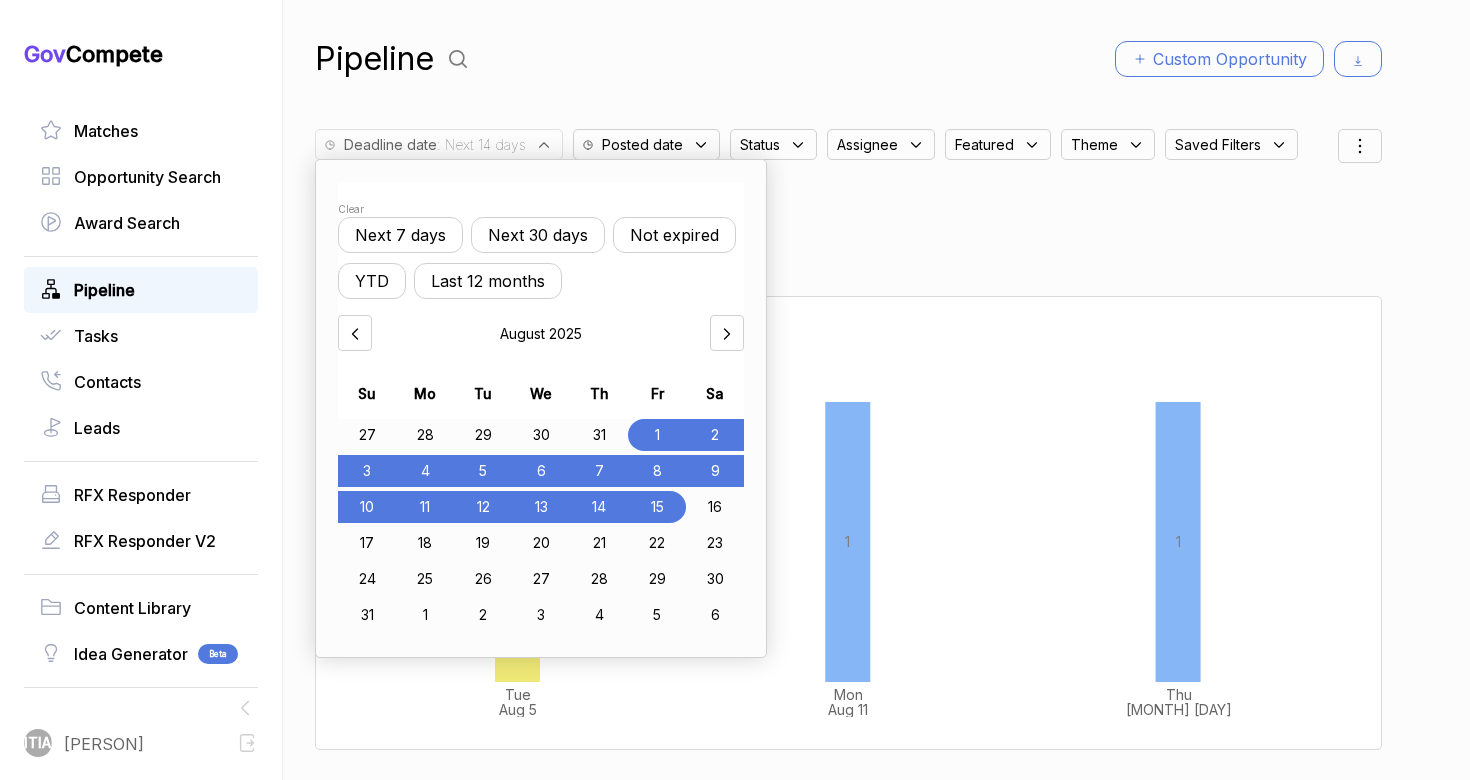 click on "Clear Next 7 days Next 30 days Not expired YTD Last 12 months [MONTH] [YEAR] Su Mo Tu We Th Fr Sa 27 28 29 30 31 1 2 3 4 5 6 7 8 9 10 11 12 13 14 15 16 17 18 19 20 21 22 23 24 25 26 27 28 29 30 31 1 2 3 4 5 6" at bounding box center [541, 408] 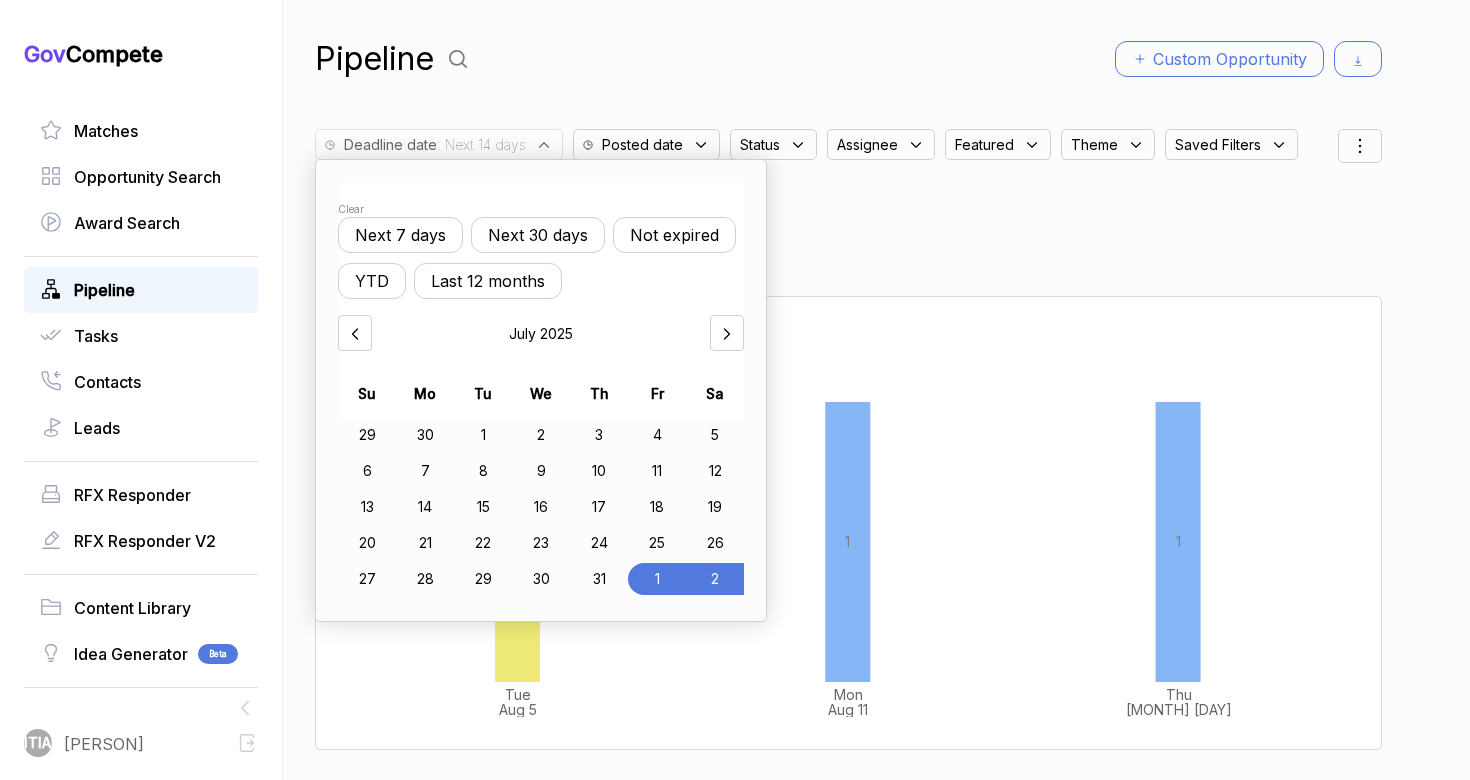 click 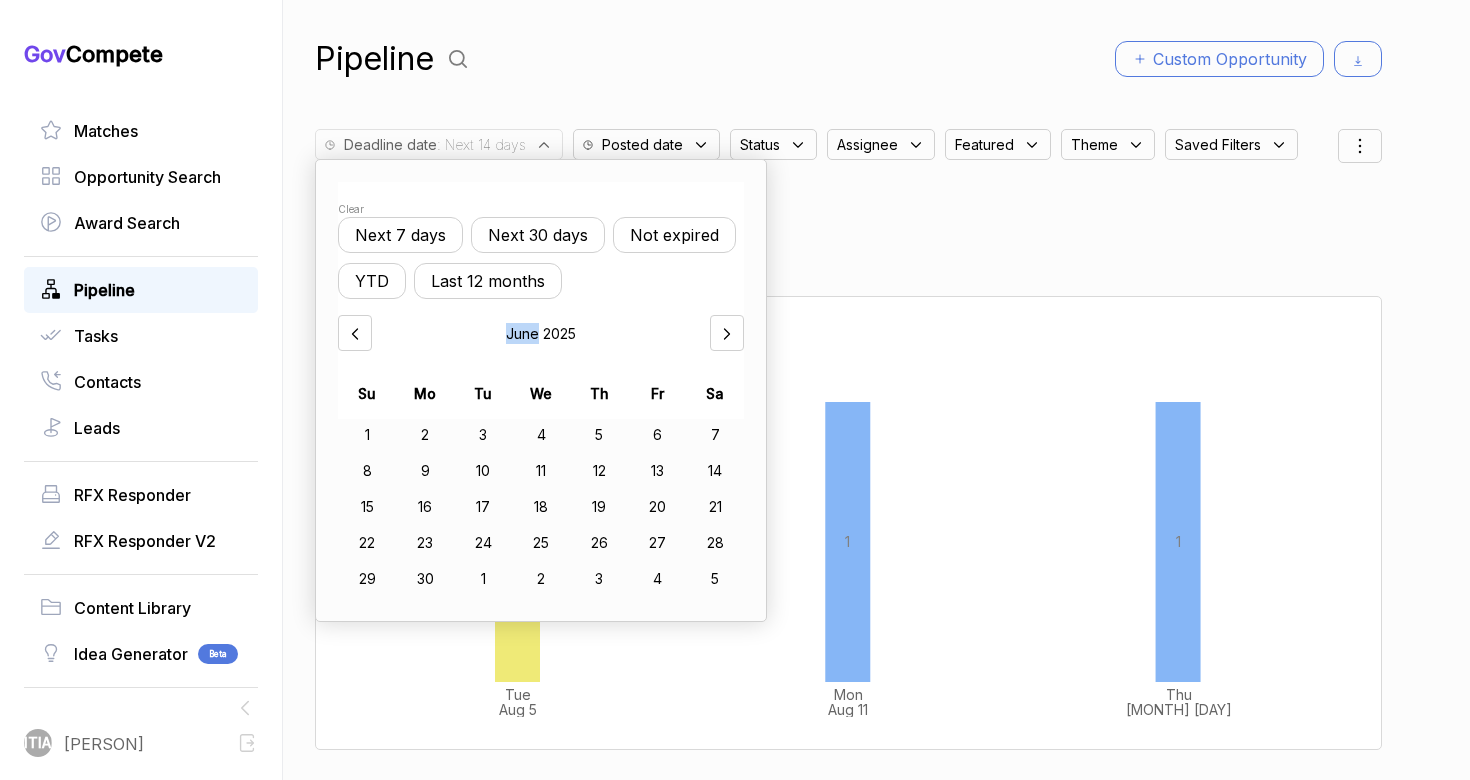 click 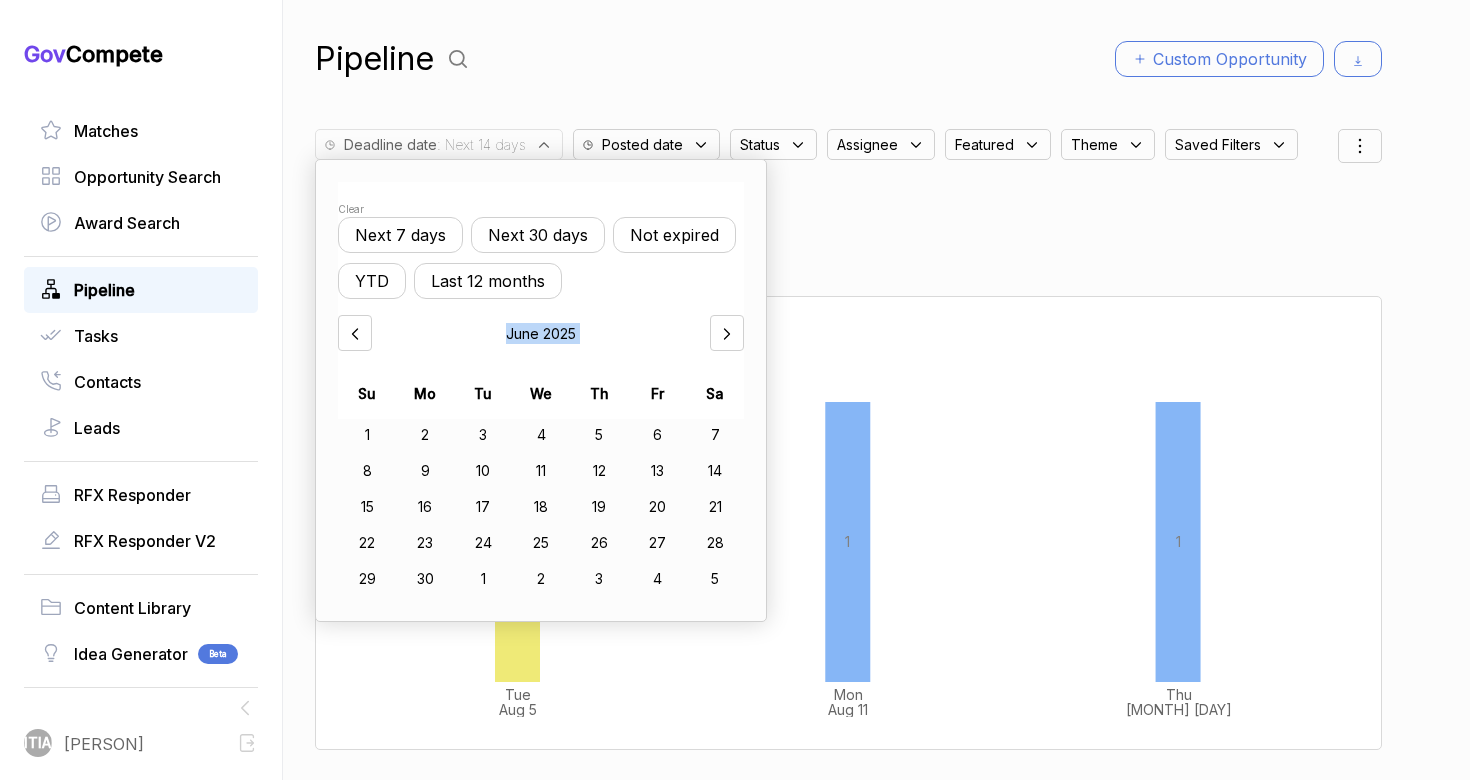click 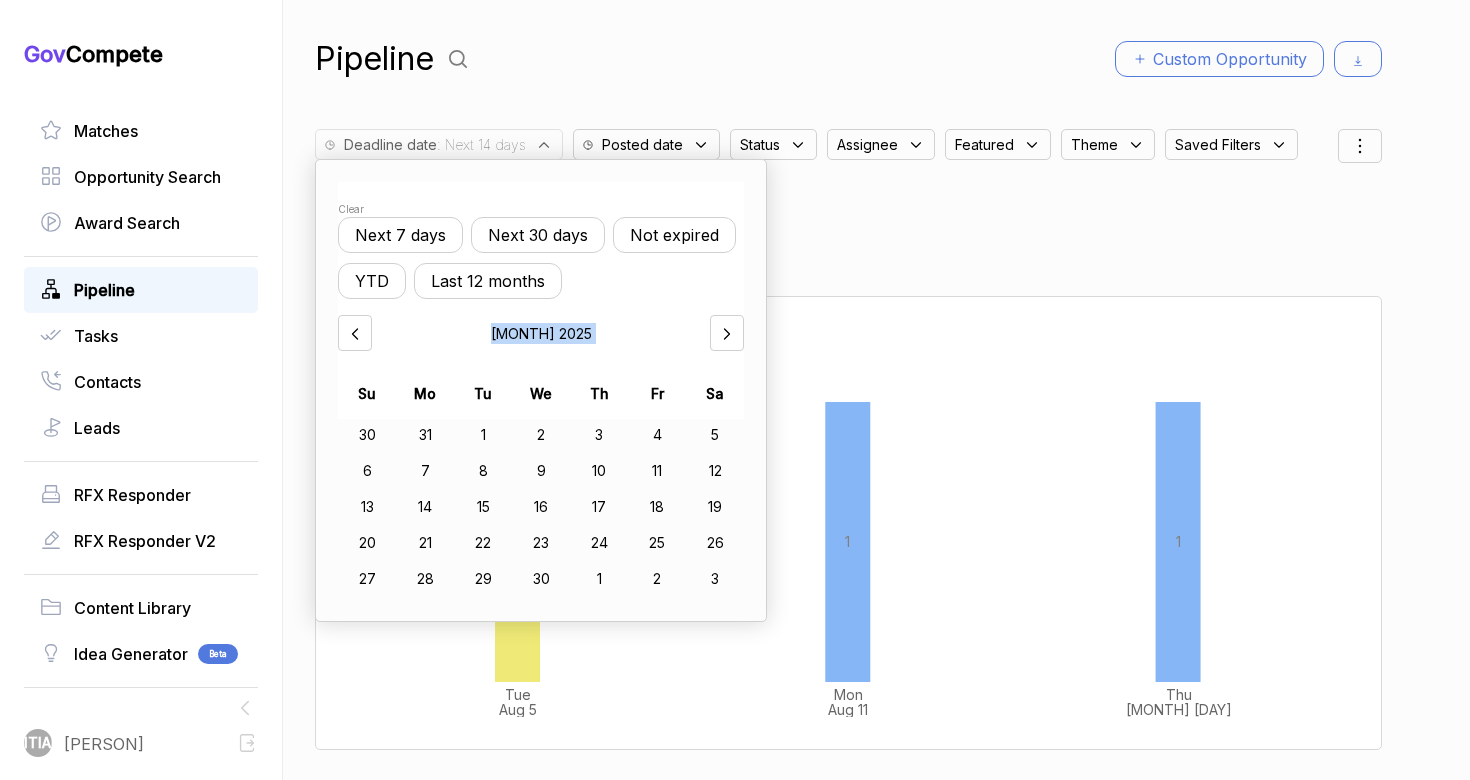 click 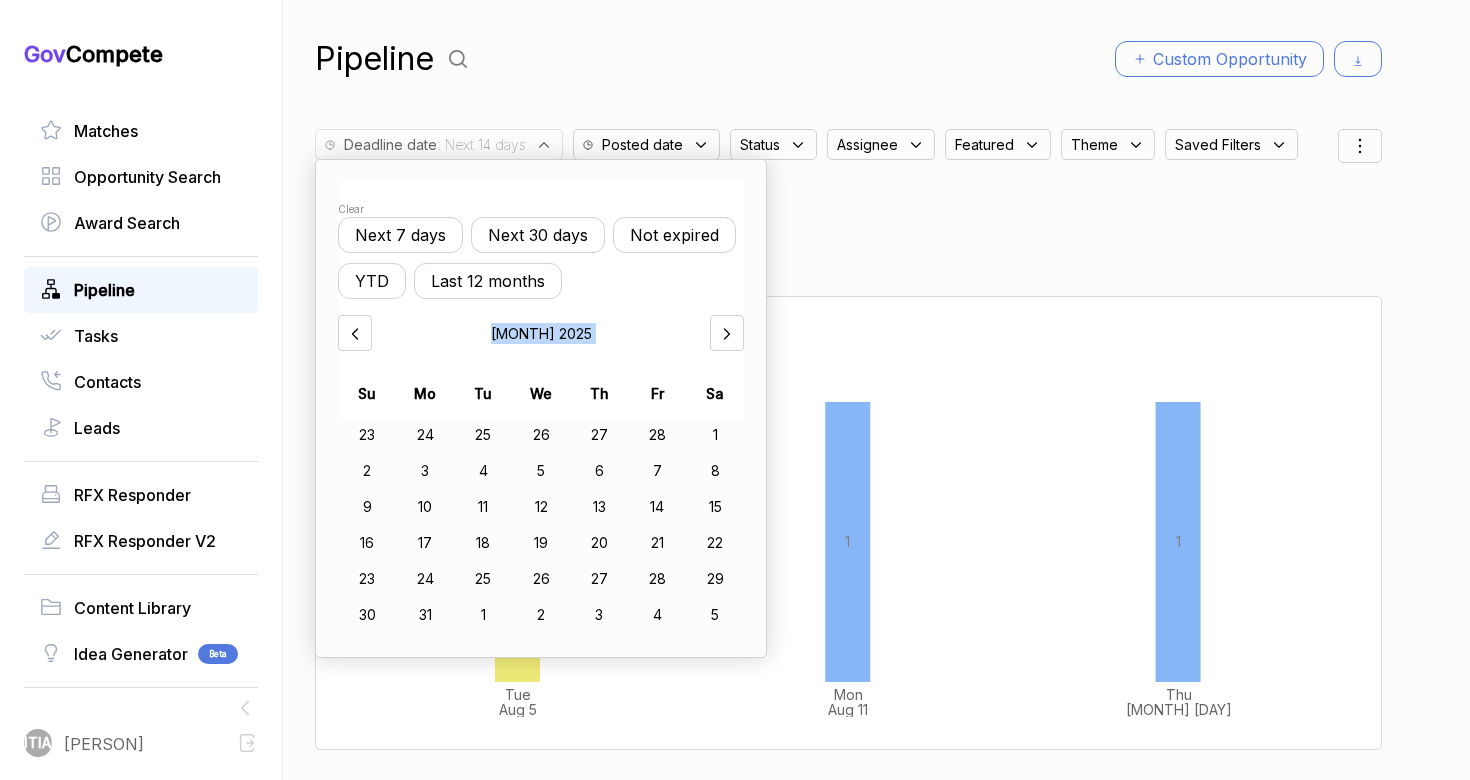 click 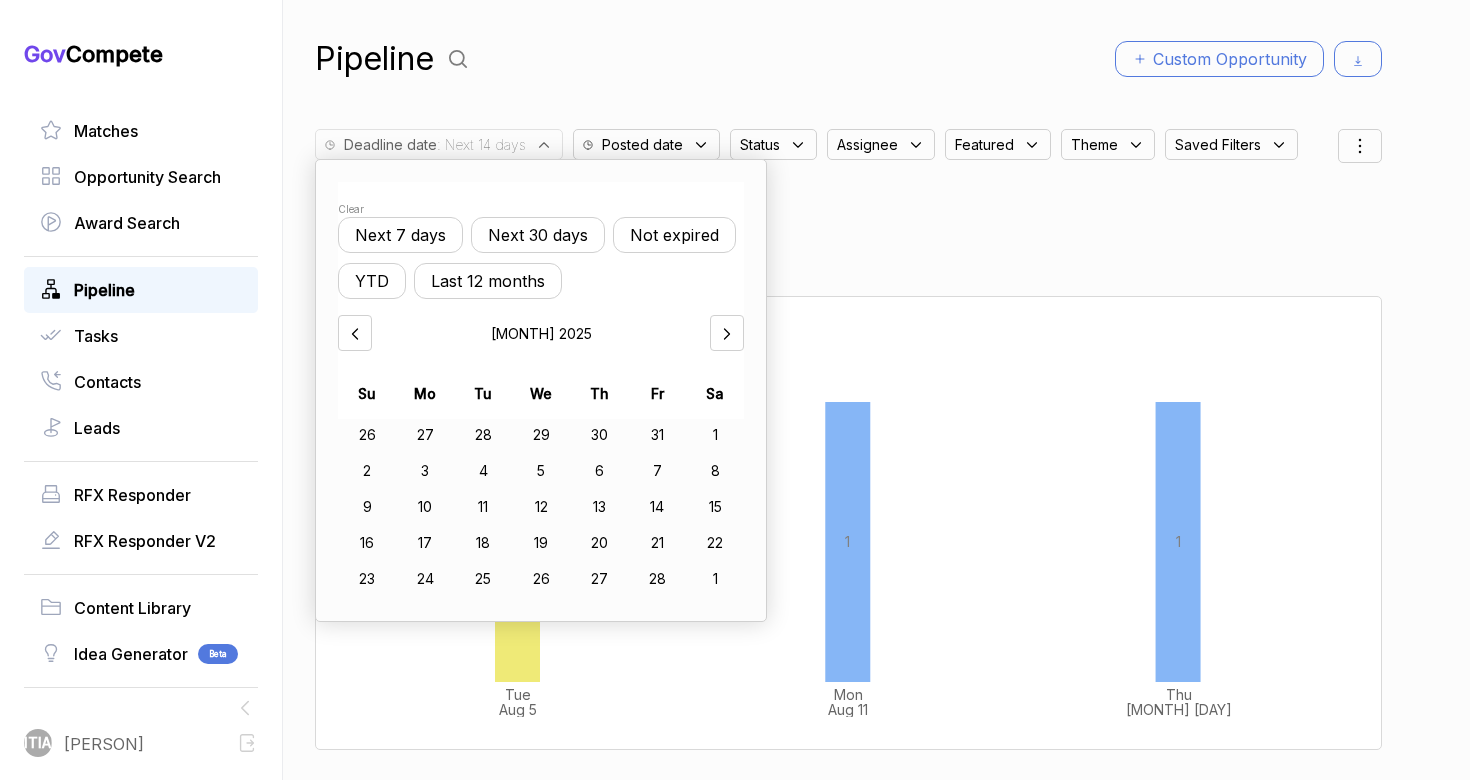 click 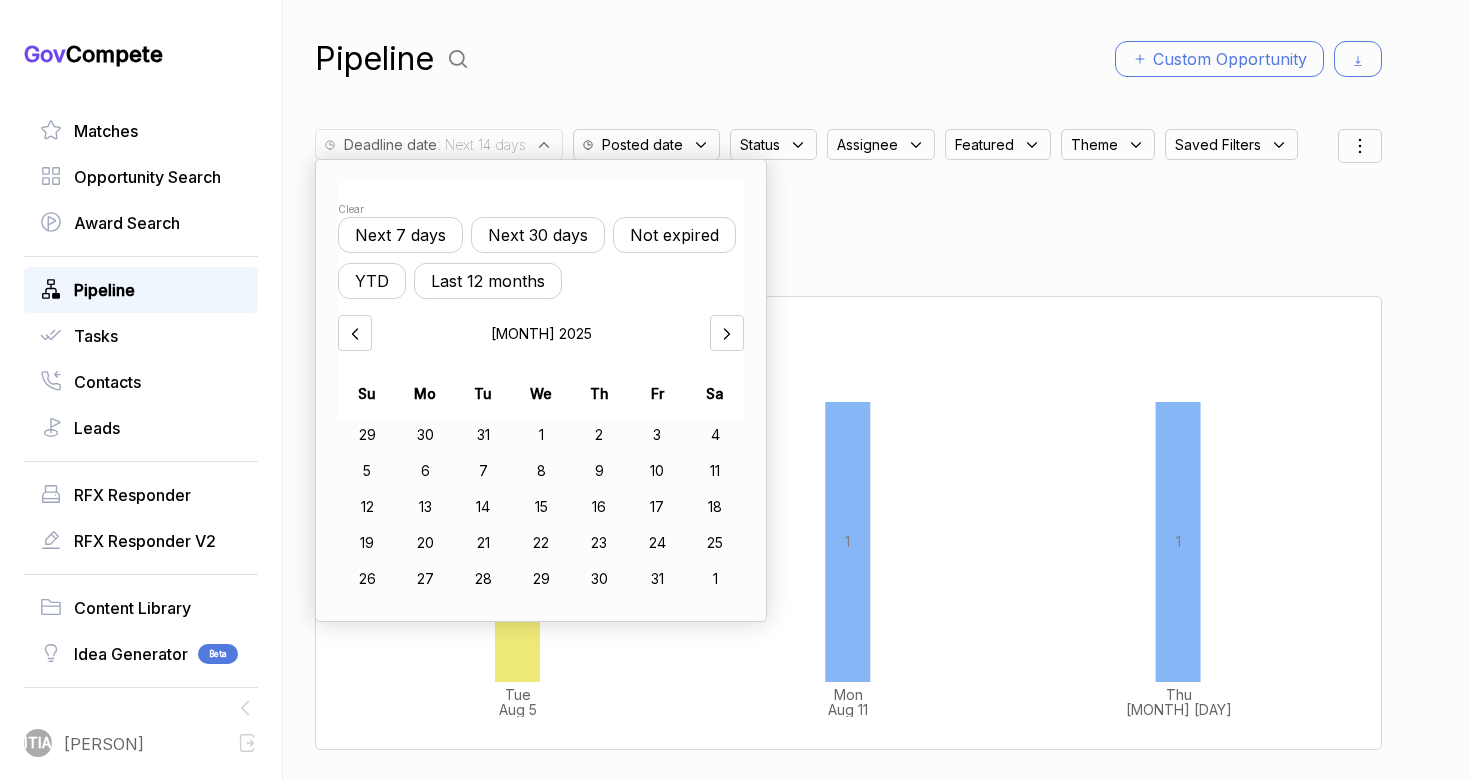 click on "1" at bounding box center (541, 435) 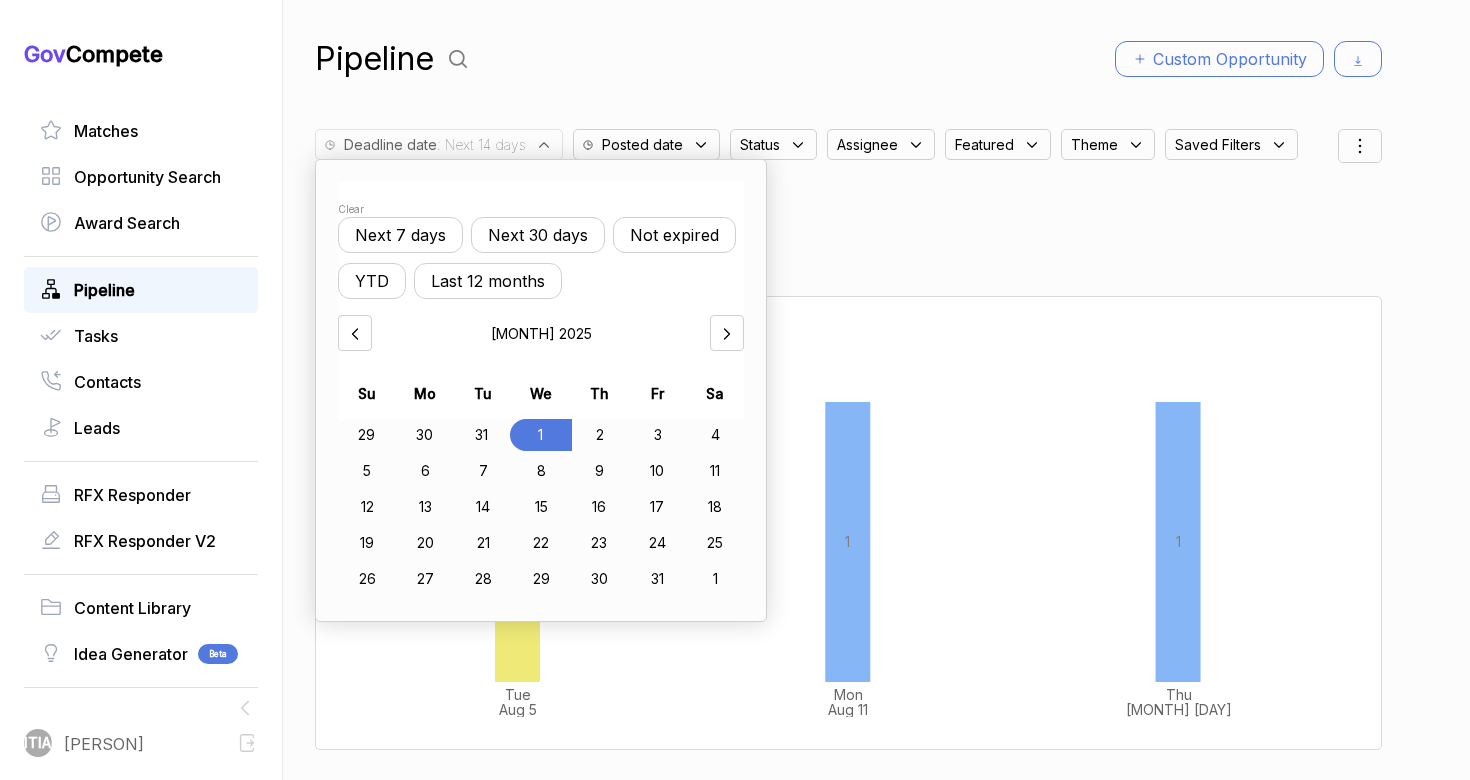 click at bounding box center [727, 333] 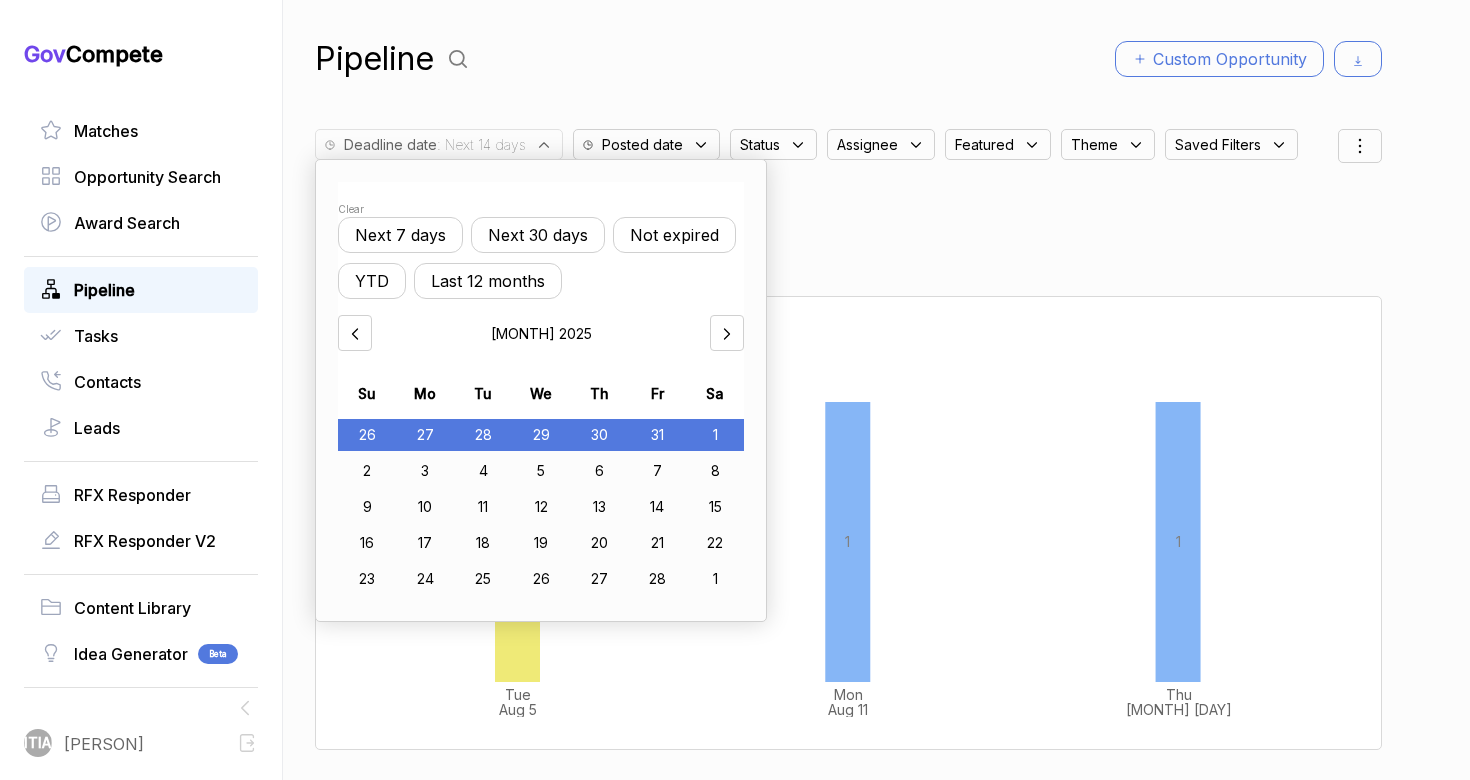 click 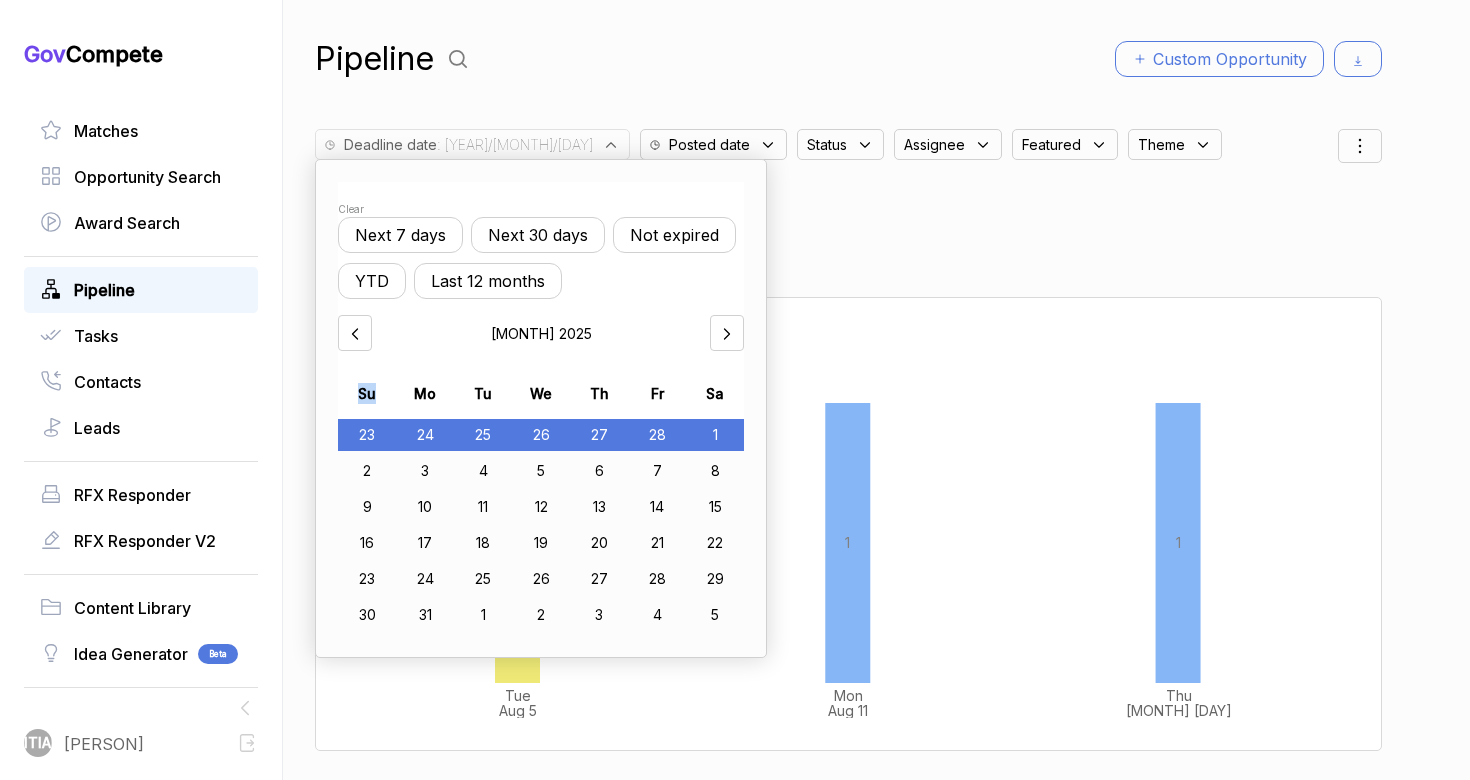 click 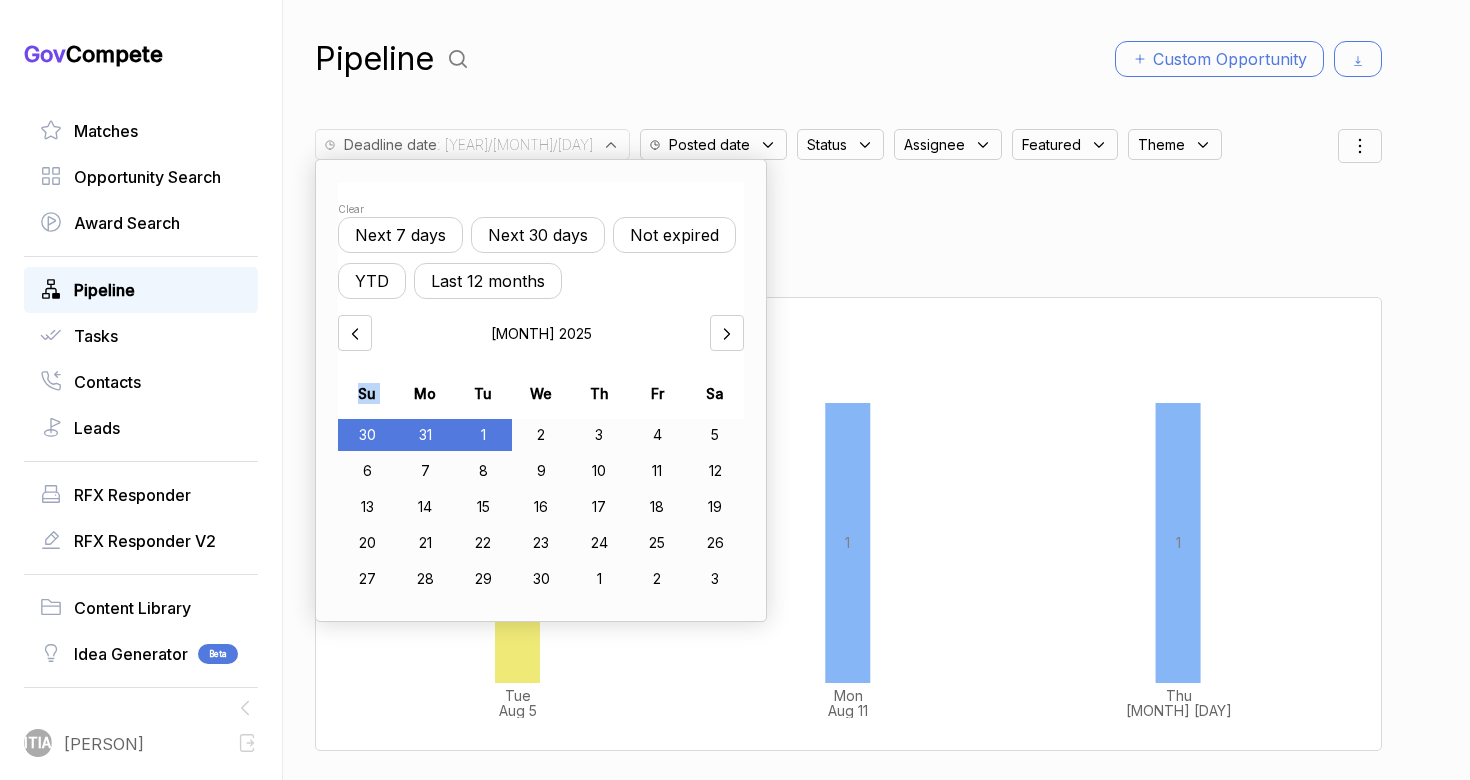click 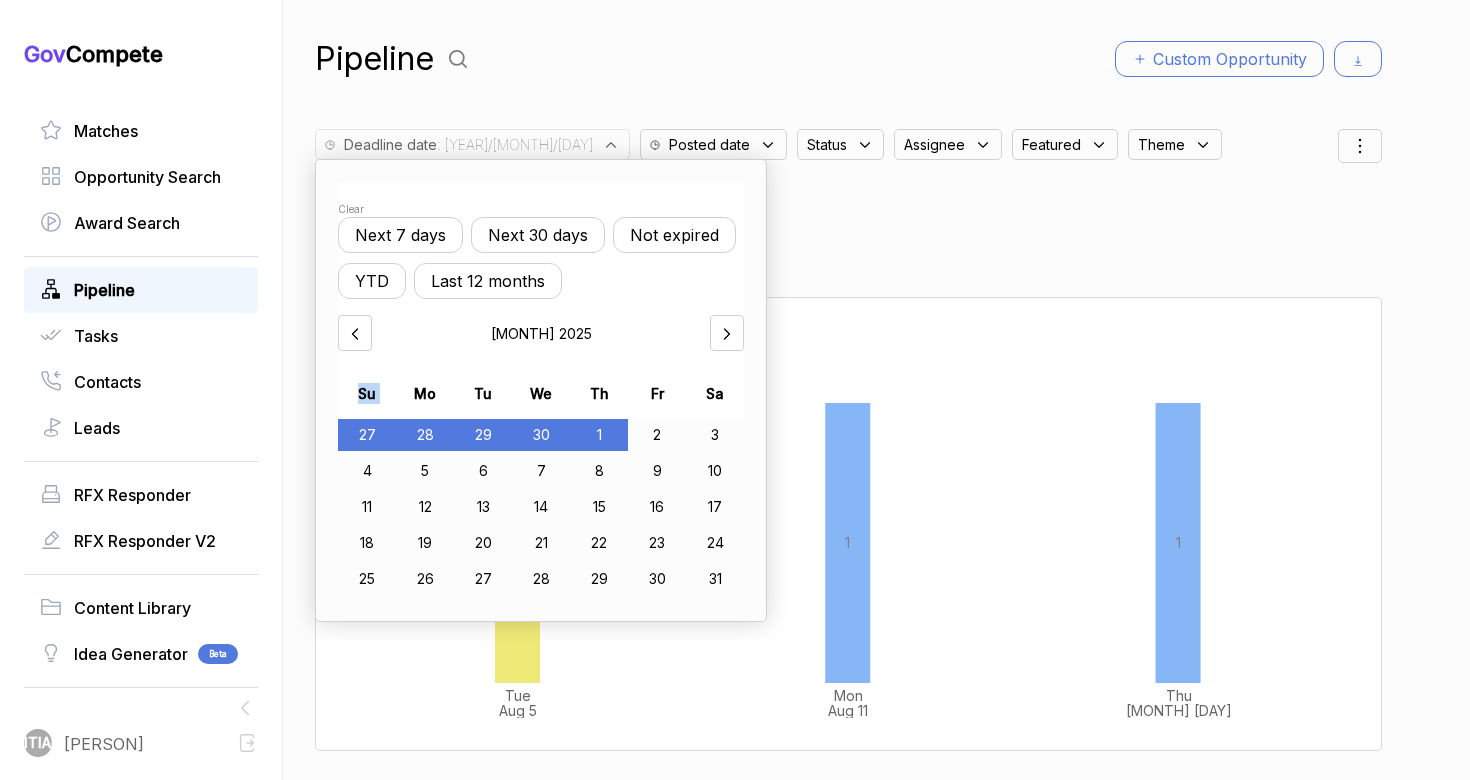 click 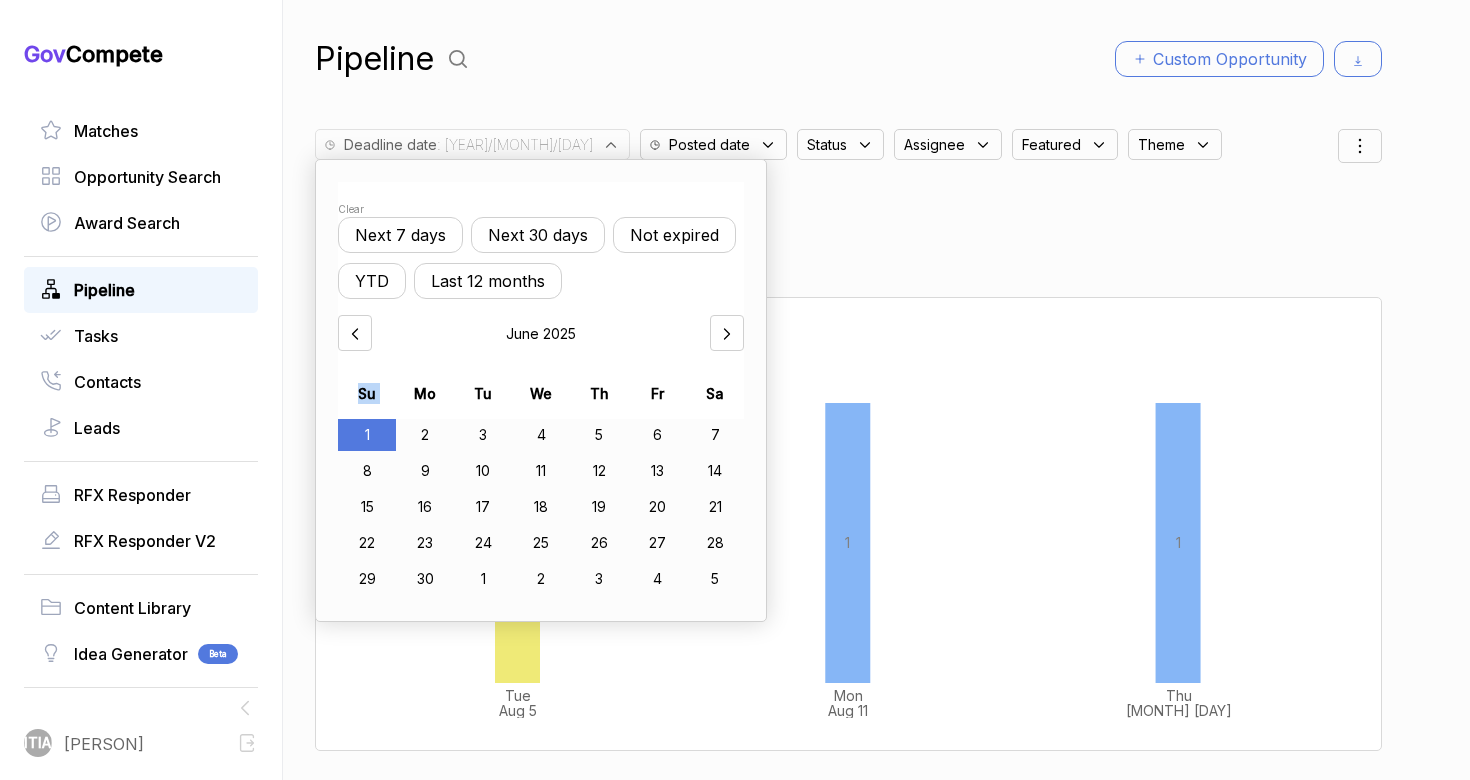 click 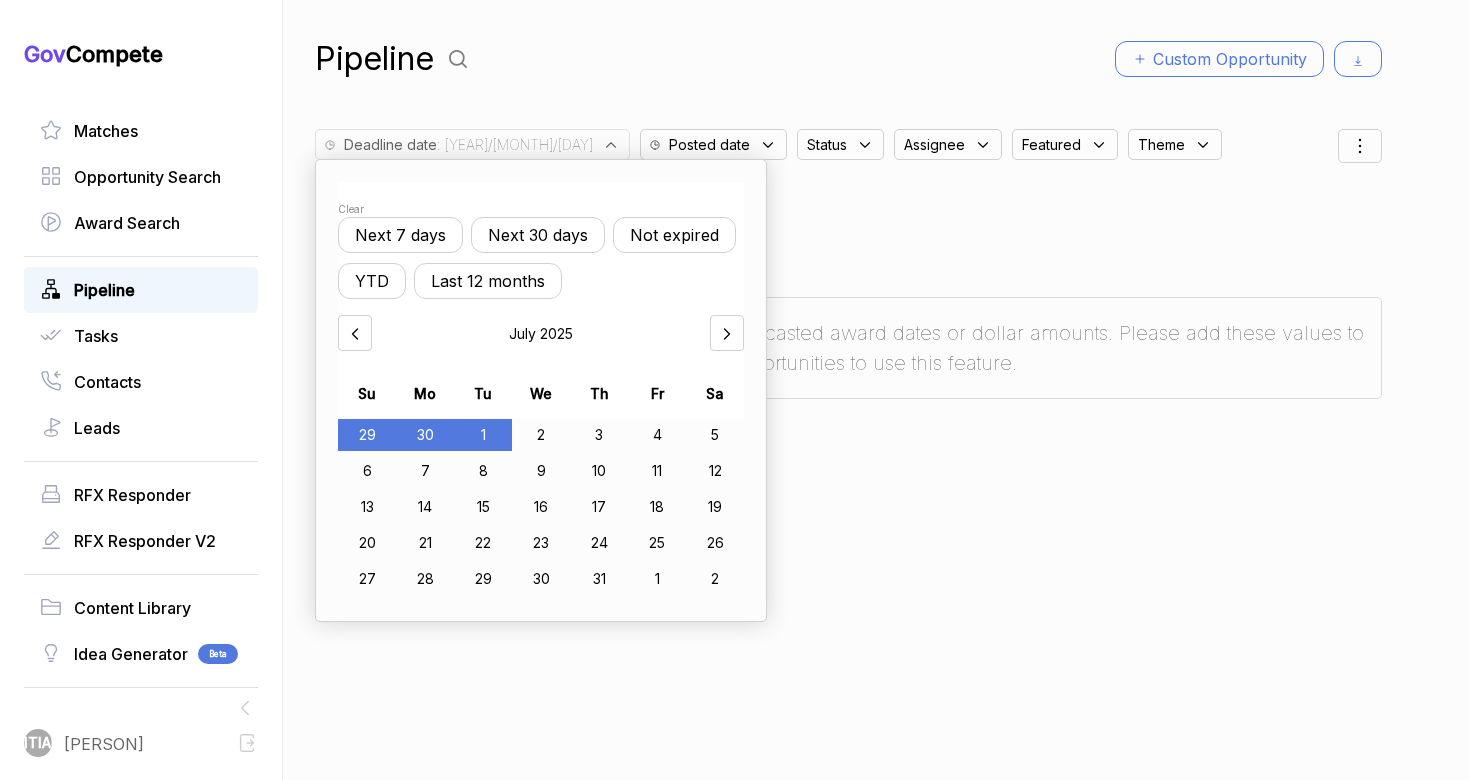 click 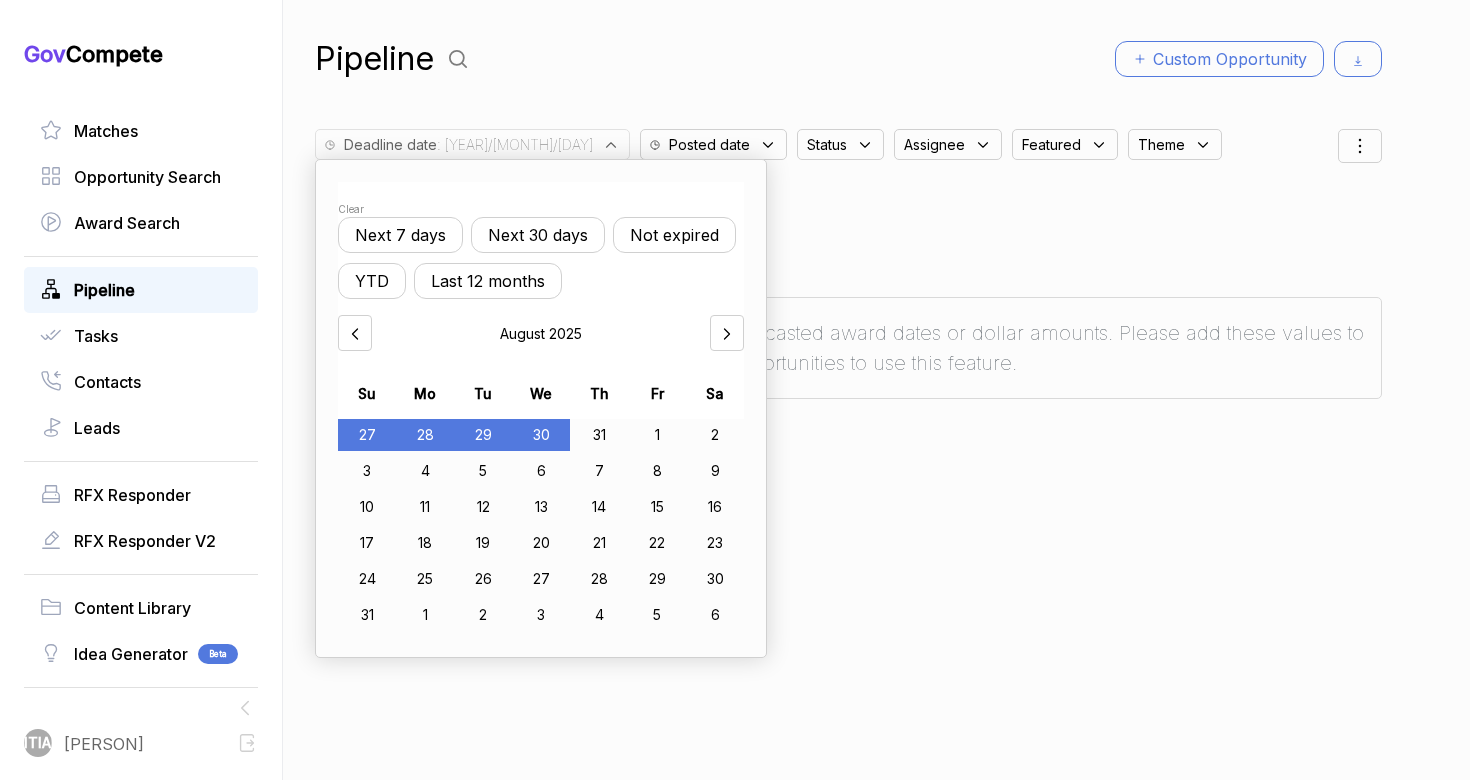 click on "30" at bounding box center [541, 435] 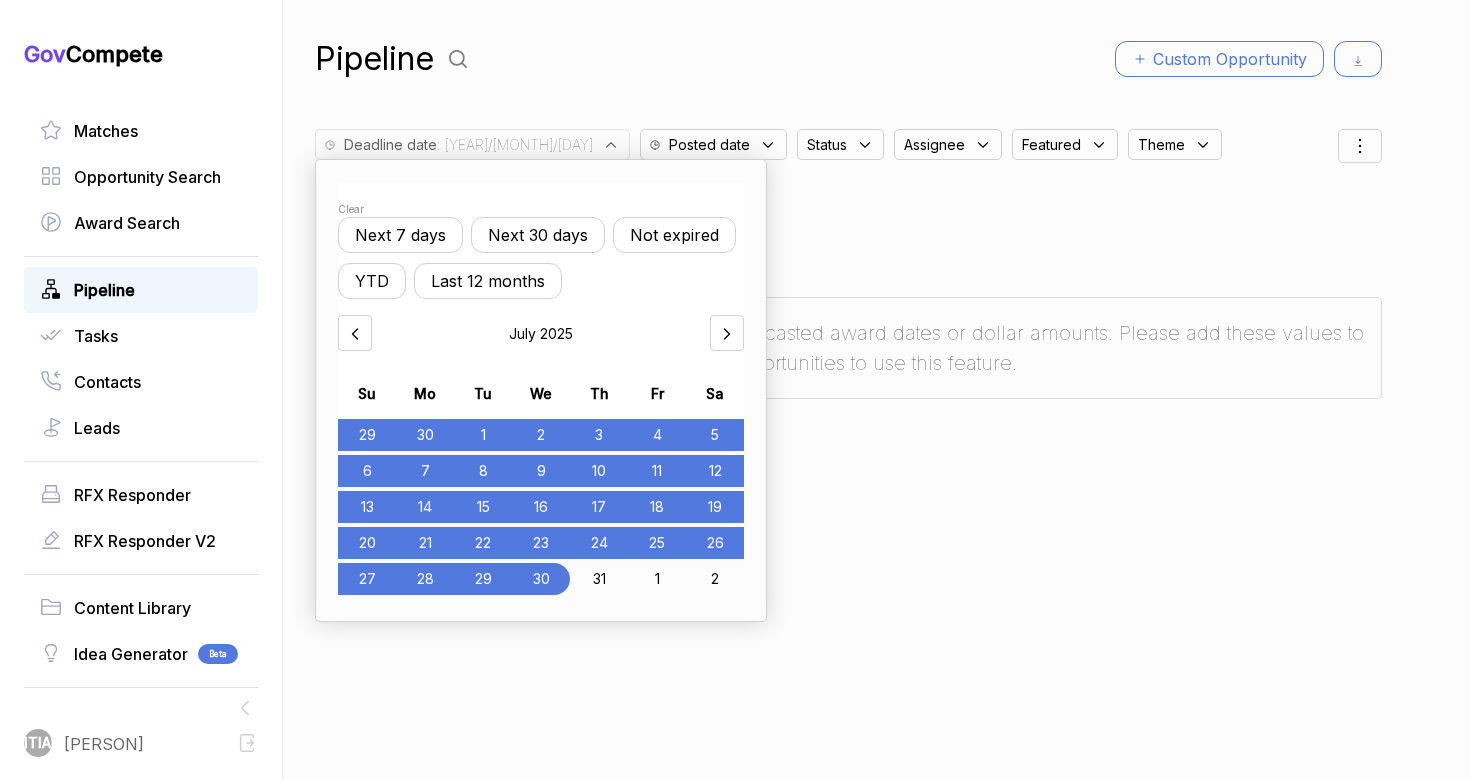 click on "Pipeline Custom Opportunity Deadline date : [YEAR]/[MONTH]/[DAY] Clear Next 7 days Next 30 days Not expired YTD Last 12 months [MONTH] [YEAR] Su Mo Tu We Th Fr Sa 29 30 1 2 3 4 5 6 7 8 9 10 11 12 13 14 15 16 17 18 19 20 21 22 23 24 25 26 27 28 29 30 31 1 2 Posted date Status Assignee Featured Theme Saved Filters Clear Search Save Search View Menu Kanban View Deadline View $ View Opportunities in your pipeline do not have forecasted award dates or dollar amounts. Please add these values to your opportunities to use this feature." at bounding box center [848, 390] 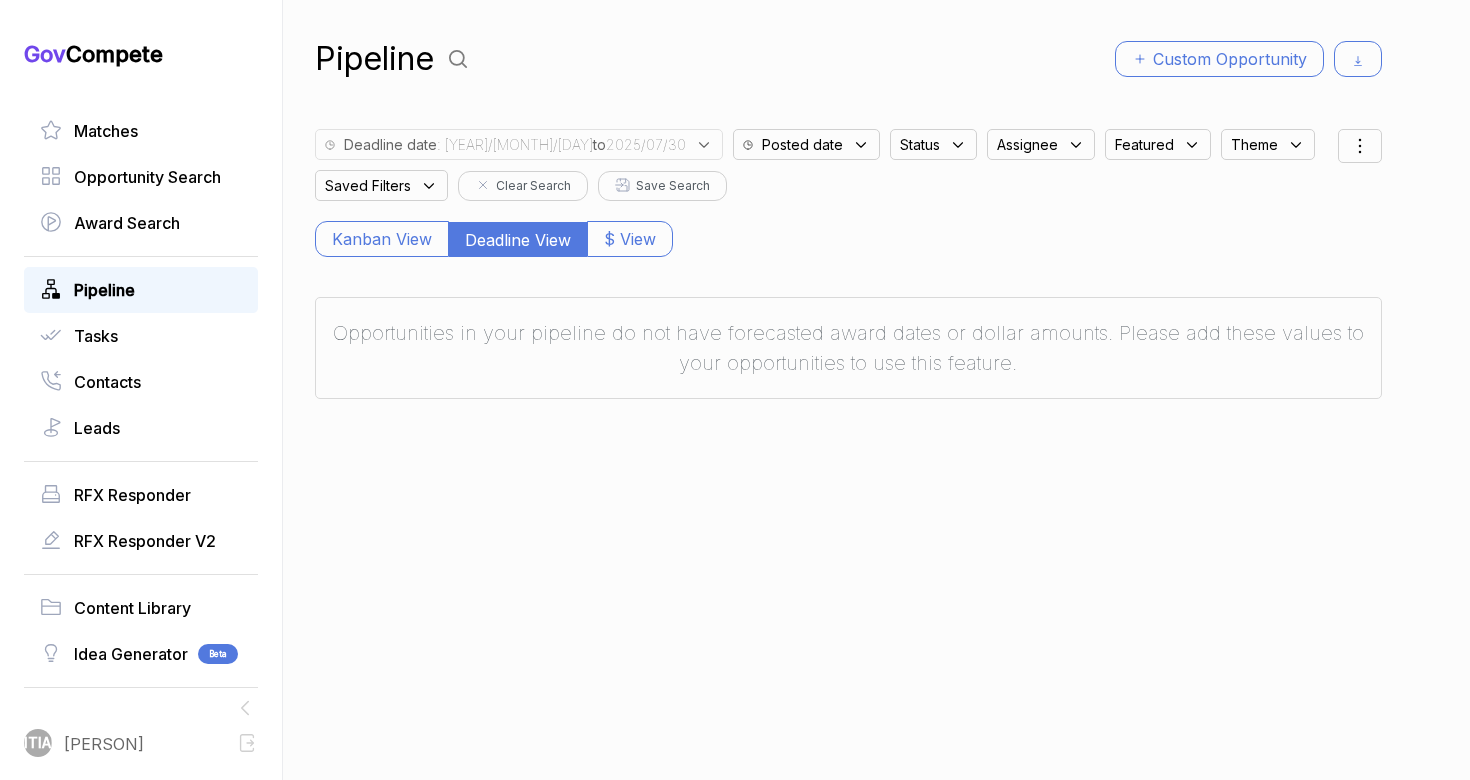 click on "Status" at bounding box center [920, 144] 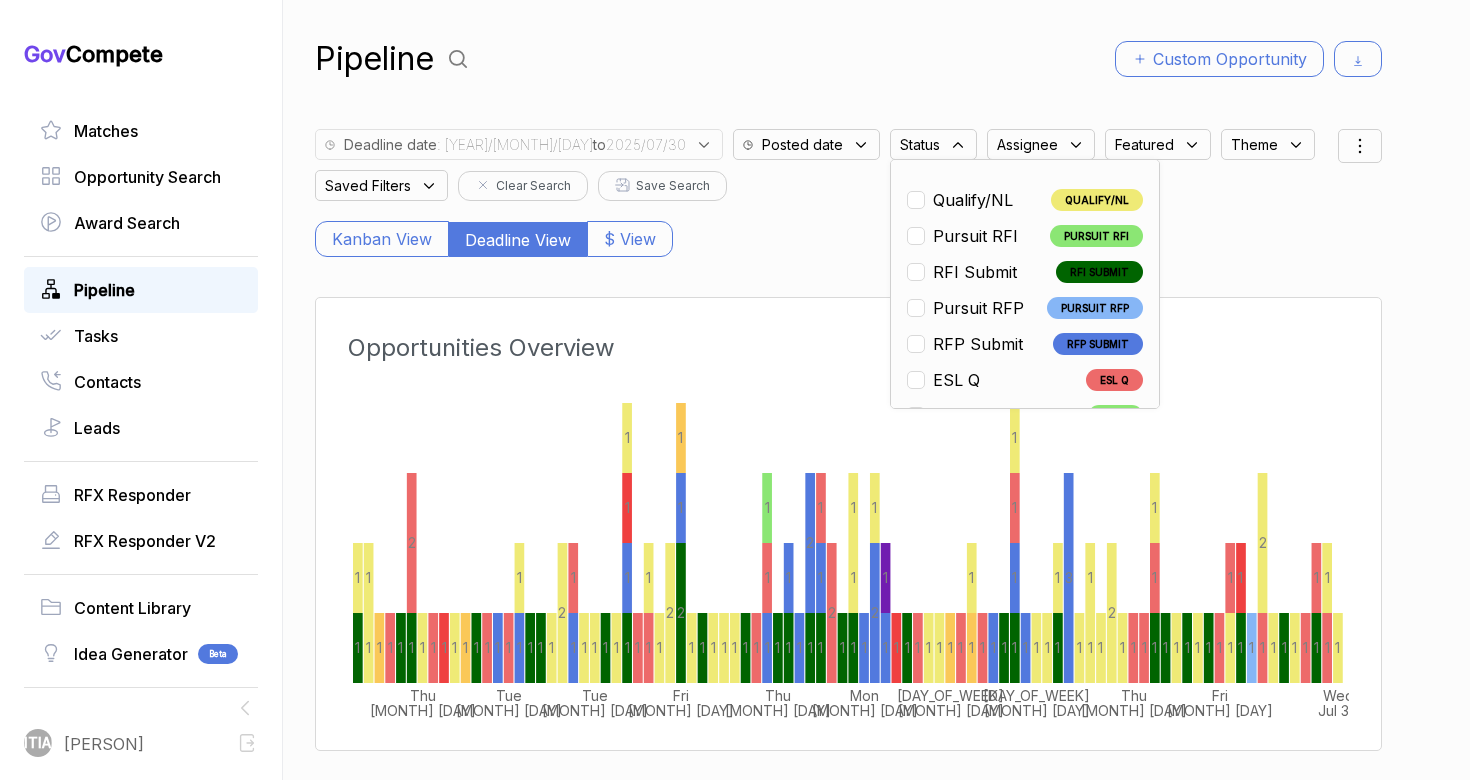 drag, startPoint x: 897, startPoint y: 293, endPoint x: 894, endPoint y: 332, distance: 39.115215 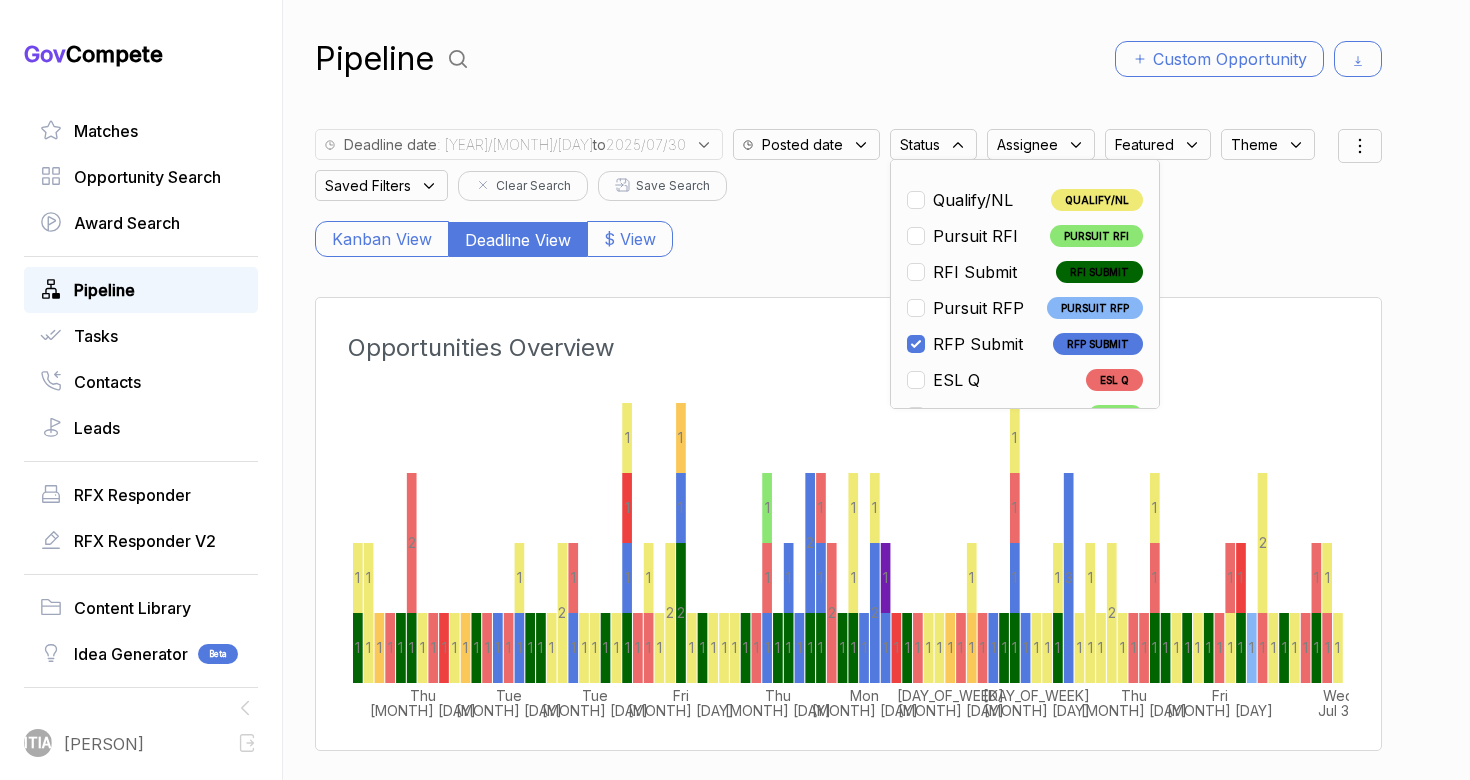 checkbox on "true" 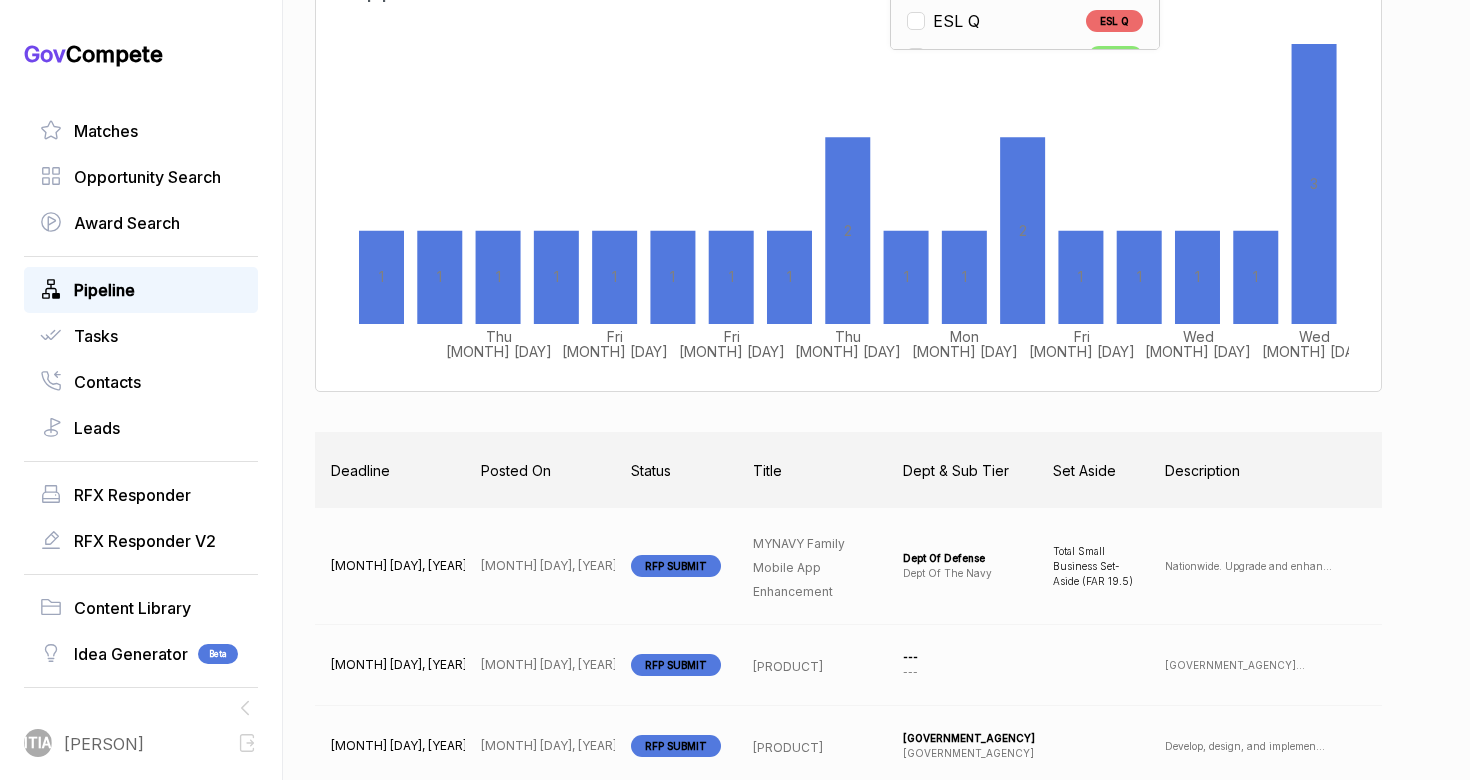 scroll, scrollTop: 362, scrollLeft: 0, axis: vertical 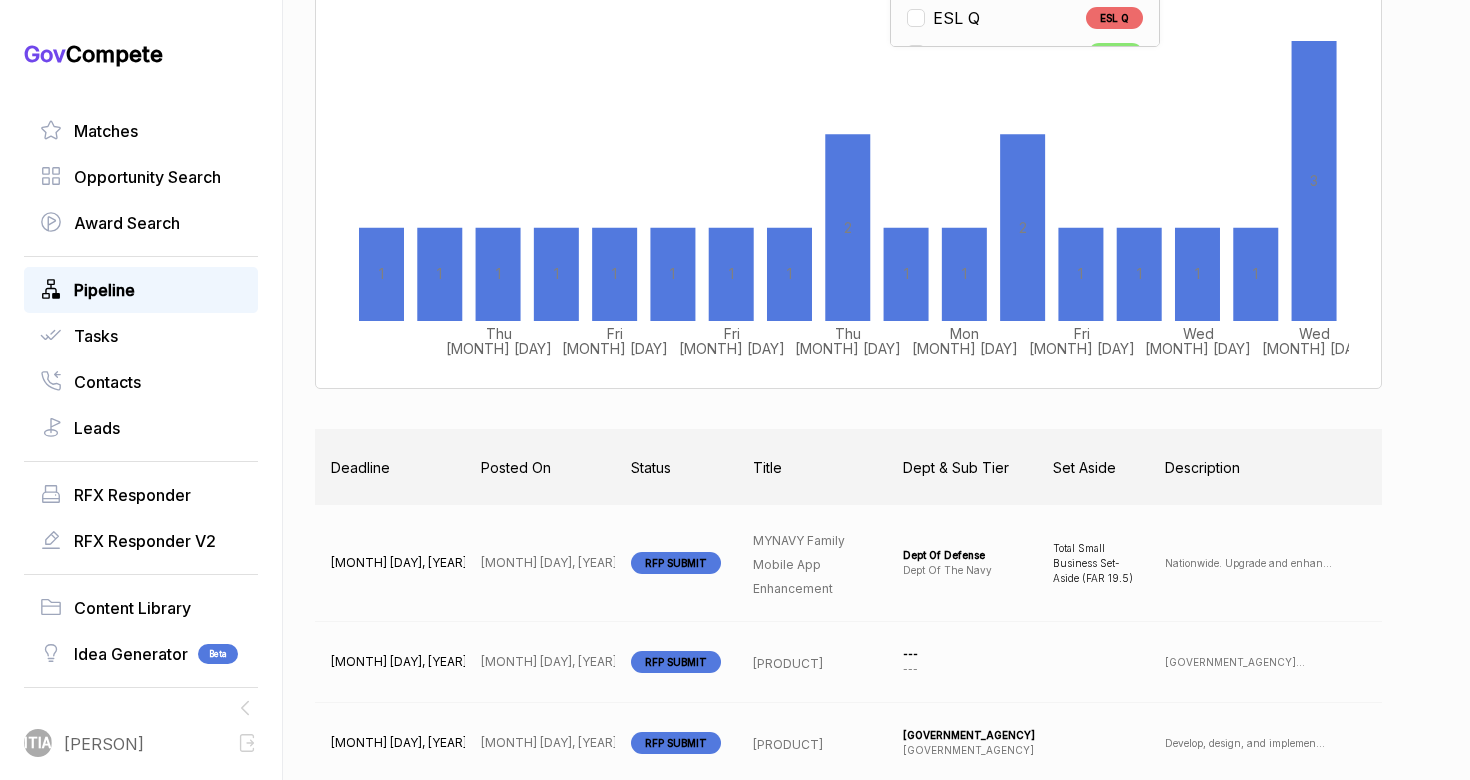 click 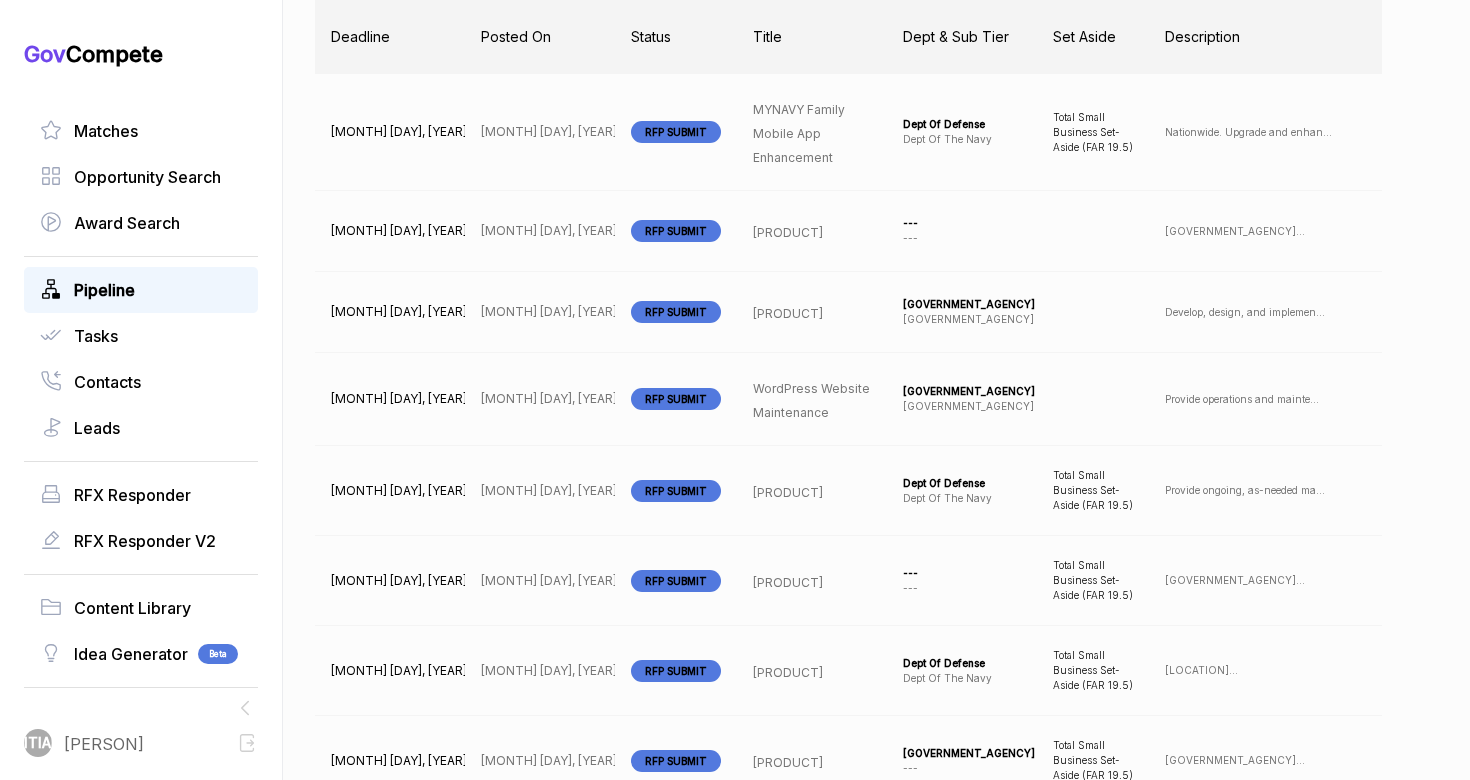 scroll, scrollTop: 0, scrollLeft: 0, axis: both 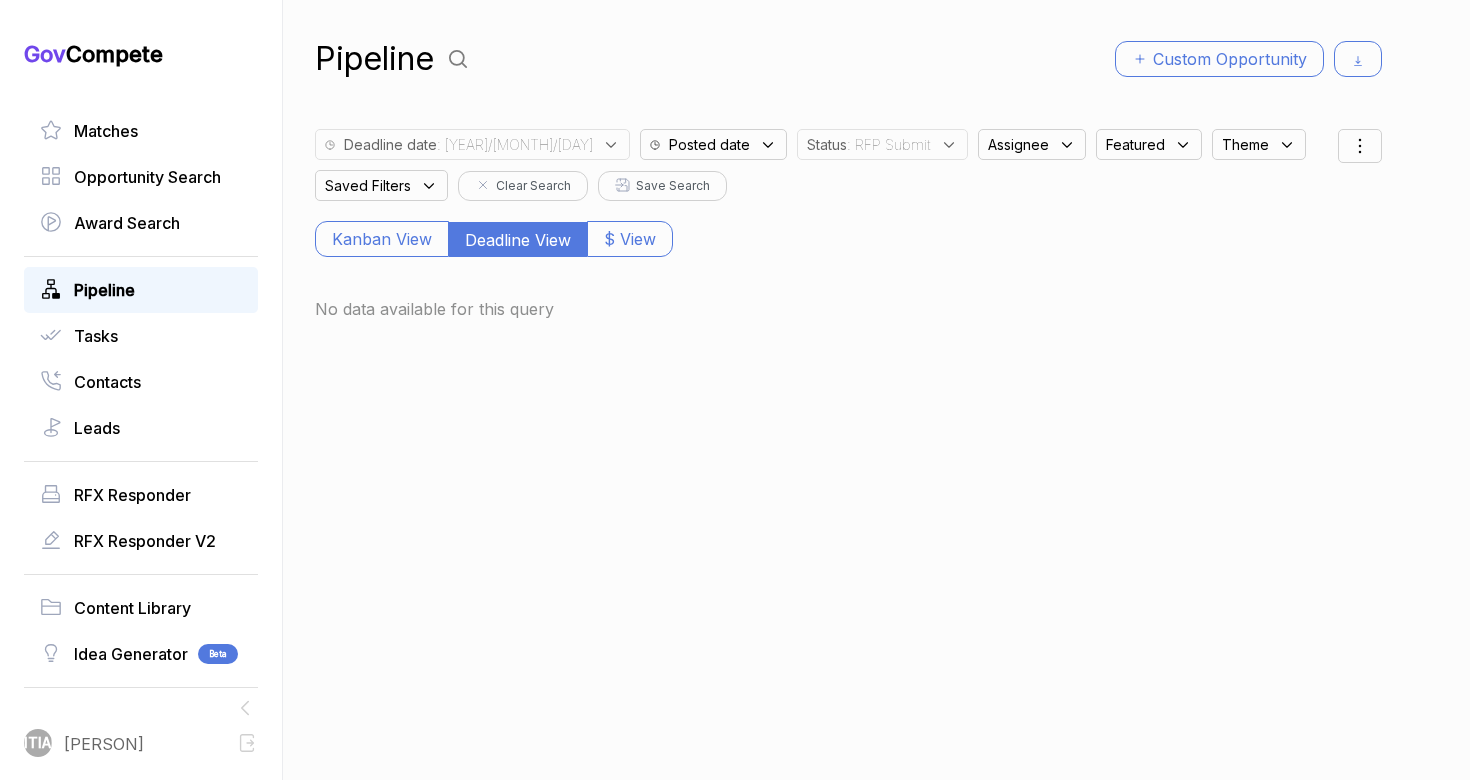 click on "Pipeline" at bounding box center (141, 290) 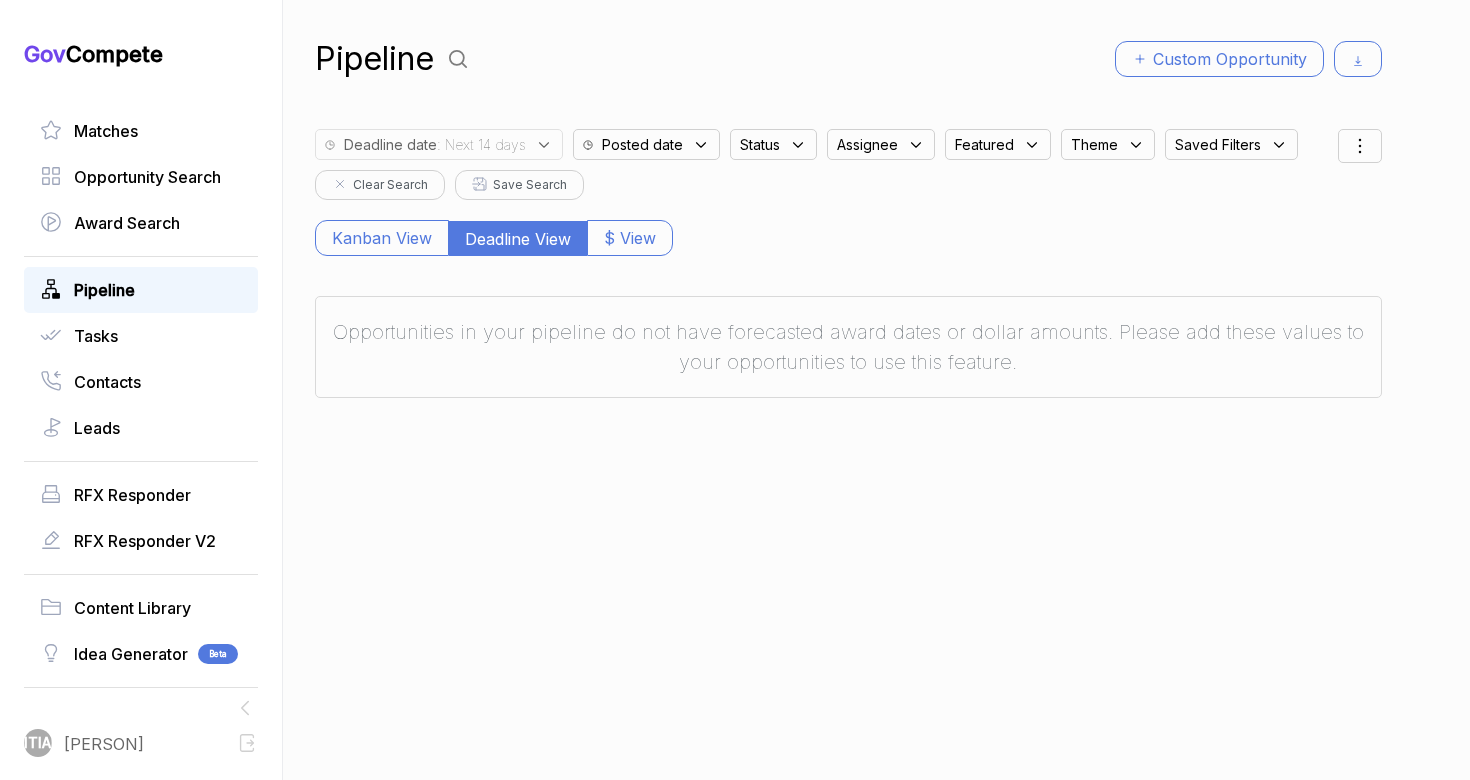 click on "Pipeline" at bounding box center (141, 290) 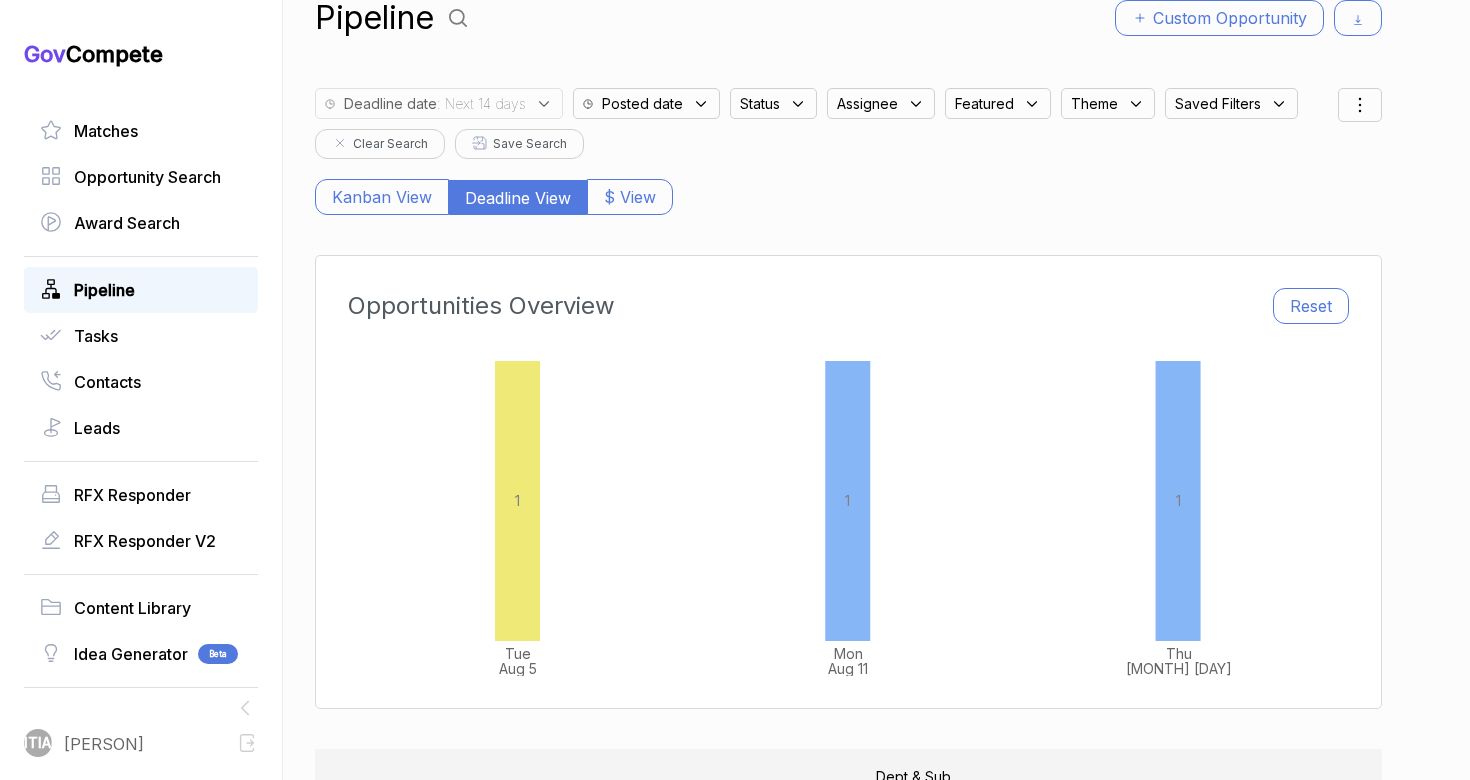 scroll, scrollTop: 30, scrollLeft: 0, axis: vertical 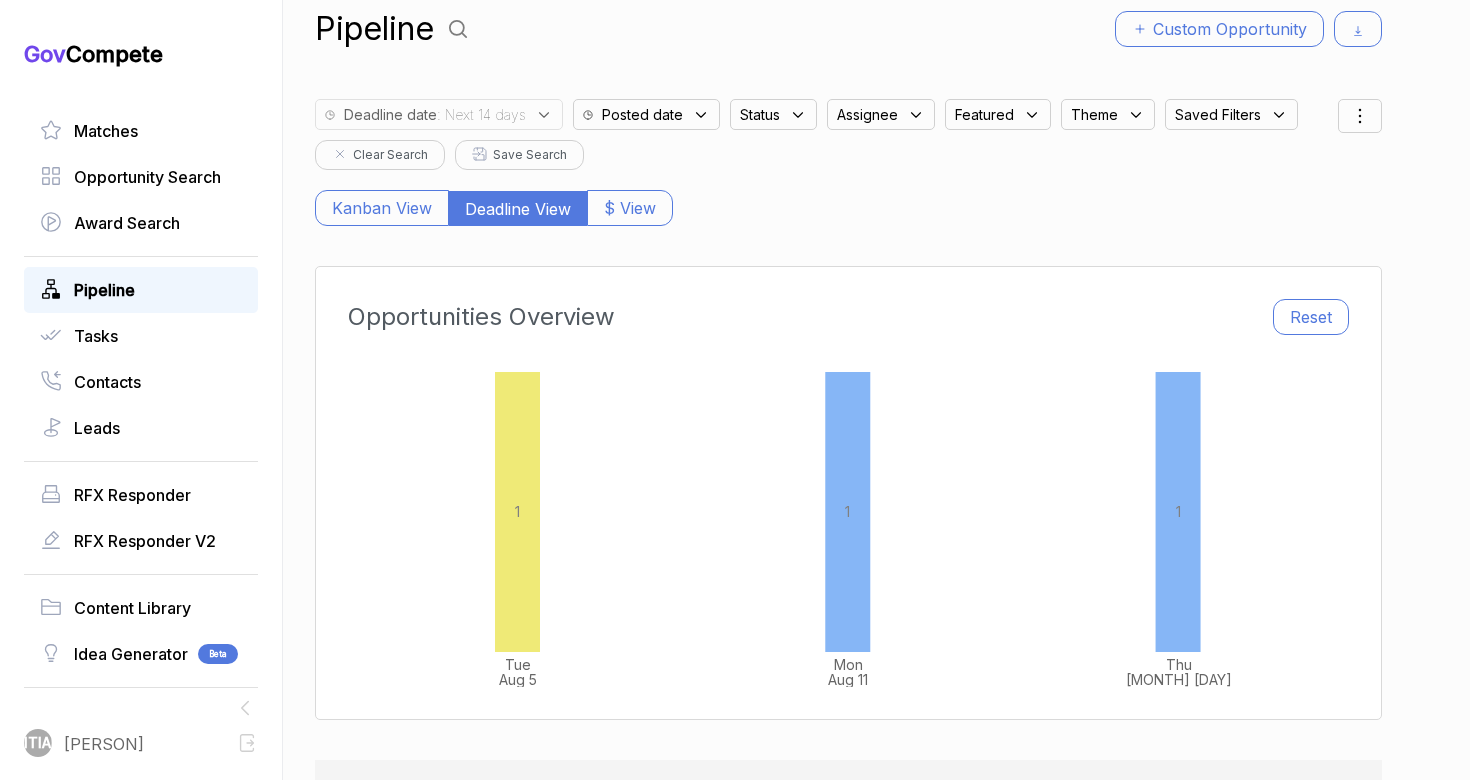 click on "Deadline date : Next 14 days" at bounding box center [439, 114] 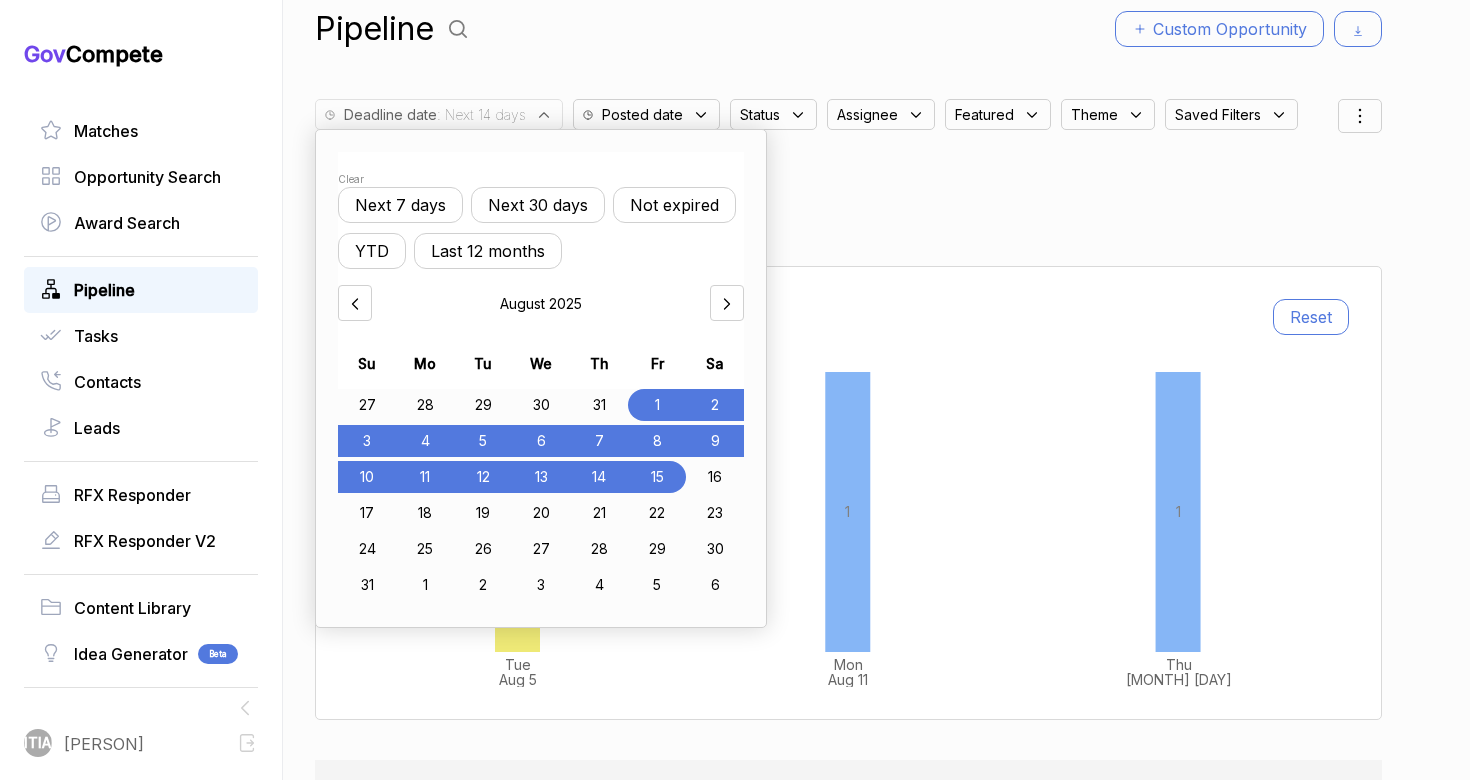 click on "Kanban View Deadline View $ View" at bounding box center (848, 198) 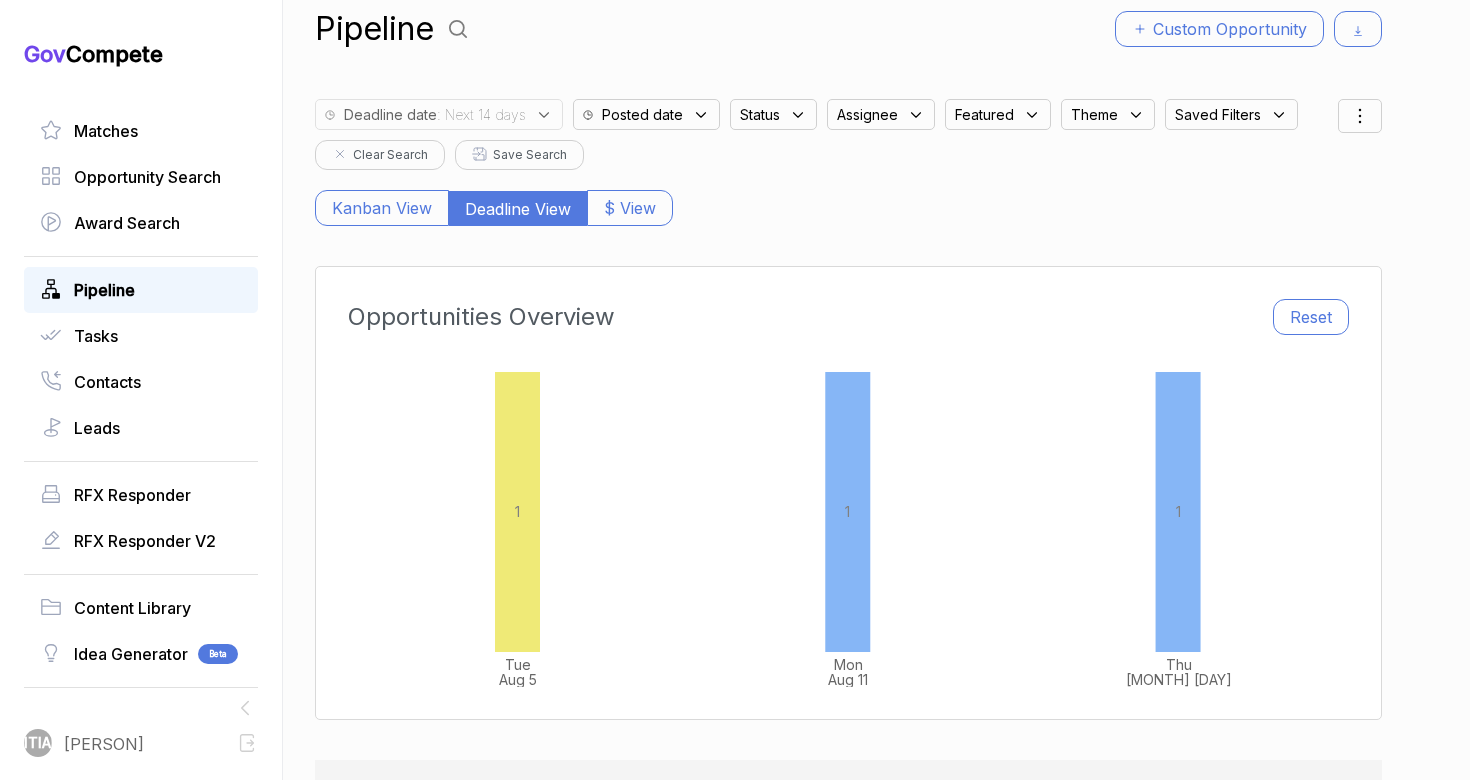 scroll, scrollTop: 74, scrollLeft: 0, axis: vertical 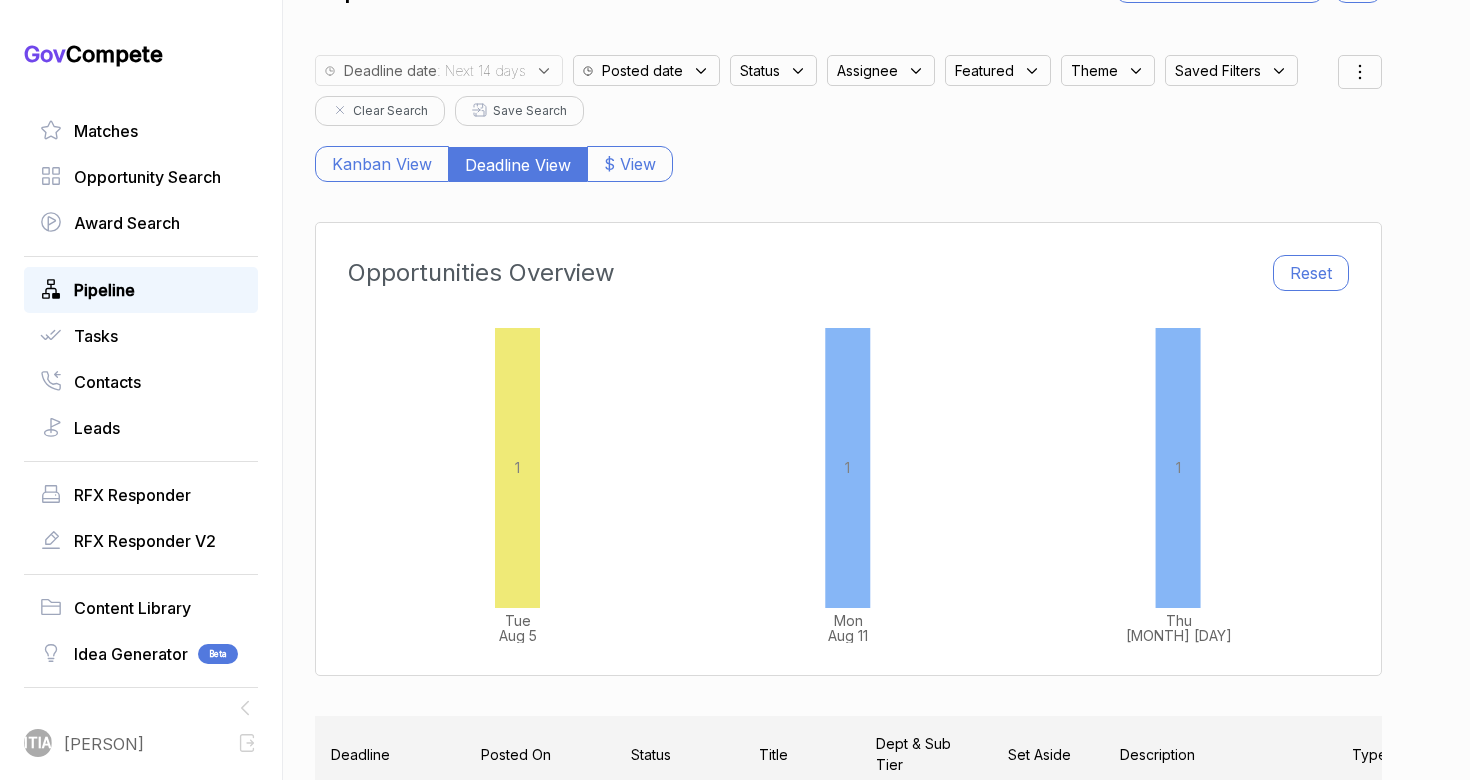 click on "Deadline date : Next 14 days" at bounding box center (439, 70) 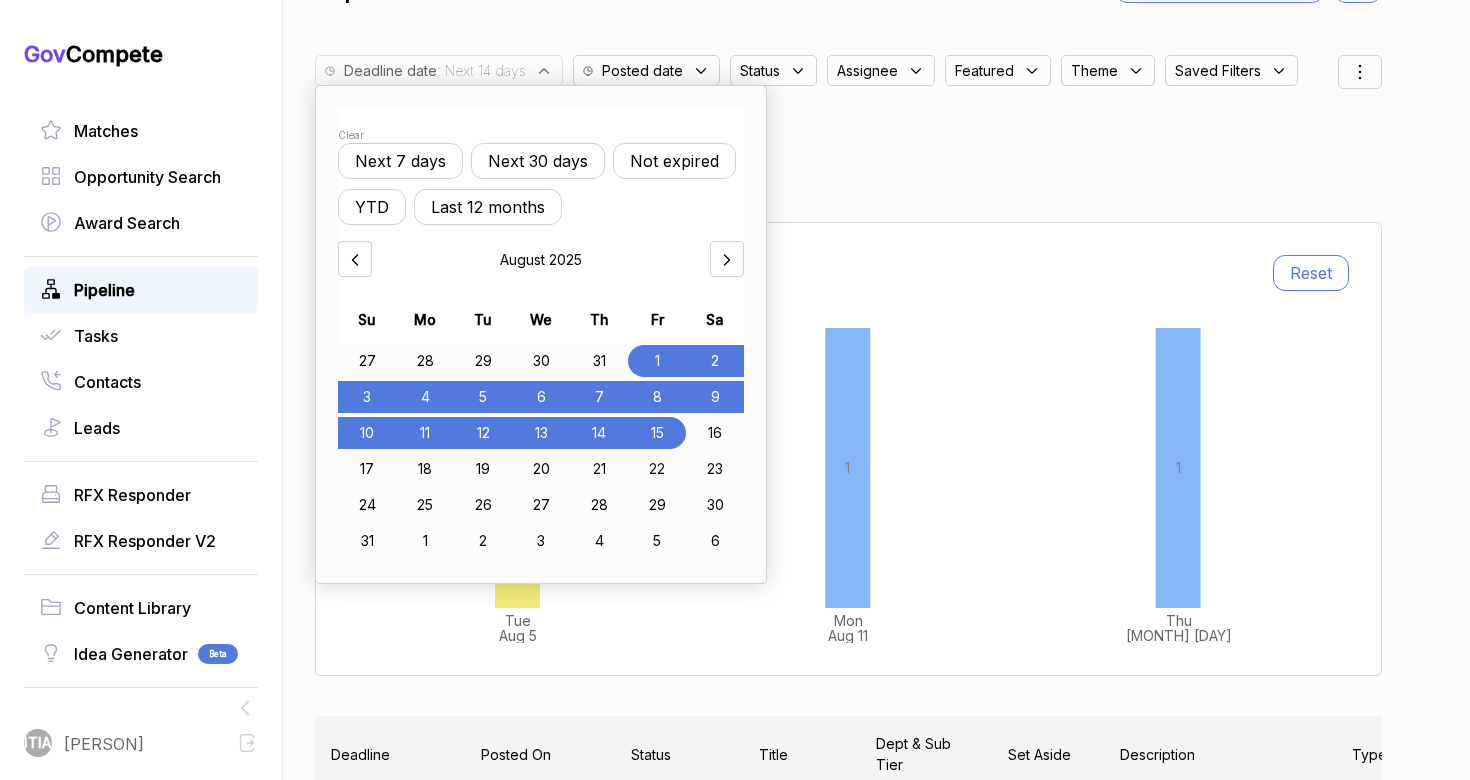 click 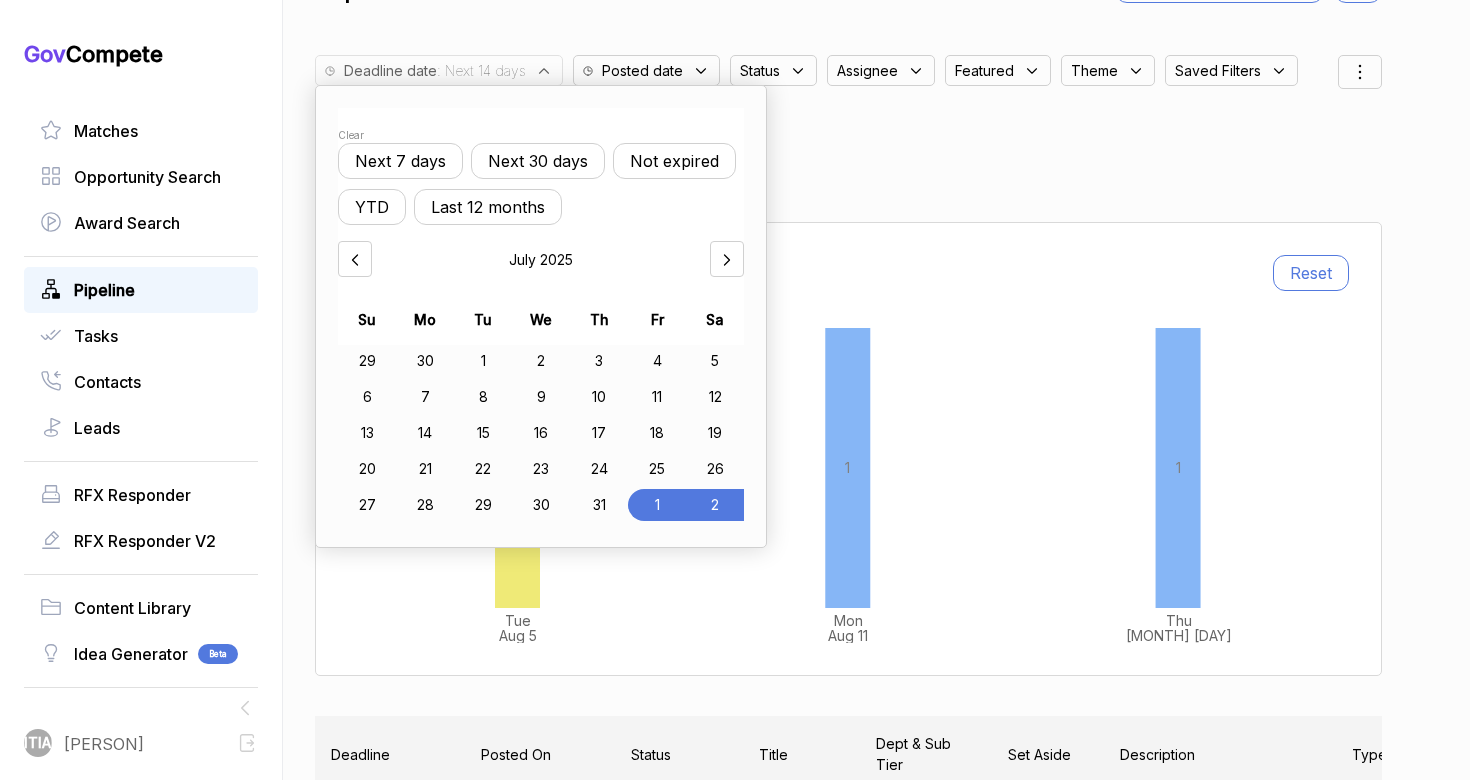 click at bounding box center (355, 259) 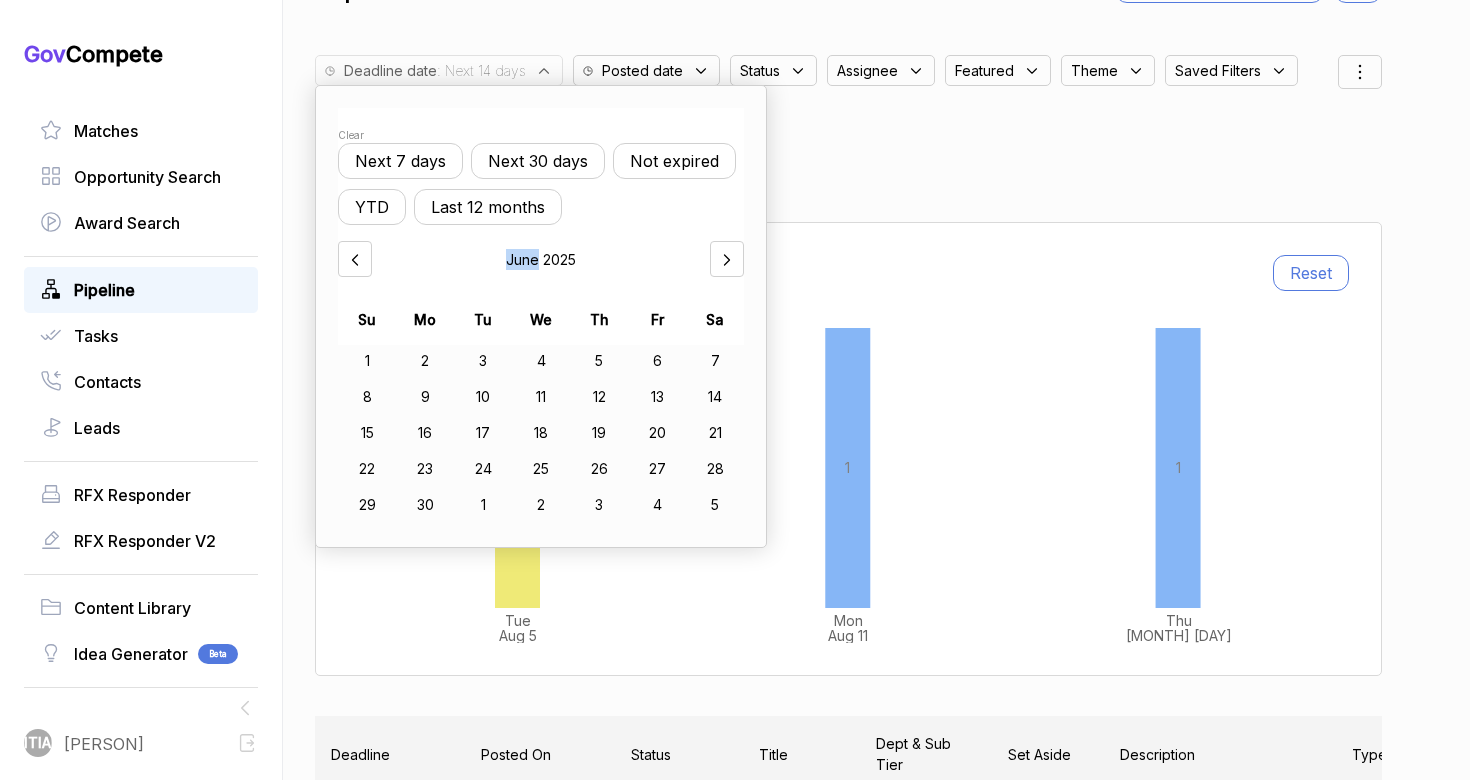 click at bounding box center [355, 259] 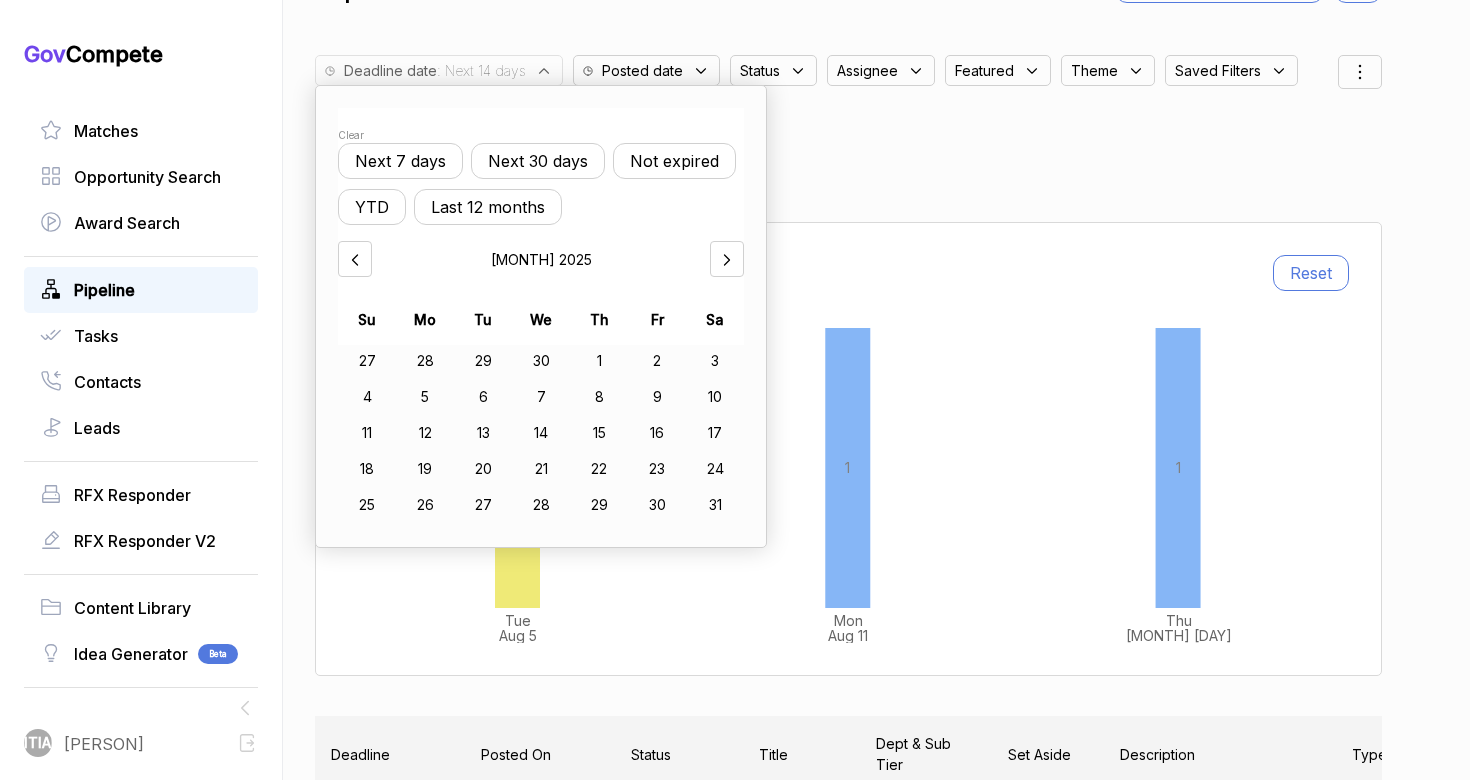 click at bounding box center (355, 259) 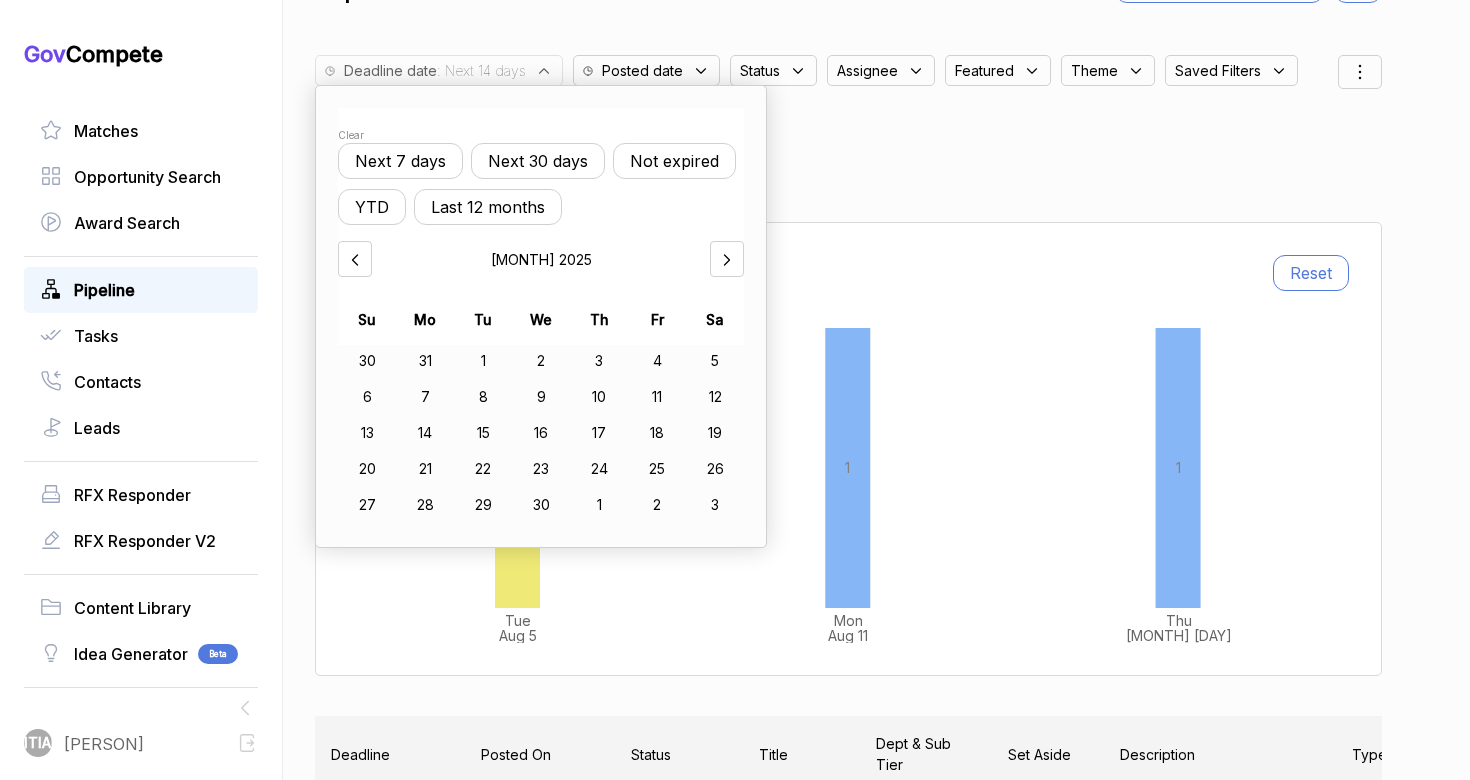 click at bounding box center (355, 259) 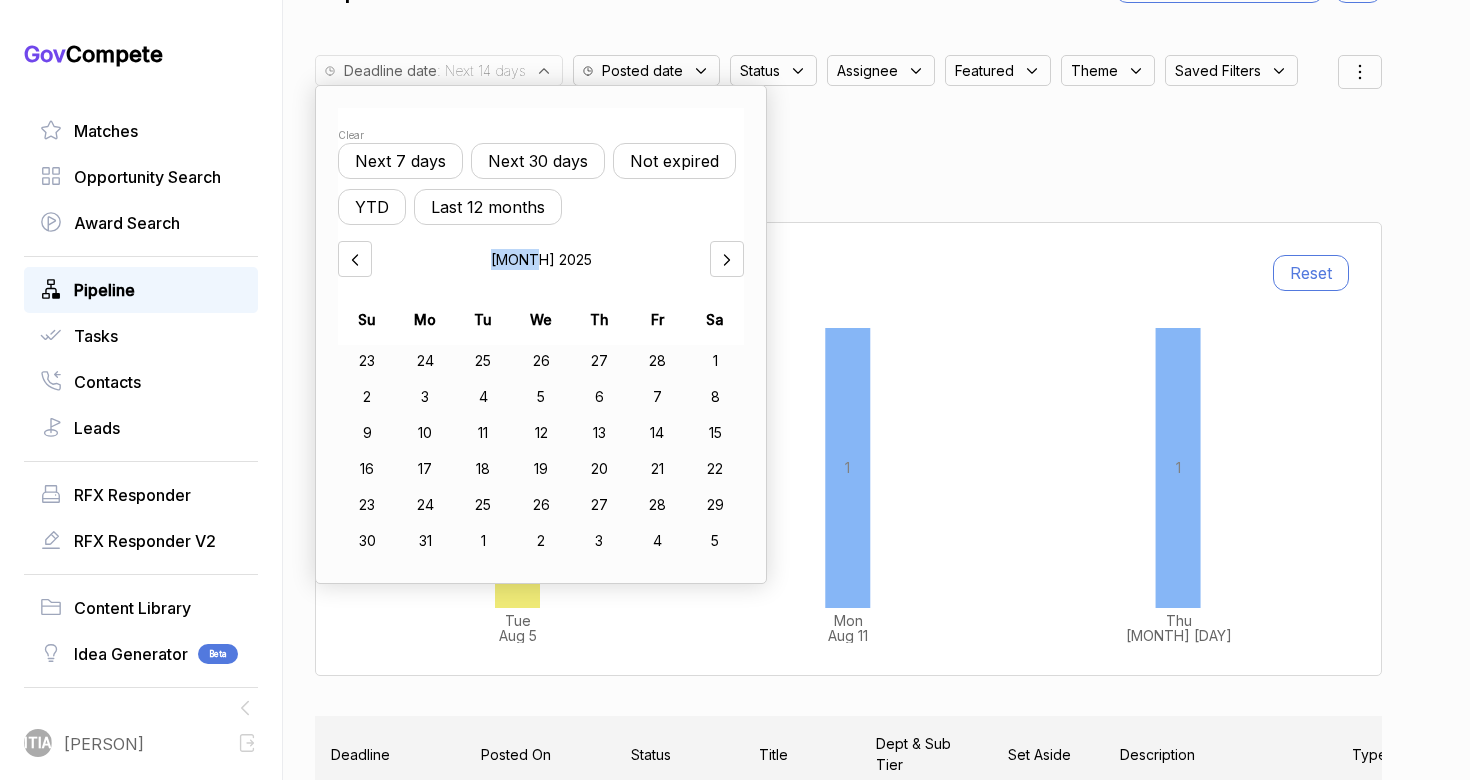 click at bounding box center (355, 259) 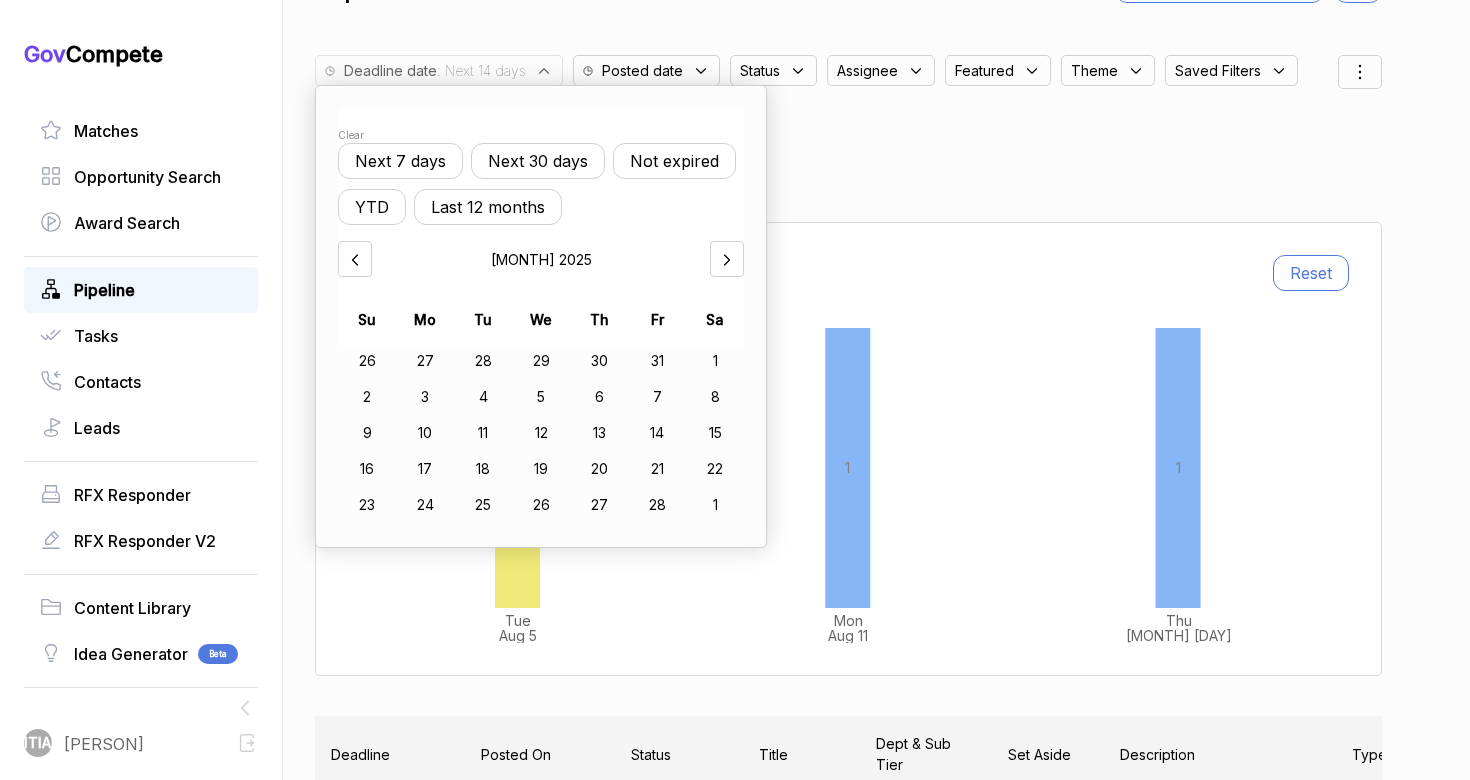 click 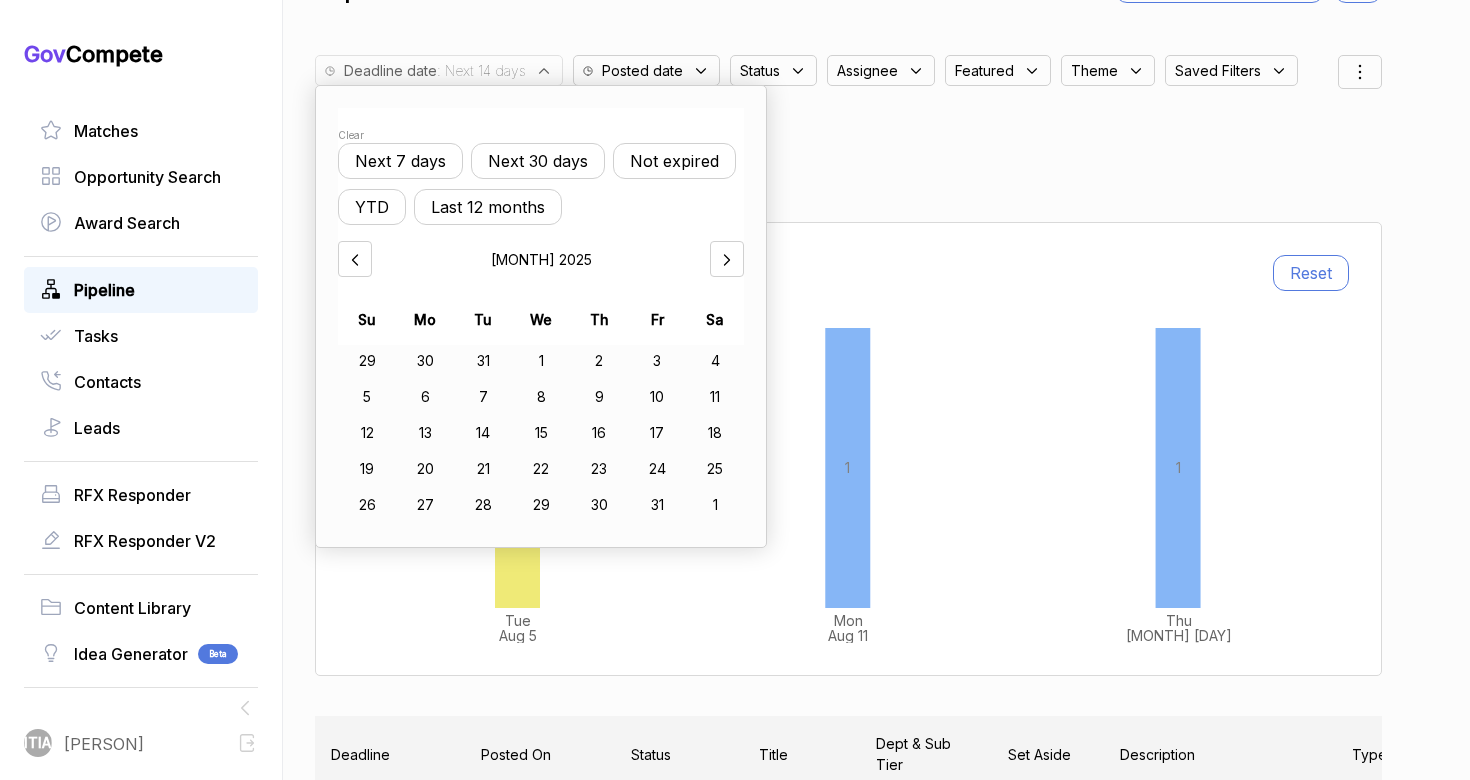 click on "1" at bounding box center [541, 361] 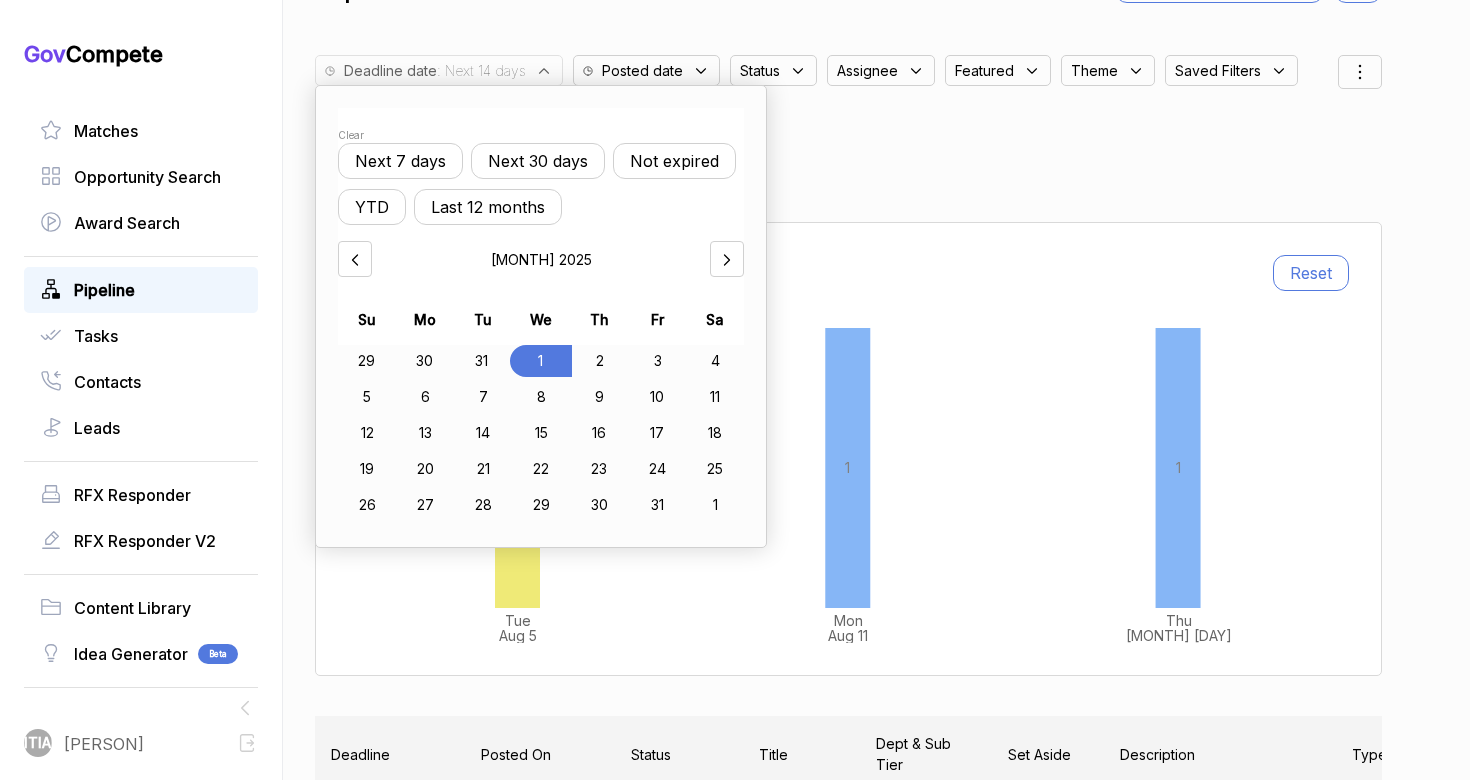 click on "Clear Next 7 days Next 30 days Not expired YTD Last 12 months [MONTH] [YEAR]" at bounding box center [541, 202] 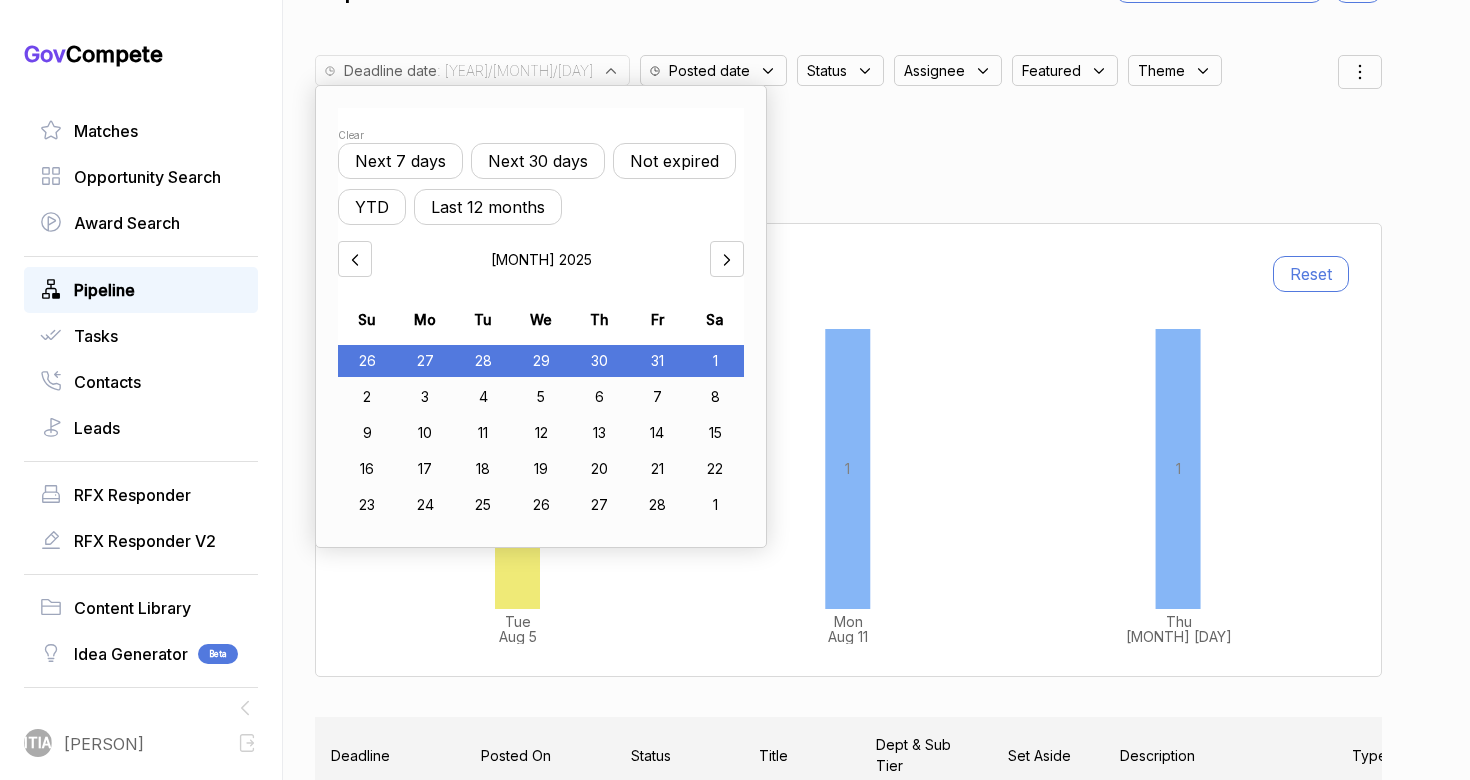 click 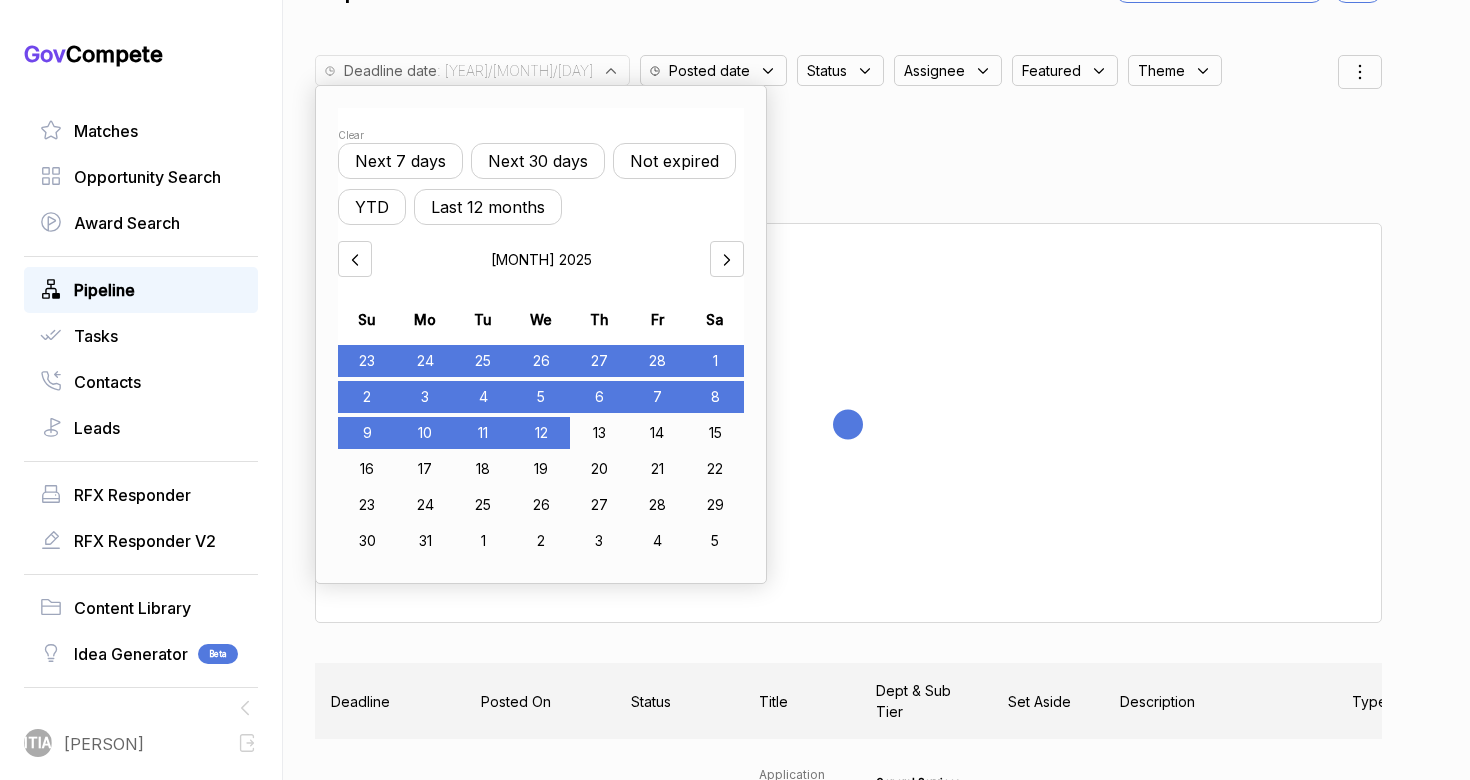 scroll, scrollTop: 0, scrollLeft: 0, axis: both 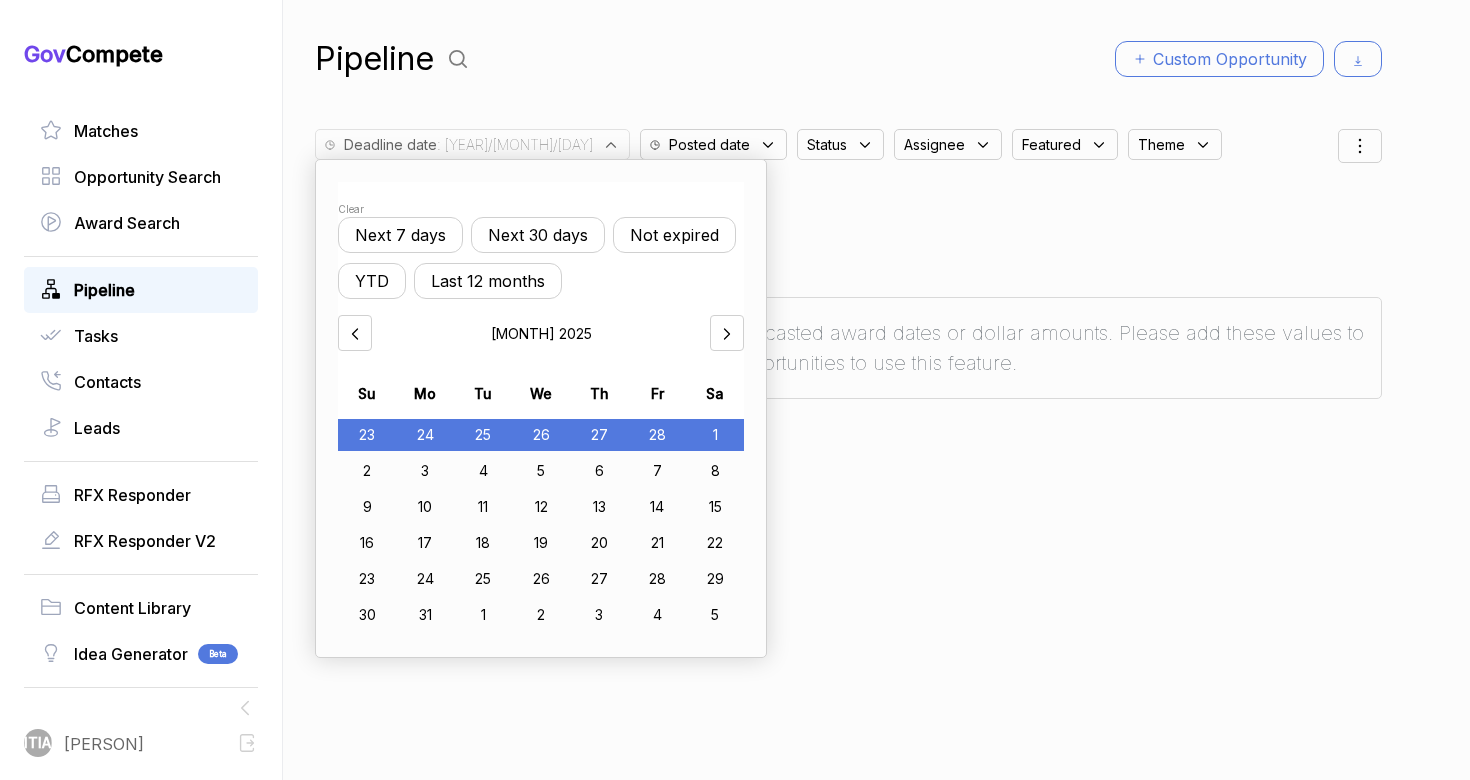 click 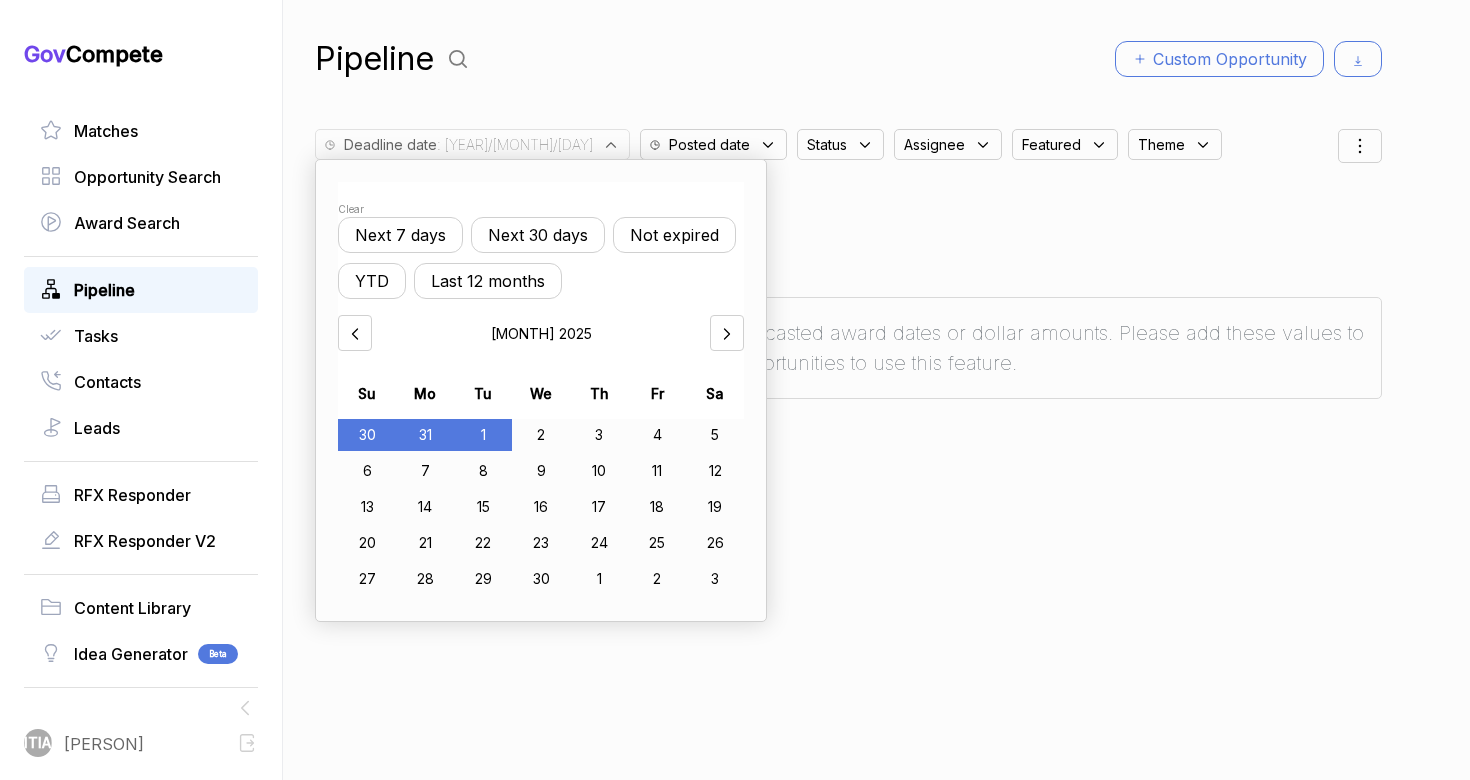 click 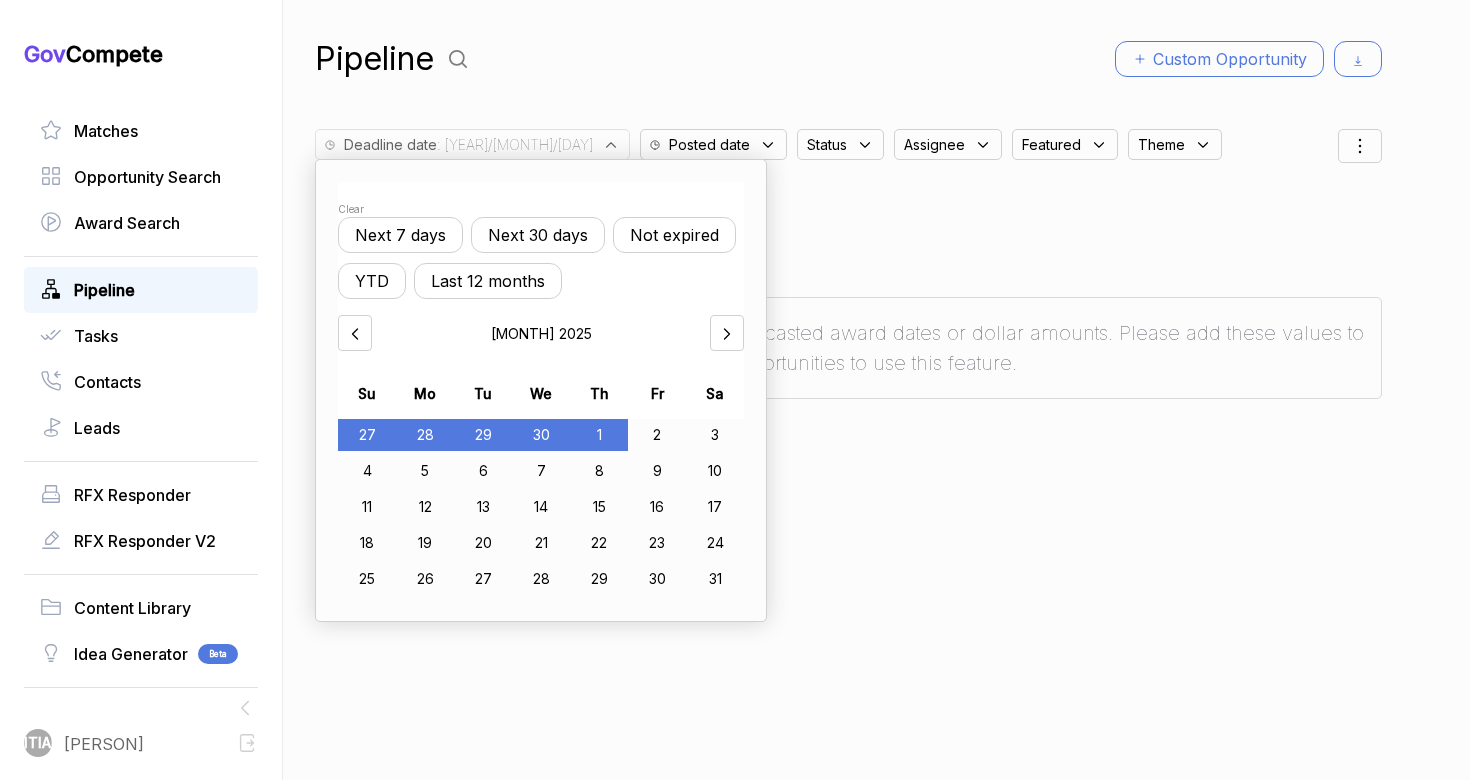 click 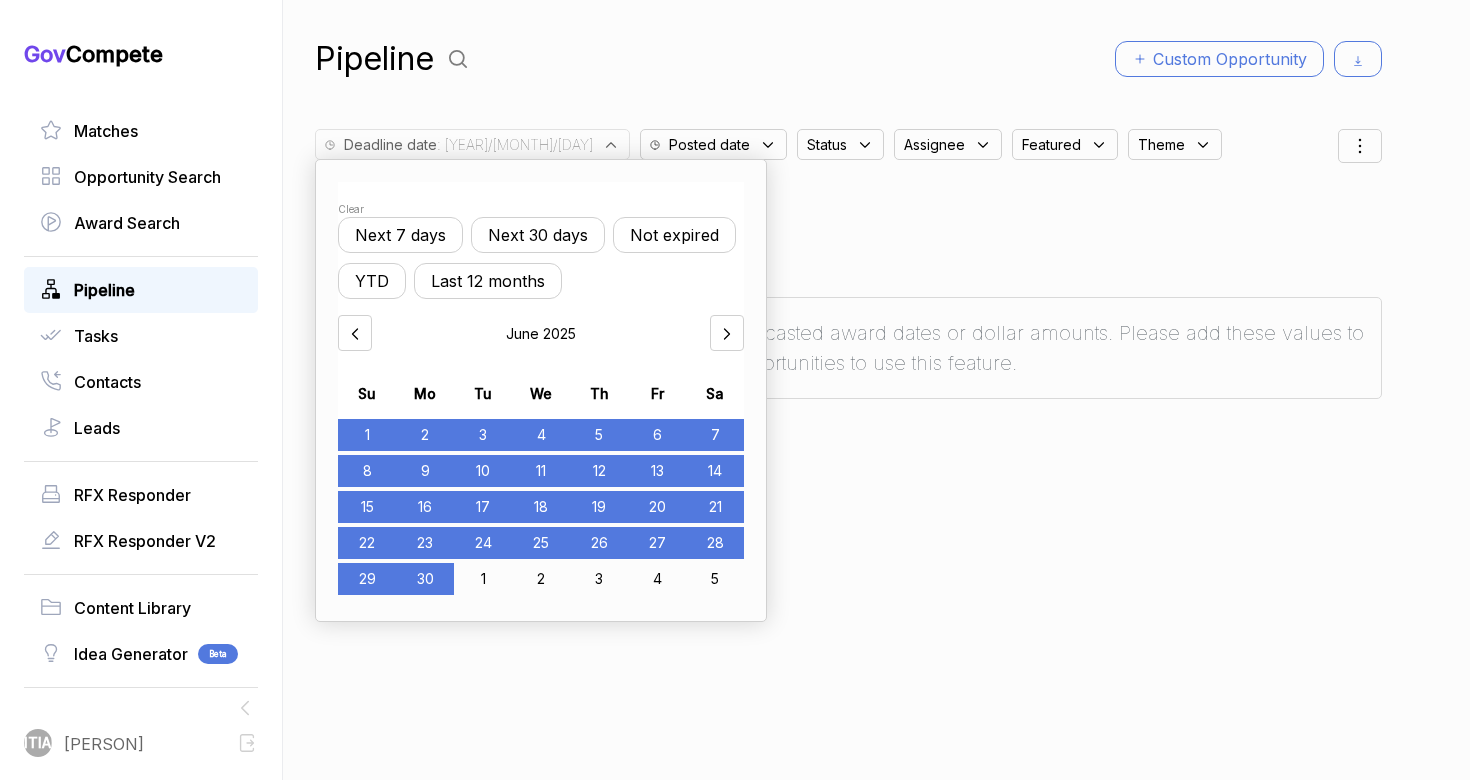 click on "30" at bounding box center (425, 579) 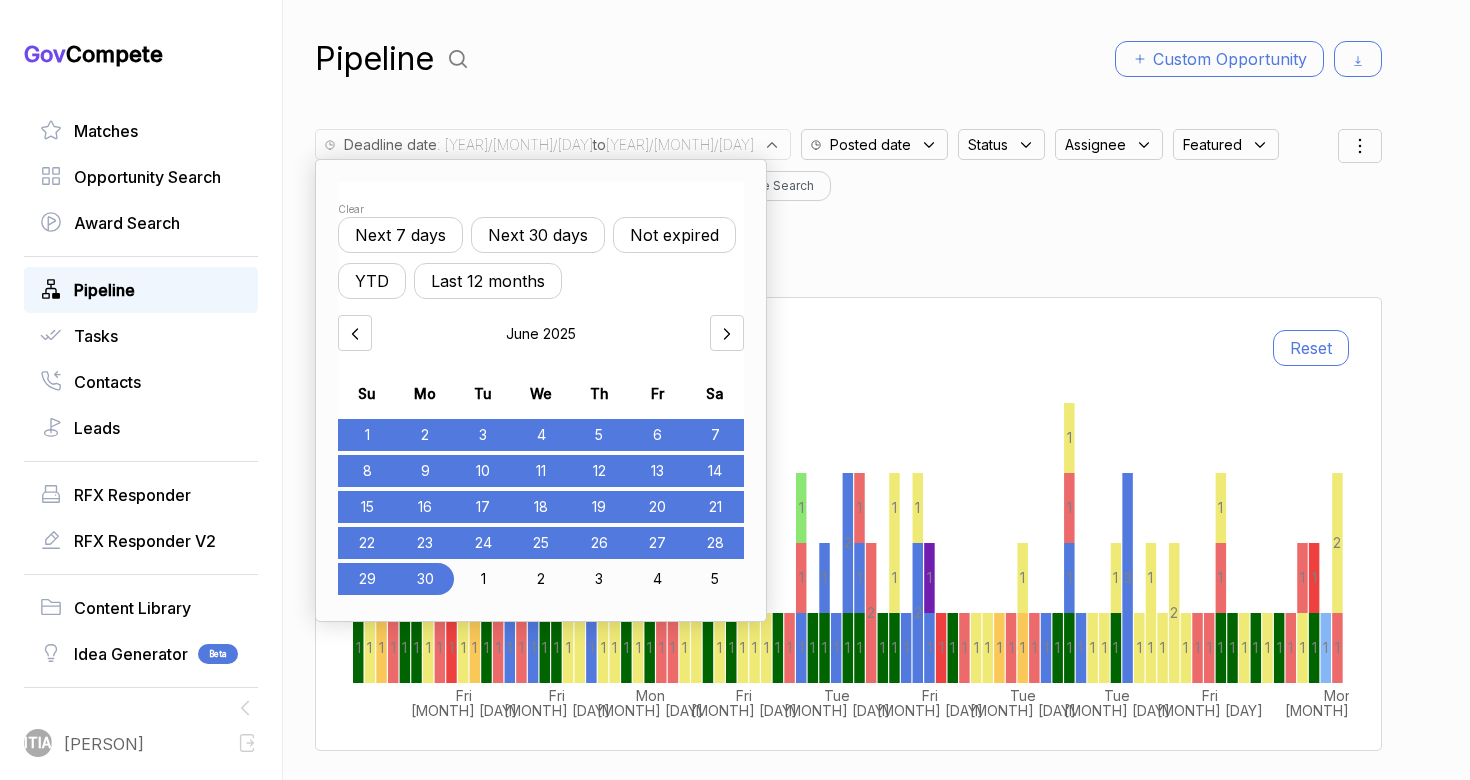click at bounding box center (355, 333) 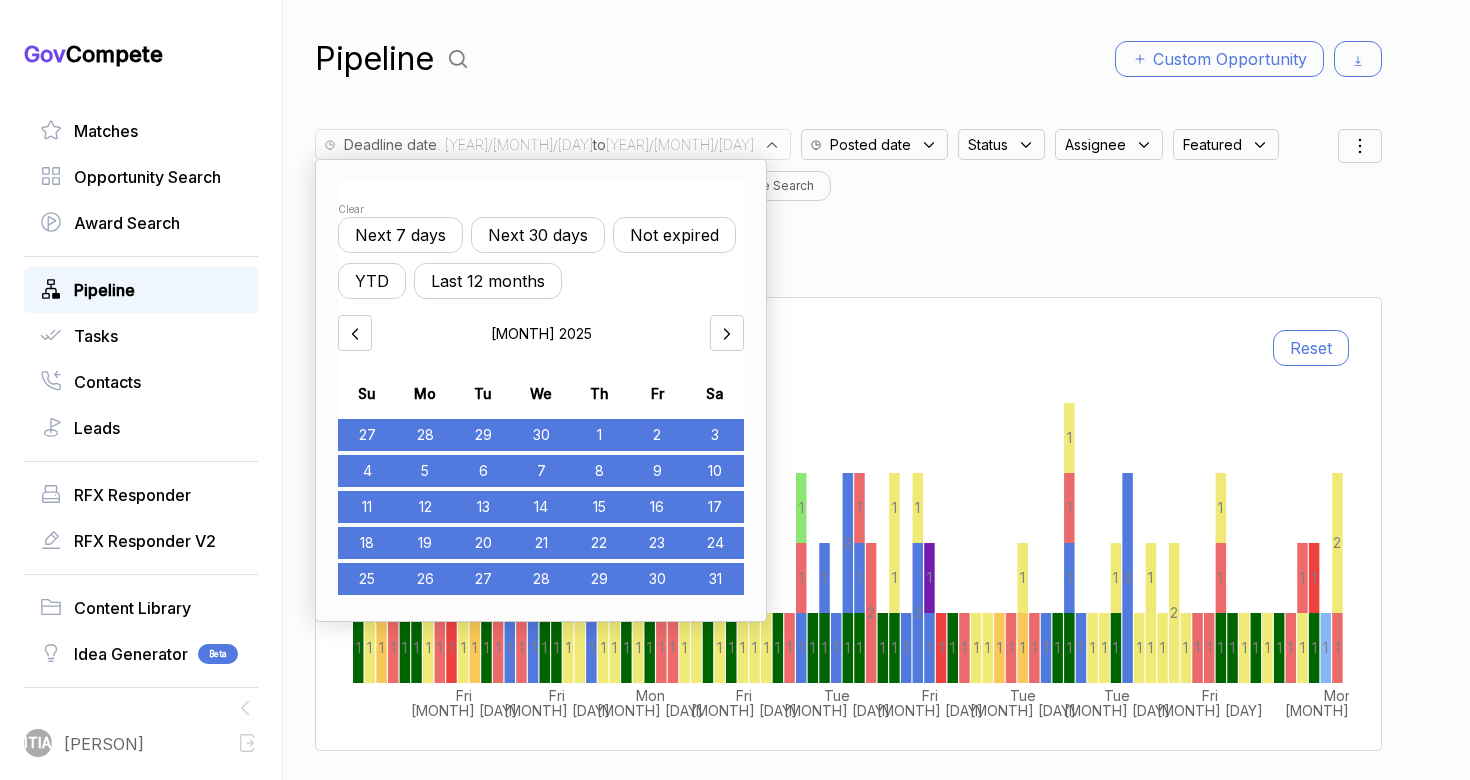 click at bounding box center (355, 333) 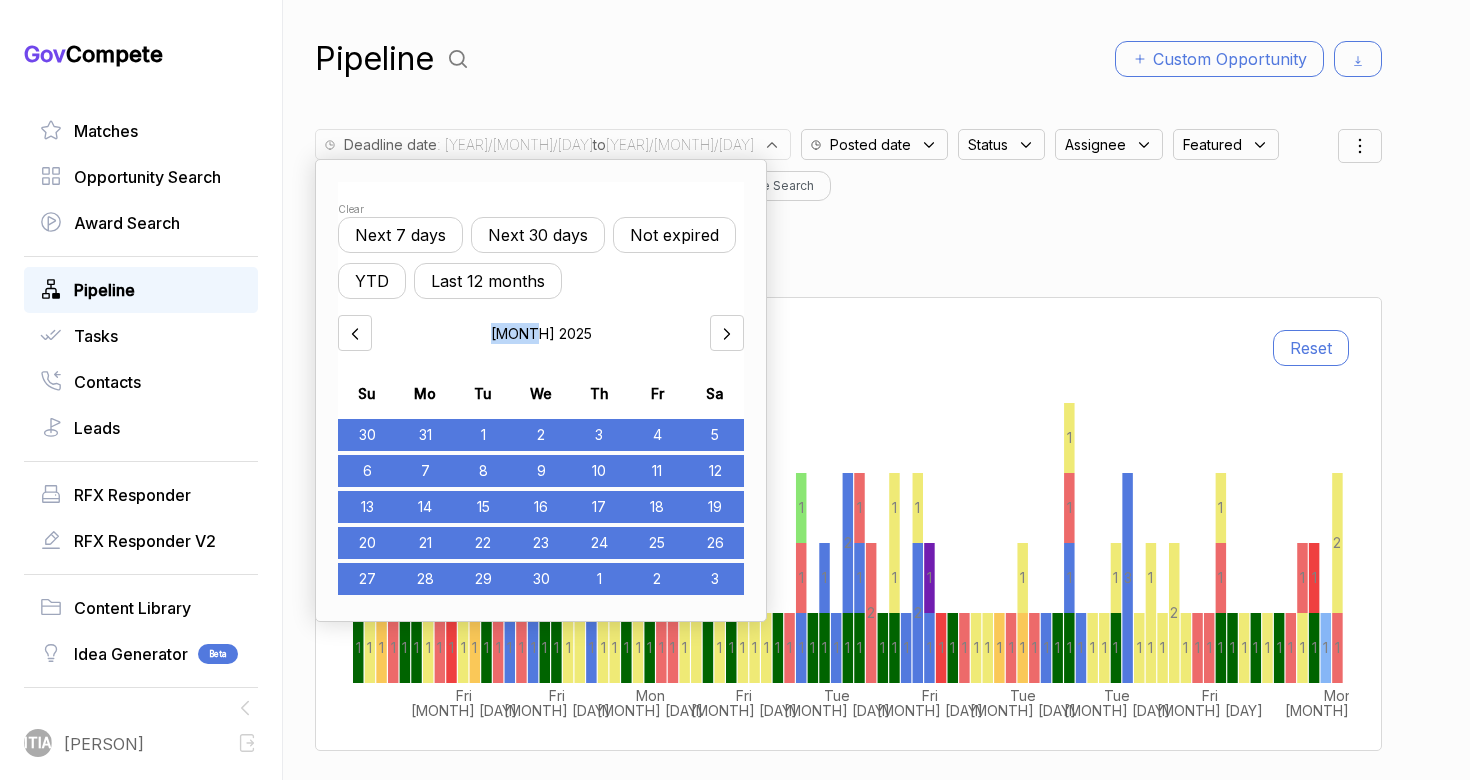 click at bounding box center (355, 333) 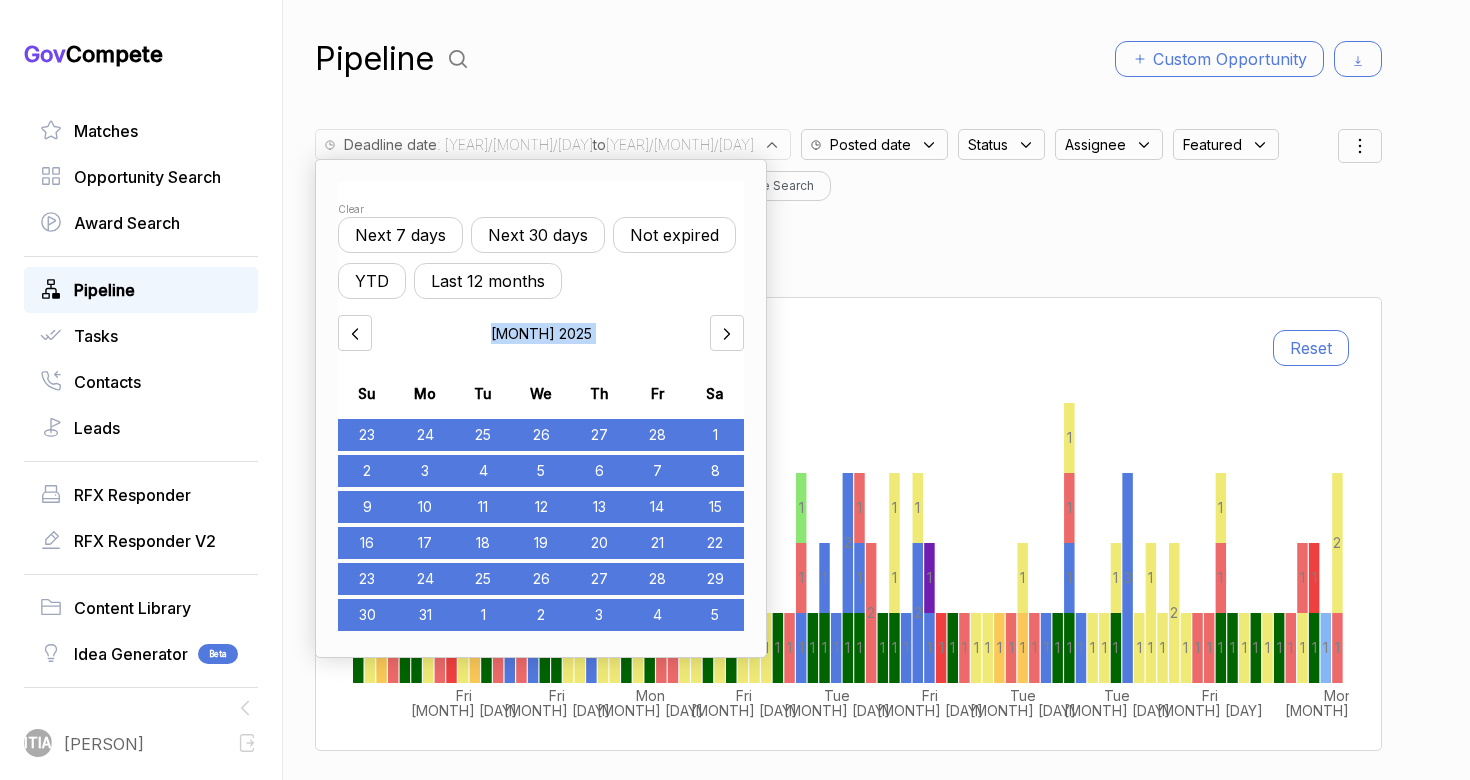 click at bounding box center (355, 333) 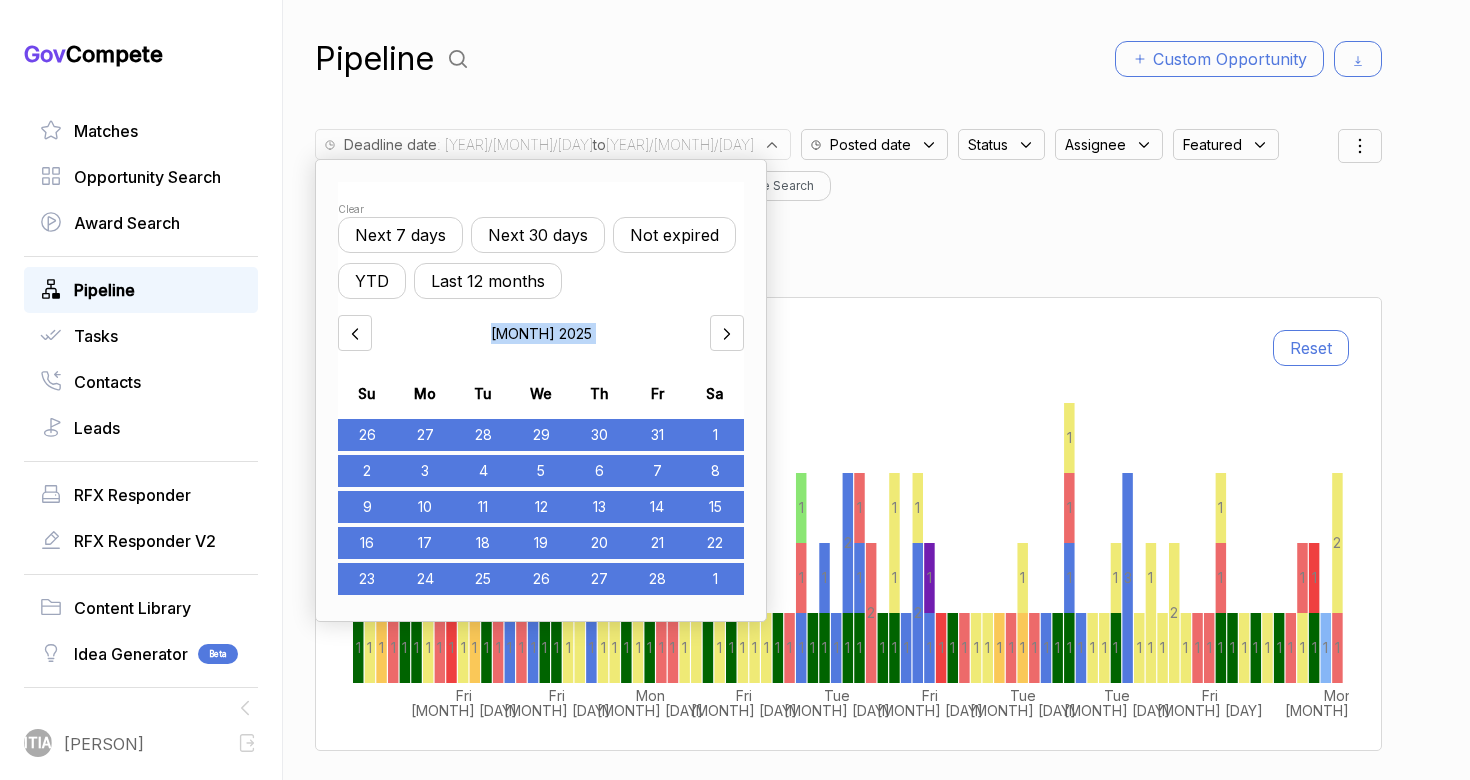click at bounding box center [355, 333] 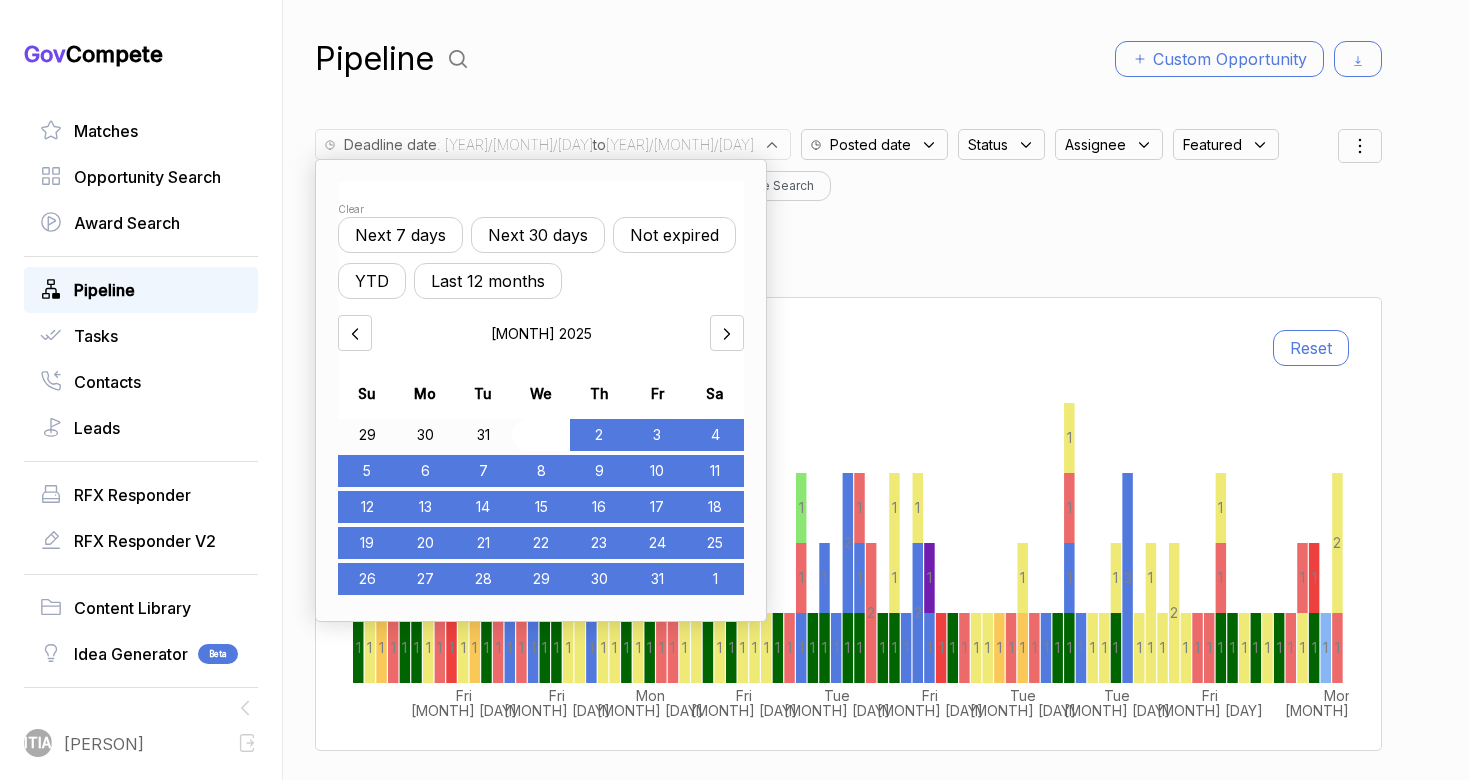 click on "1" at bounding box center (541, 435) 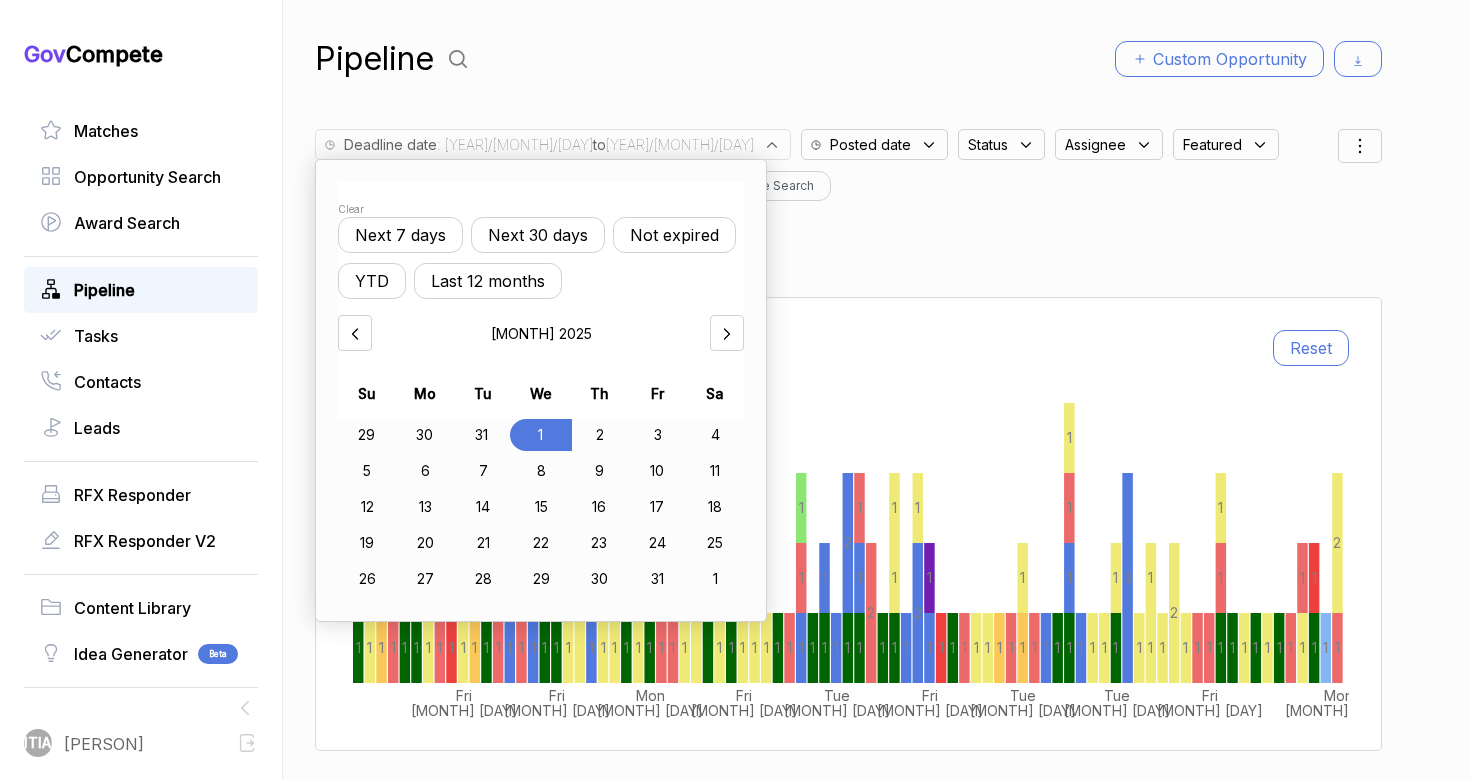 click at bounding box center (727, 333) 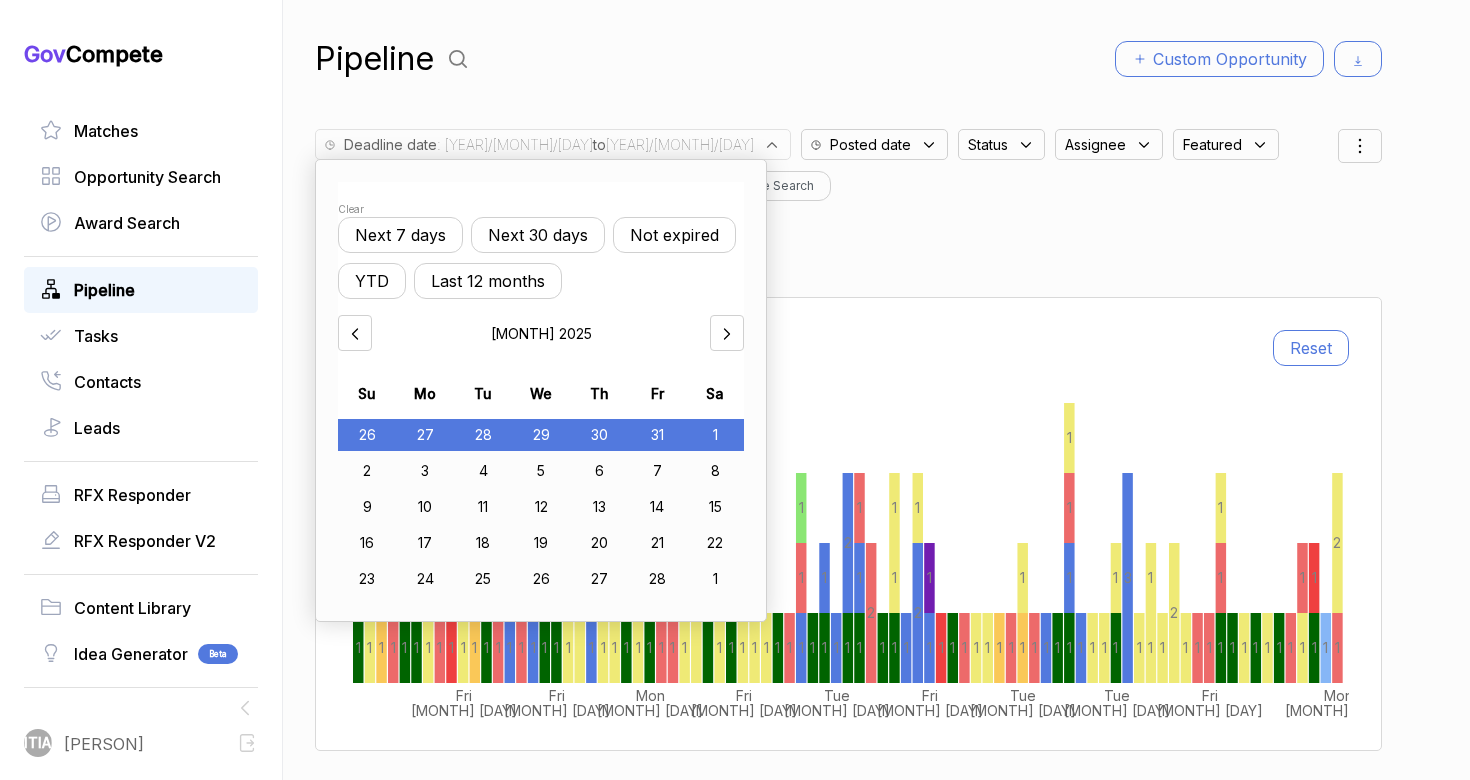 click 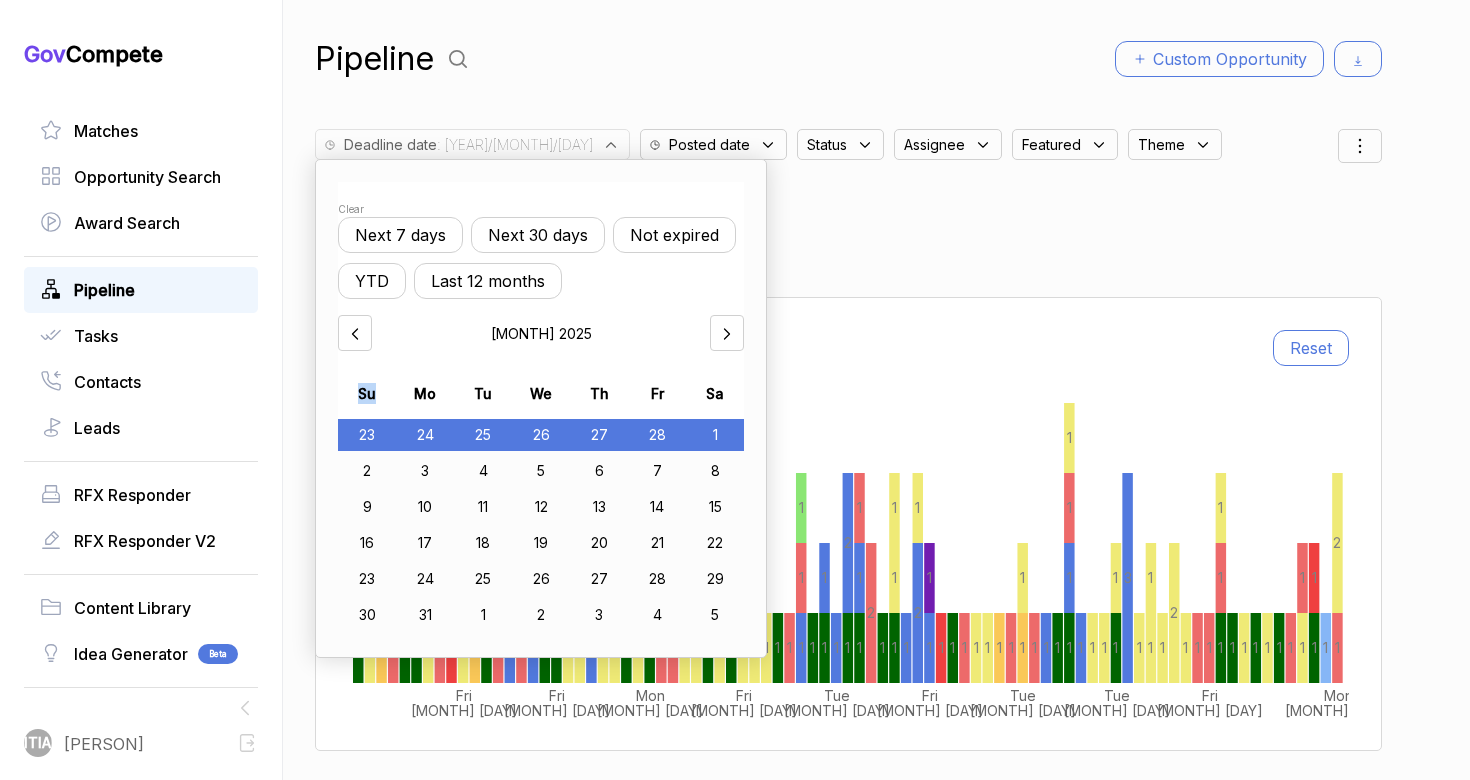 click 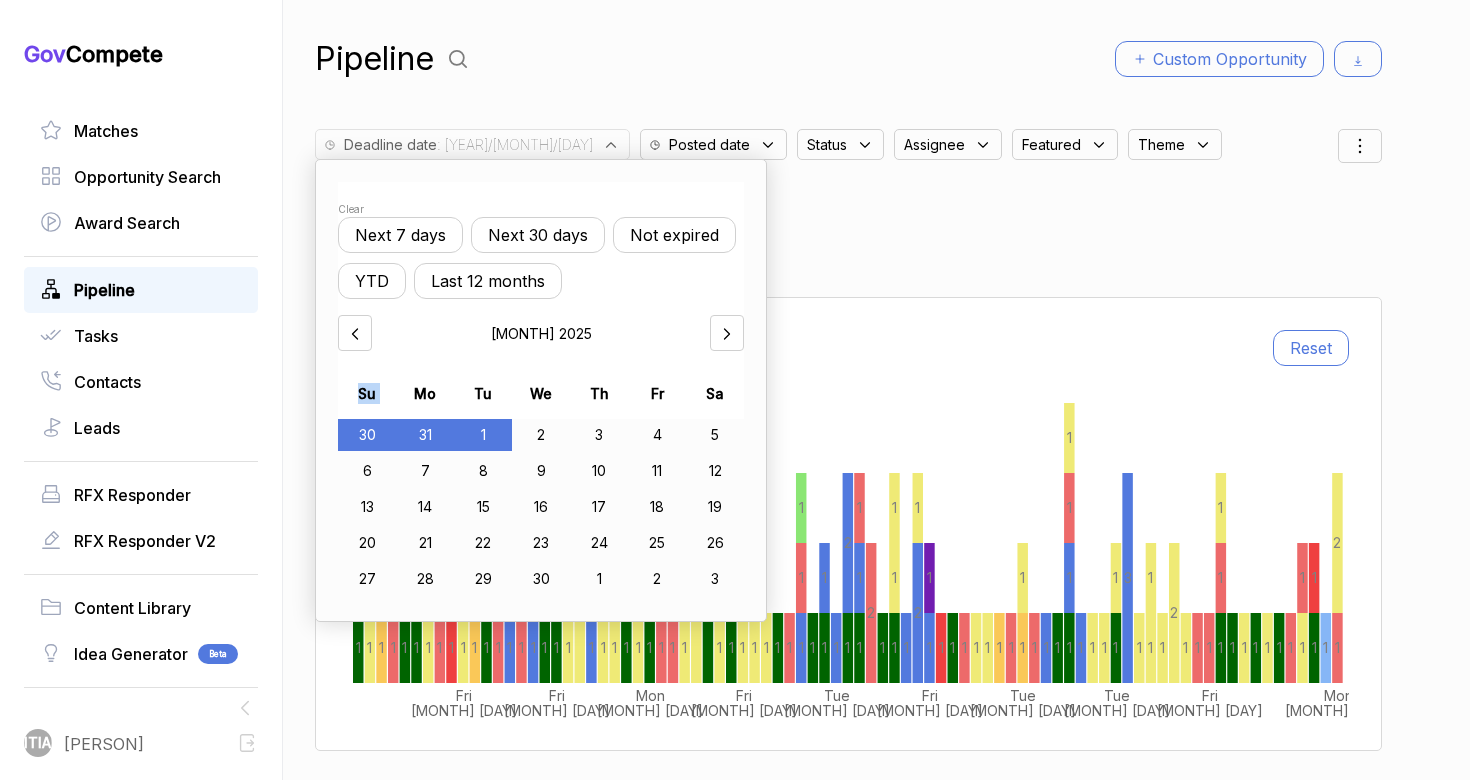 click 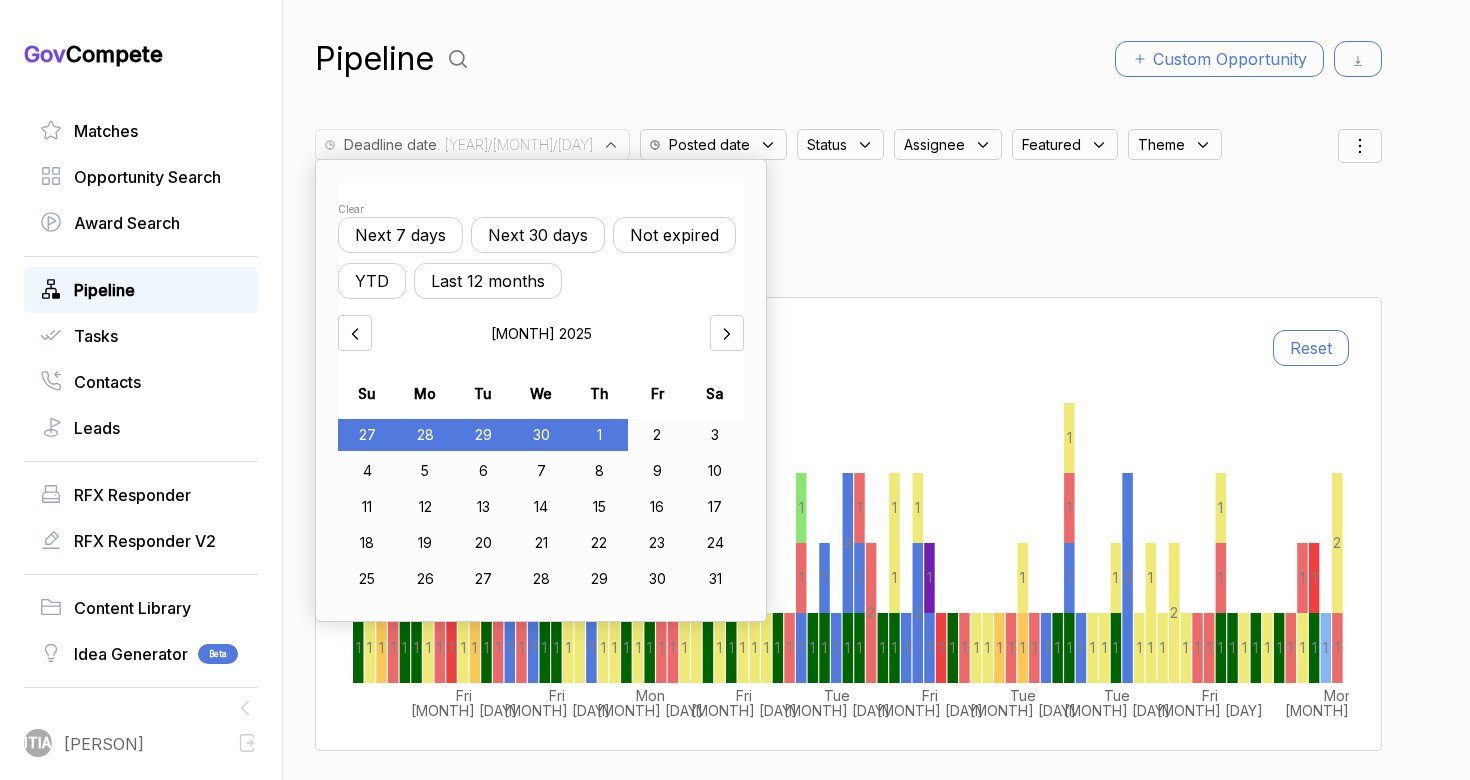 click 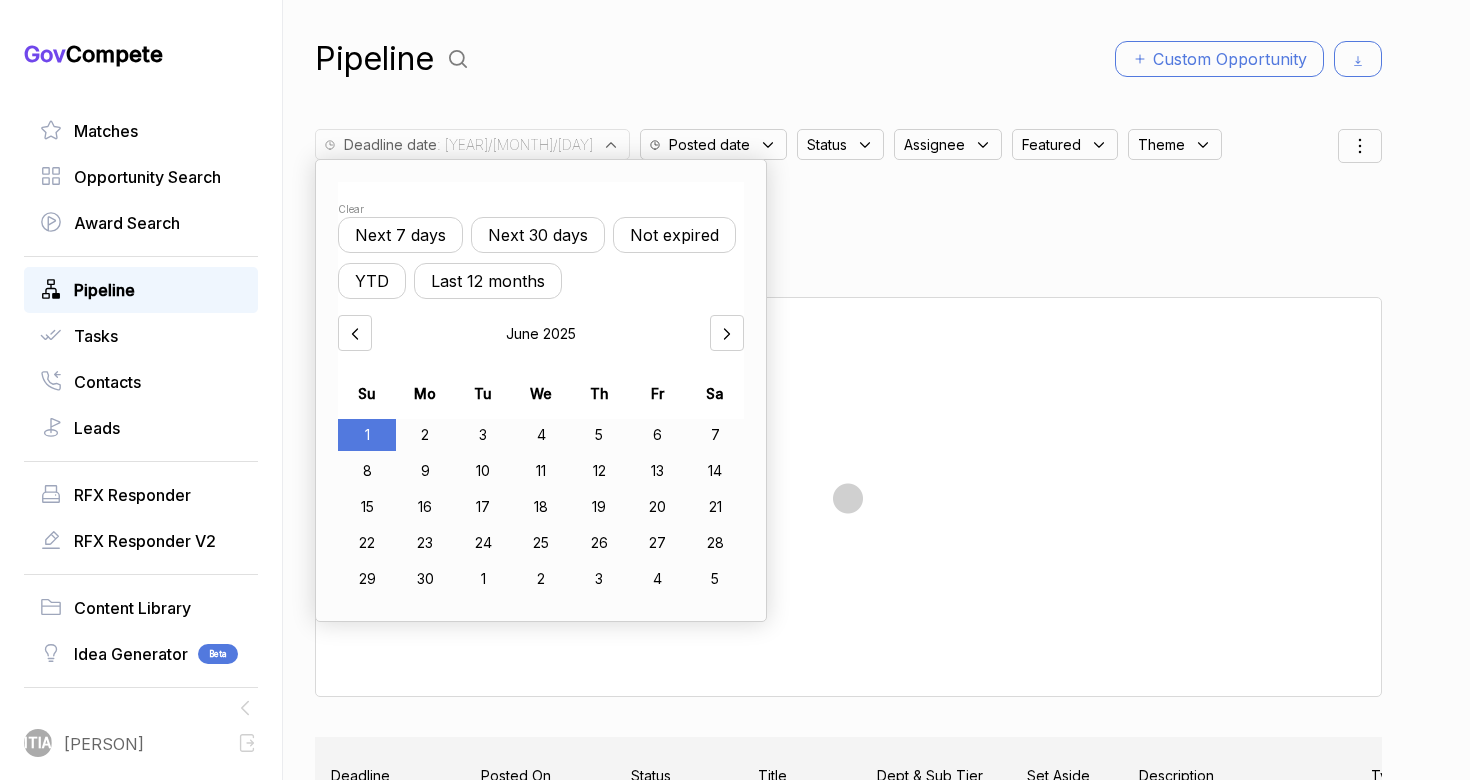 click 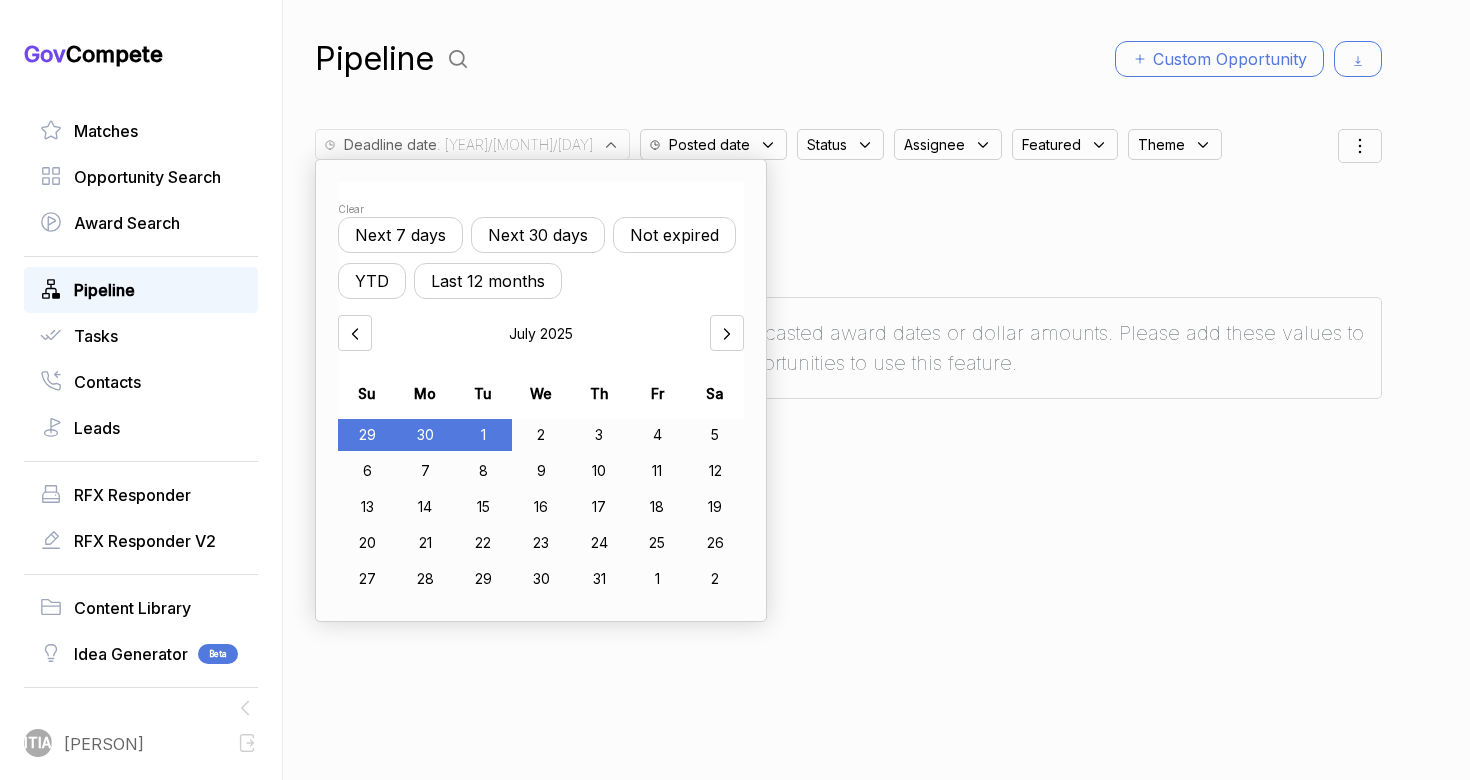 click 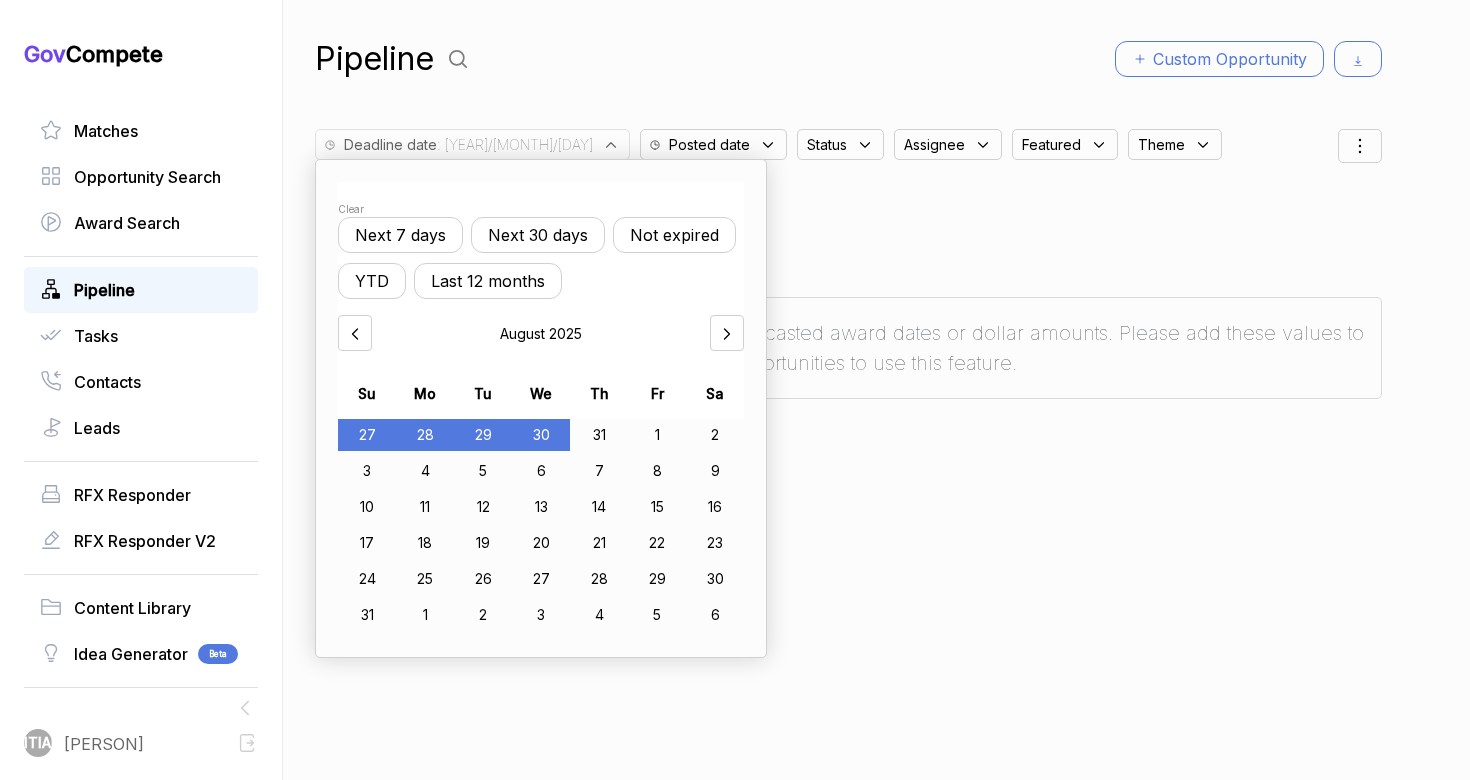 click on "30" at bounding box center [541, 435] 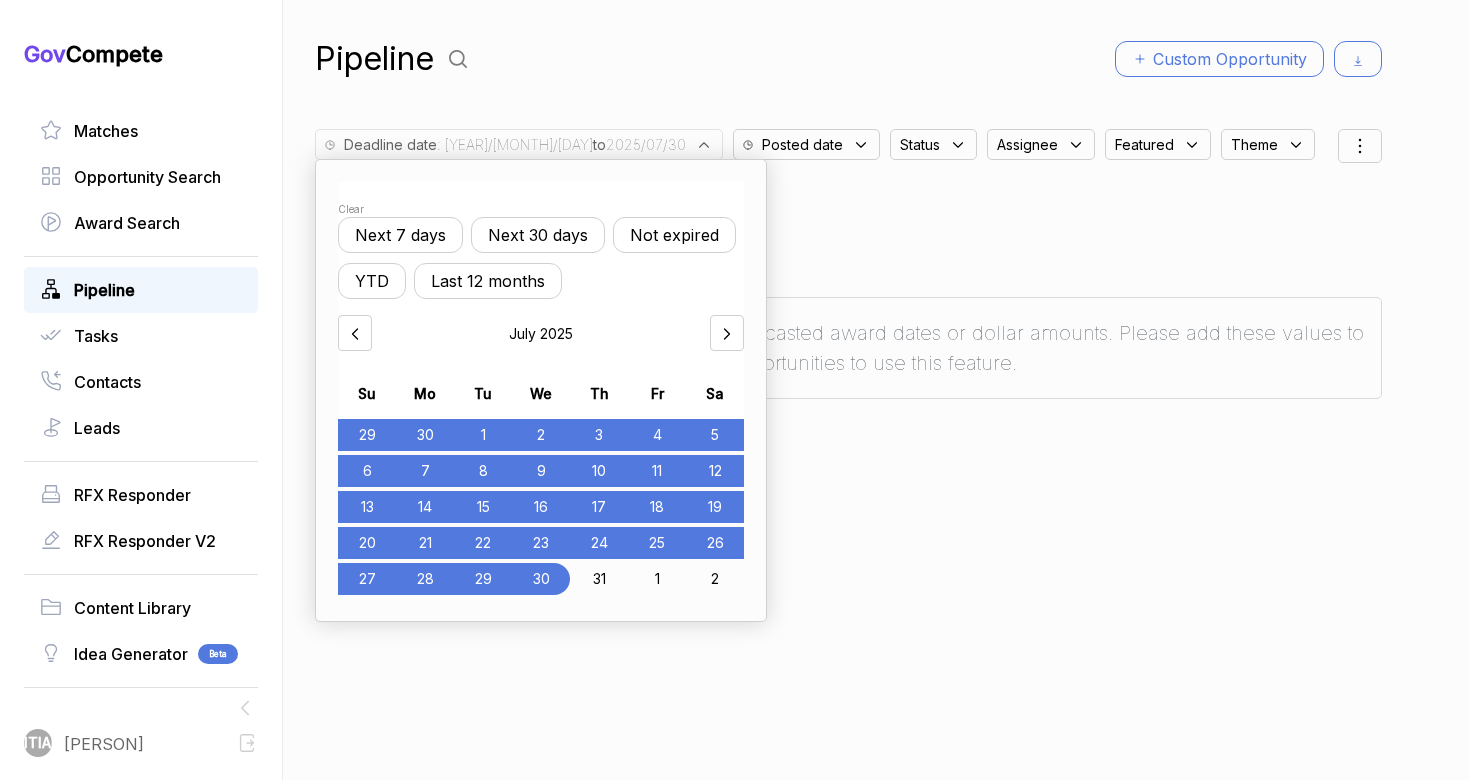 click on "Pipeline Custom Opportunity Deadline date : [YEAR]/[MONTH]/[DAY] to [YEAR]/[MONTH]/[DAY] Clear Next 7 days Next 30 days Not expired YTD Last 12 months [MONTH] [YEAR] Su Mo Tu We Th Fr Sa 29 30 1 2 3 4 5 6 7 8 9 10 11 12 13 14 15 16 17 18 19 20 21 22 23 24 25 26 27 28 29 30 31 1 2 Posted date Status Assignee Featured Theme Saved Filters Clear Search Save Search View Menu Kanban View Deadline View $ View Opportunities in your pipeline do not have forecasted award dates or dollar amounts. Please add these values to your opportunities to use this feature." at bounding box center (848, 390) 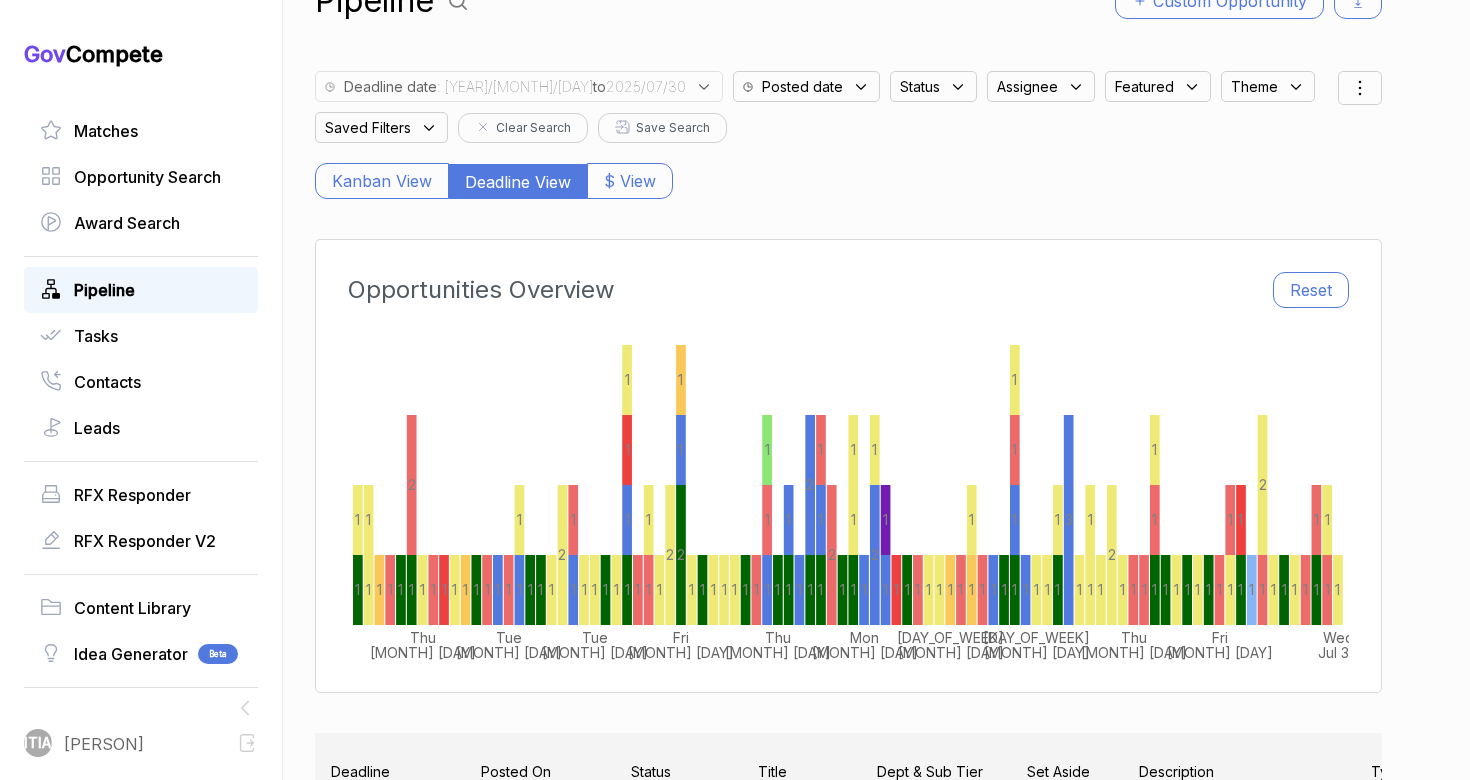 scroll, scrollTop: 60, scrollLeft: 0, axis: vertical 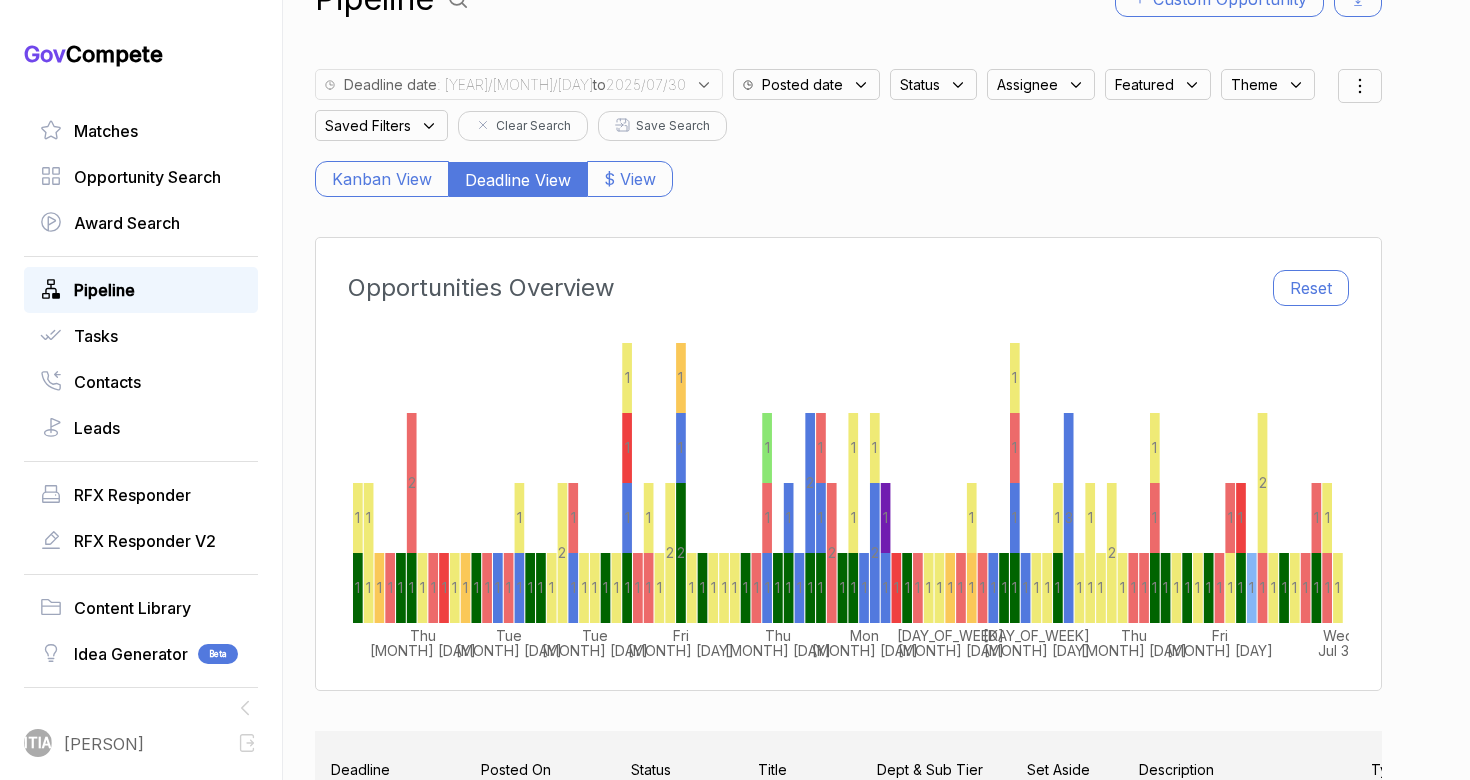 click on "Status" at bounding box center (933, 84) 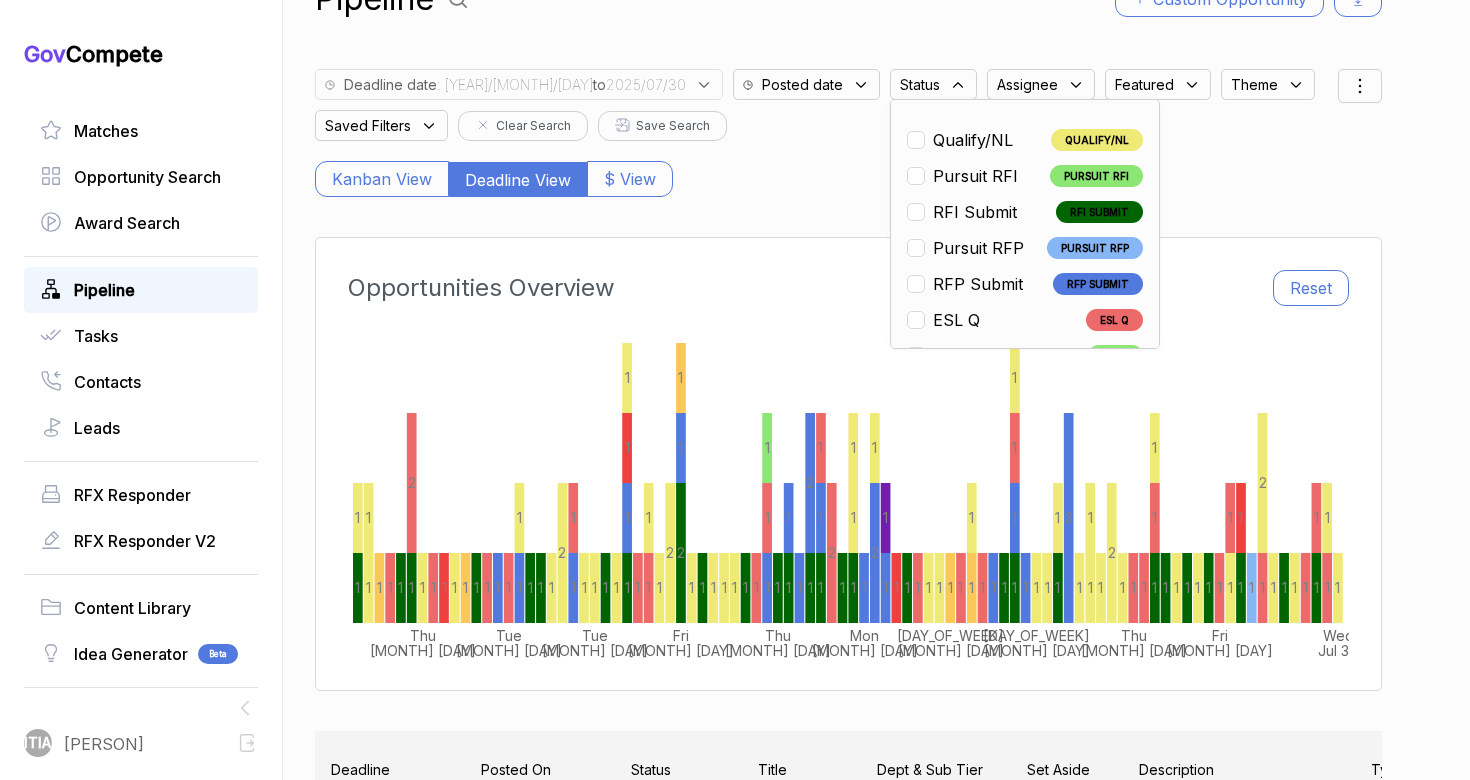 click on "Pursuit RFP" at bounding box center (978, 248) 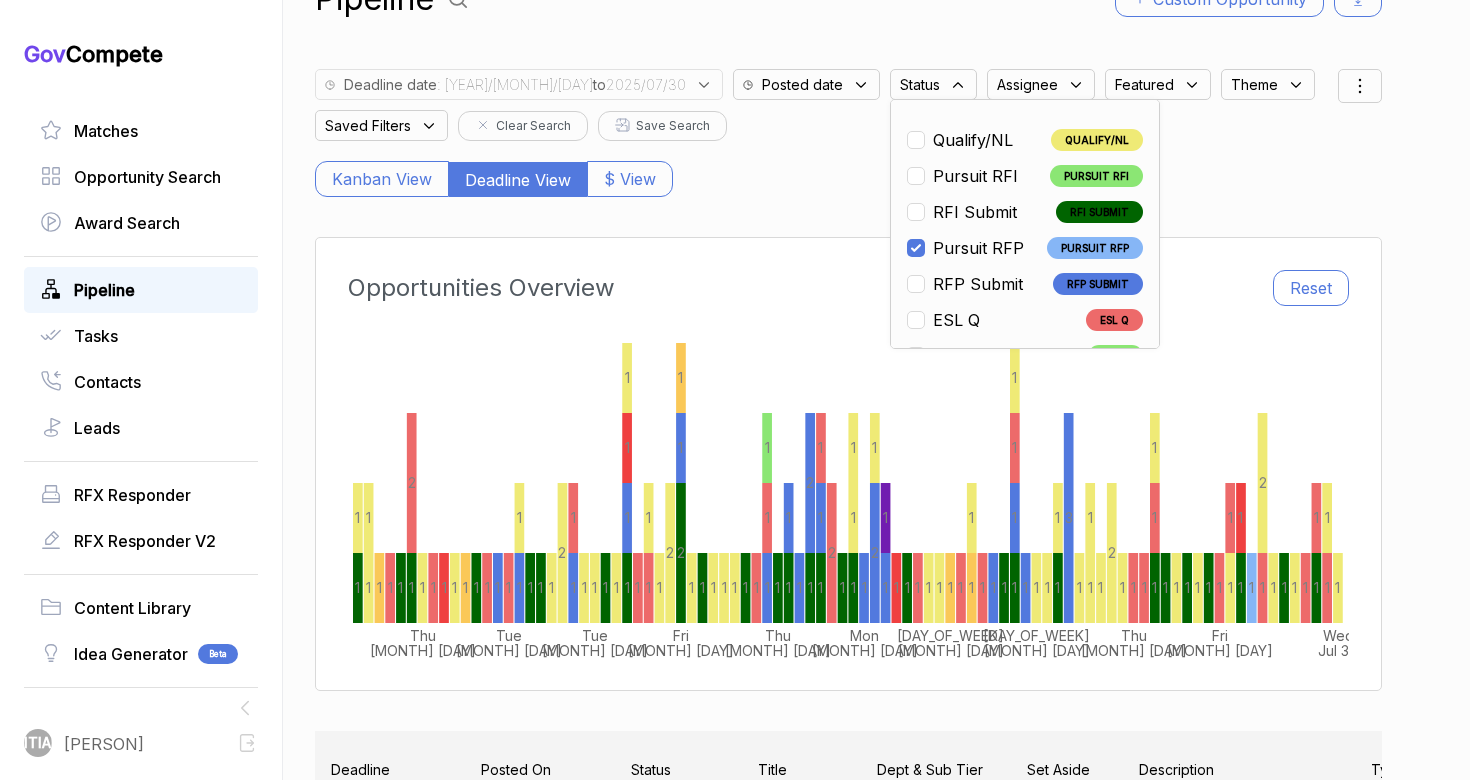 checkbox on "true" 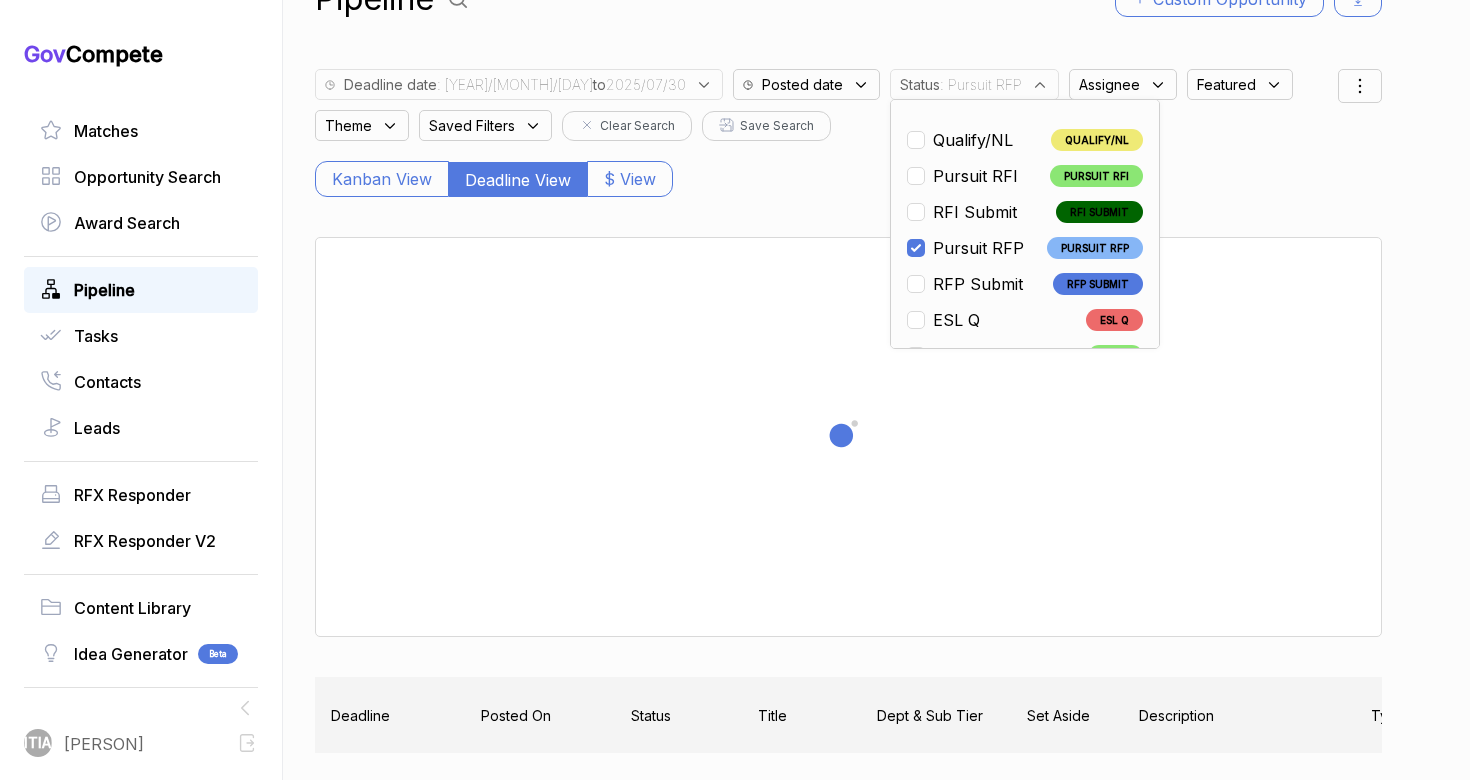 click on "RFP Submit" at bounding box center (978, 284) 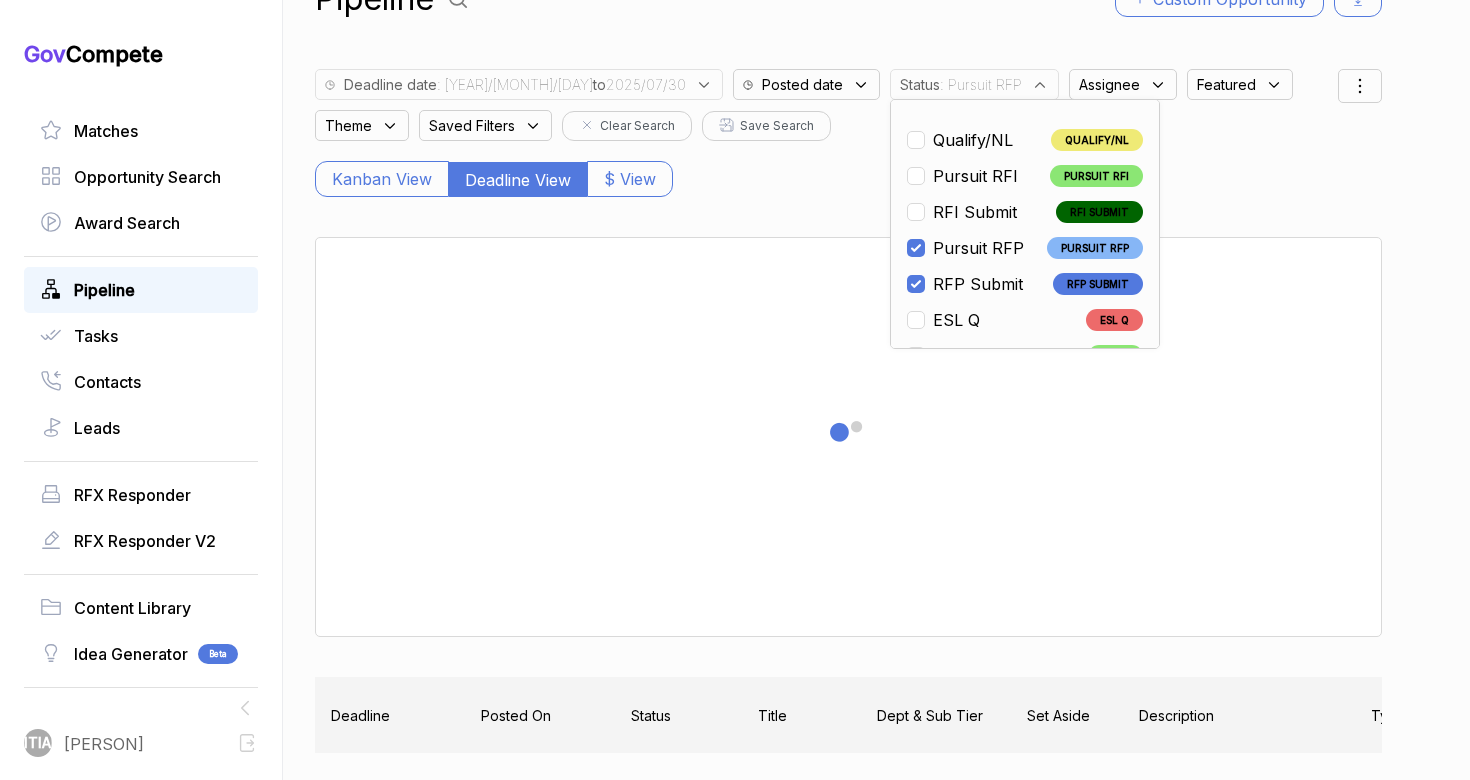 checkbox on "true" 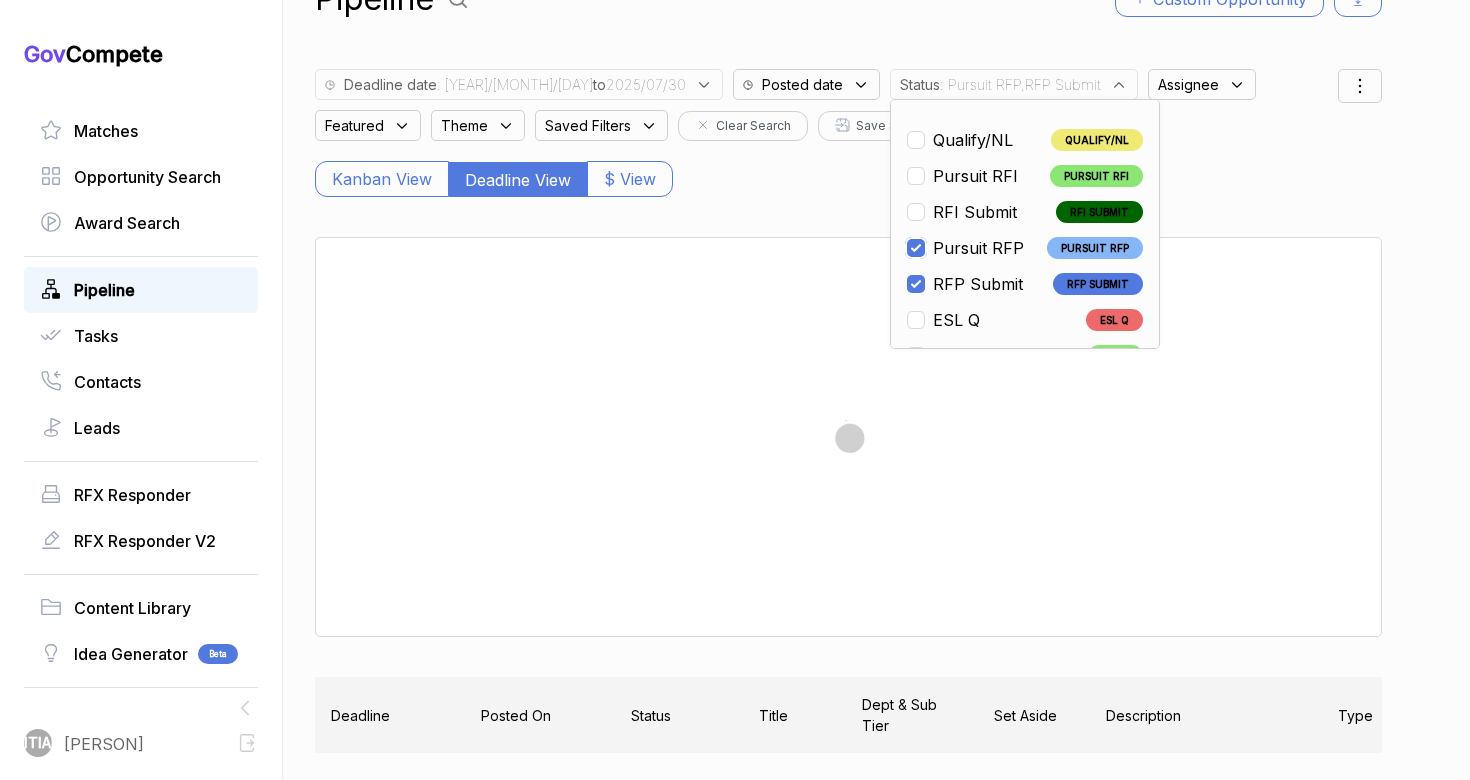 click at bounding box center [916, 248] 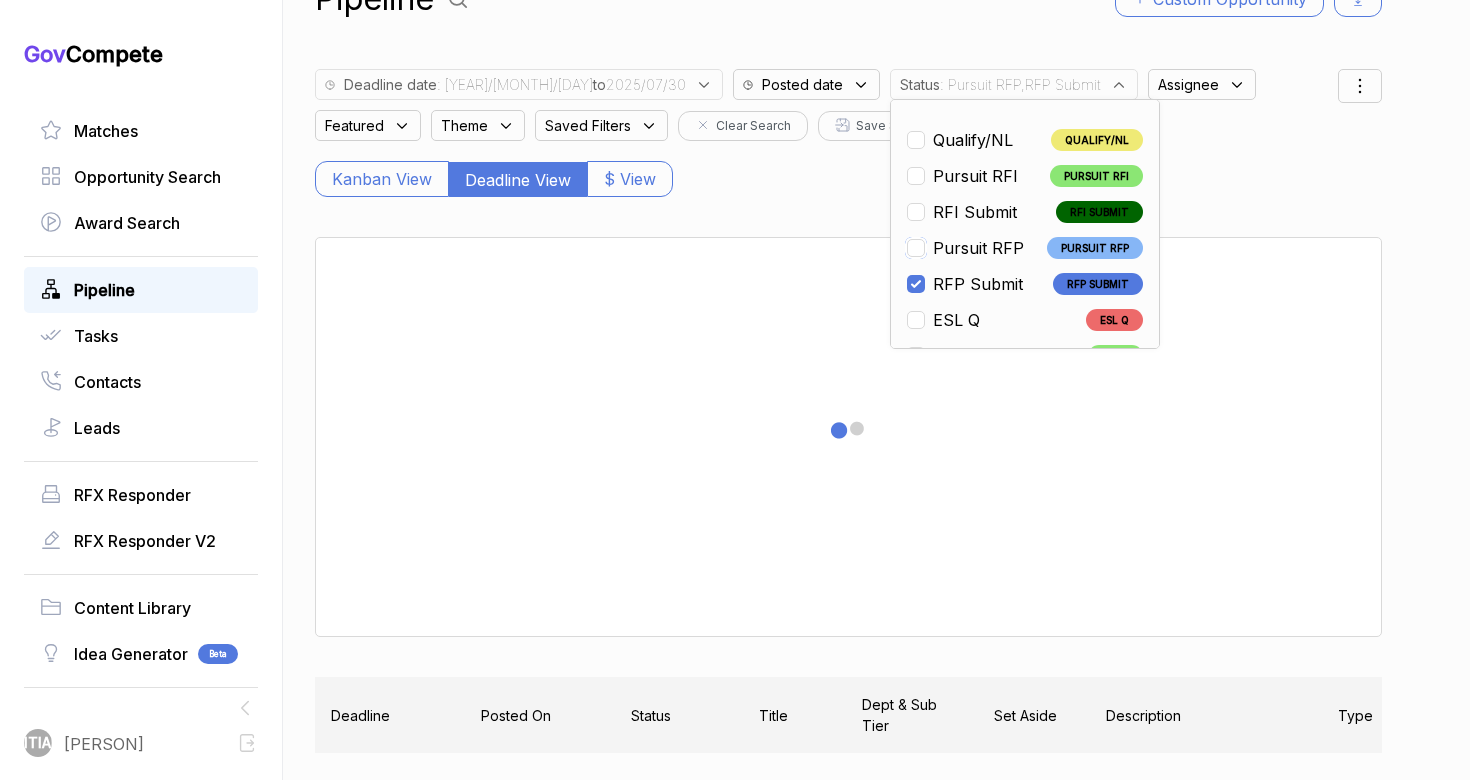 checkbox on "false" 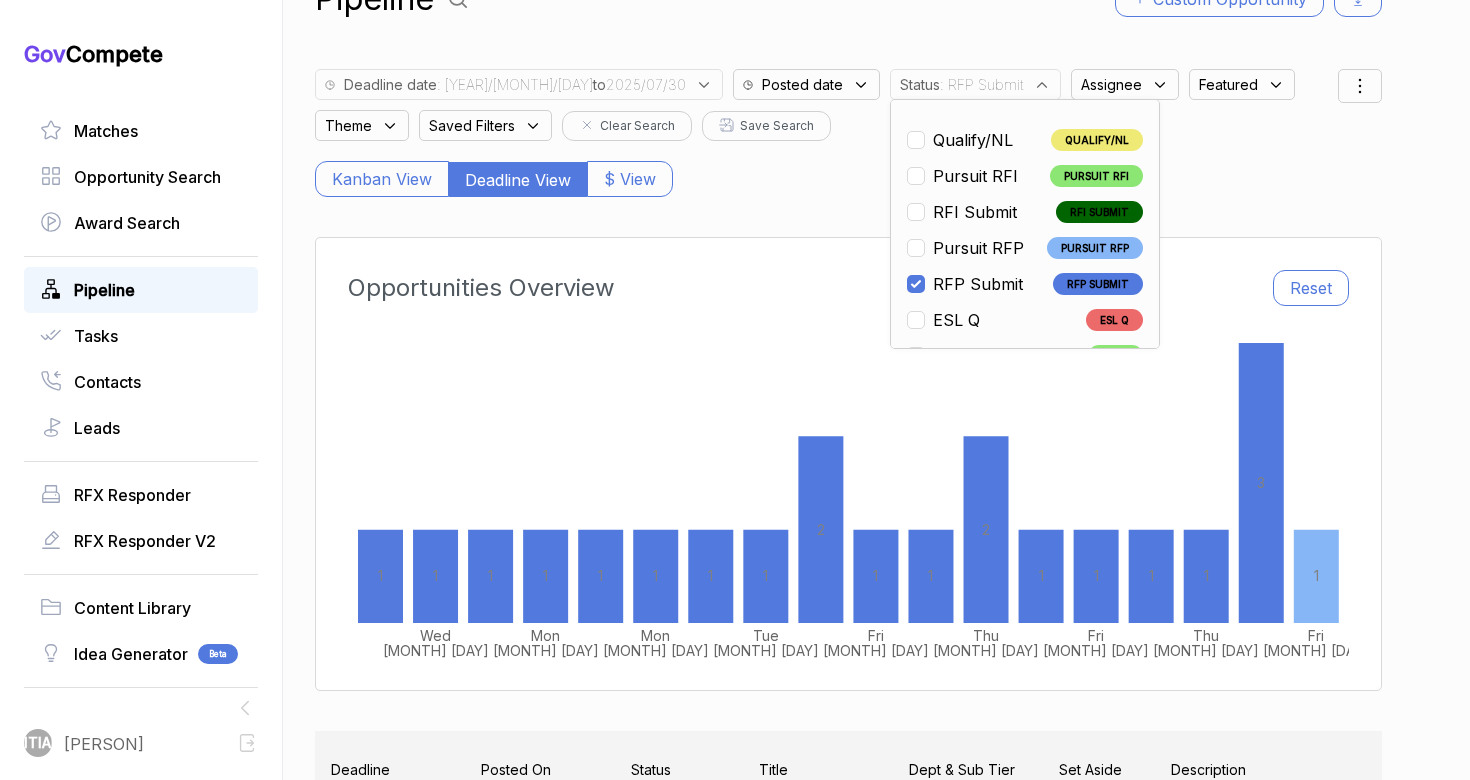 click on "Kanban View Deadline View $ View" at bounding box center [848, 169] 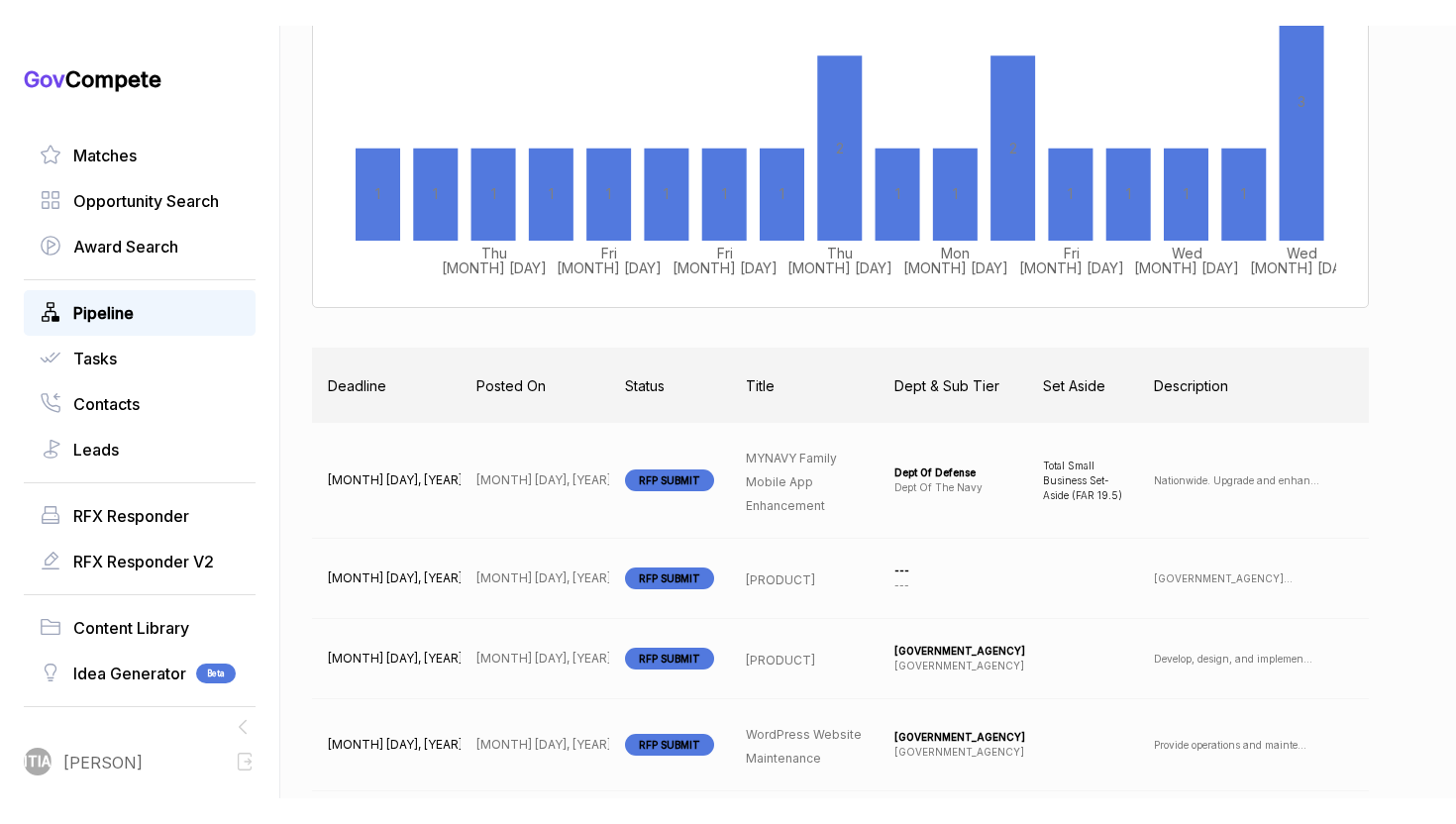 scroll, scrollTop: 464, scrollLeft: 0, axis: vertical 